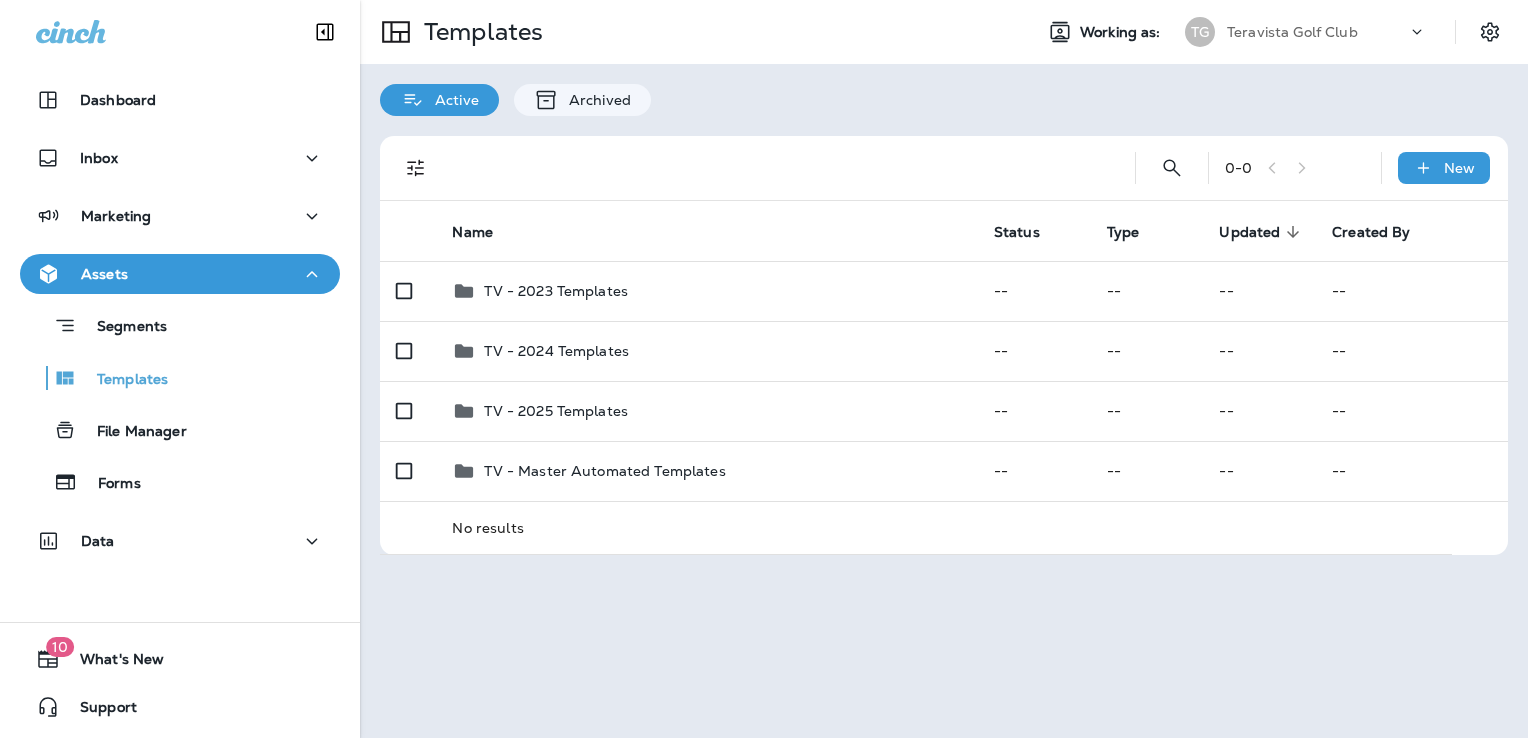 scroll, scrollTop: 0, scrollLeft: 0, axis: both 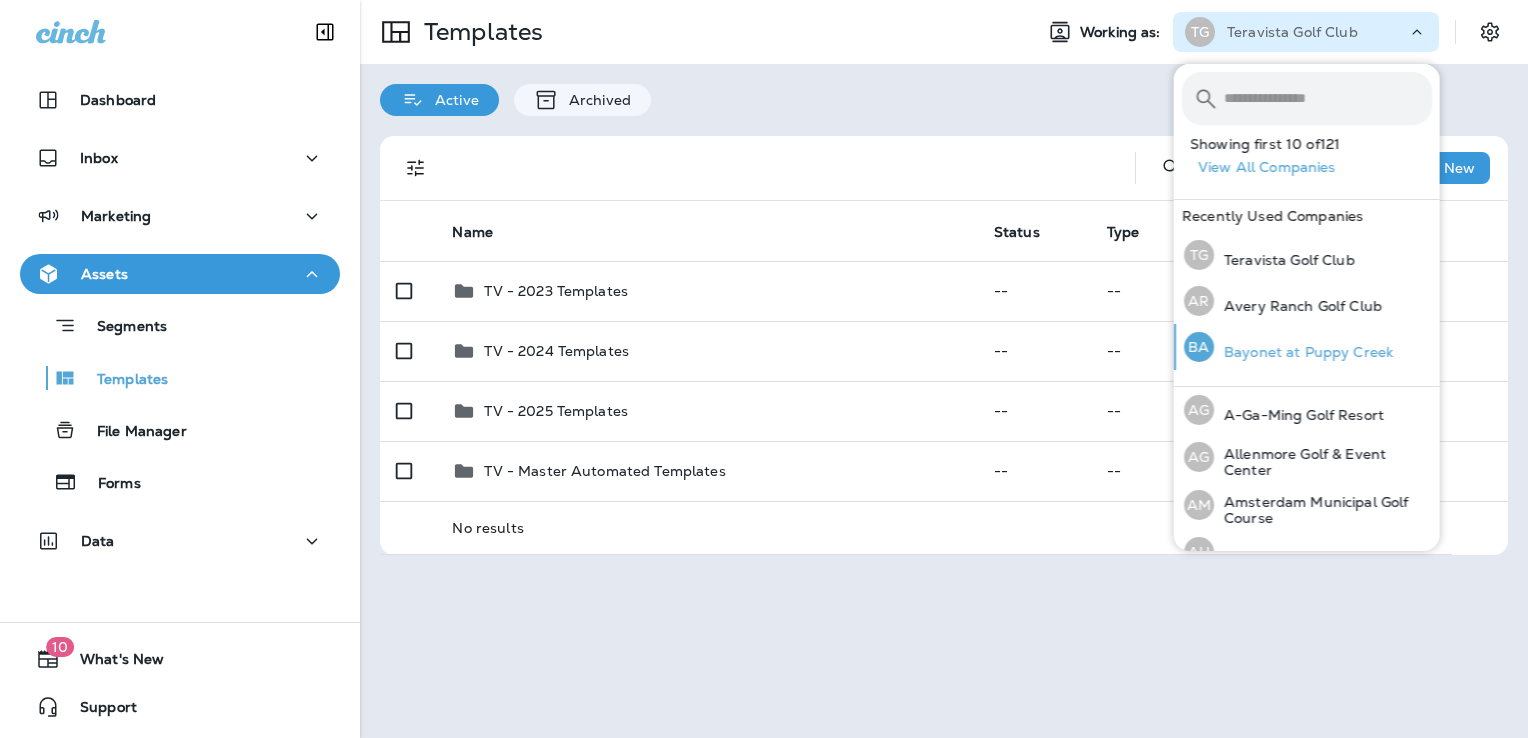 click on "Bayonet at Puppy Creek" at bounding box center [1303, 352] 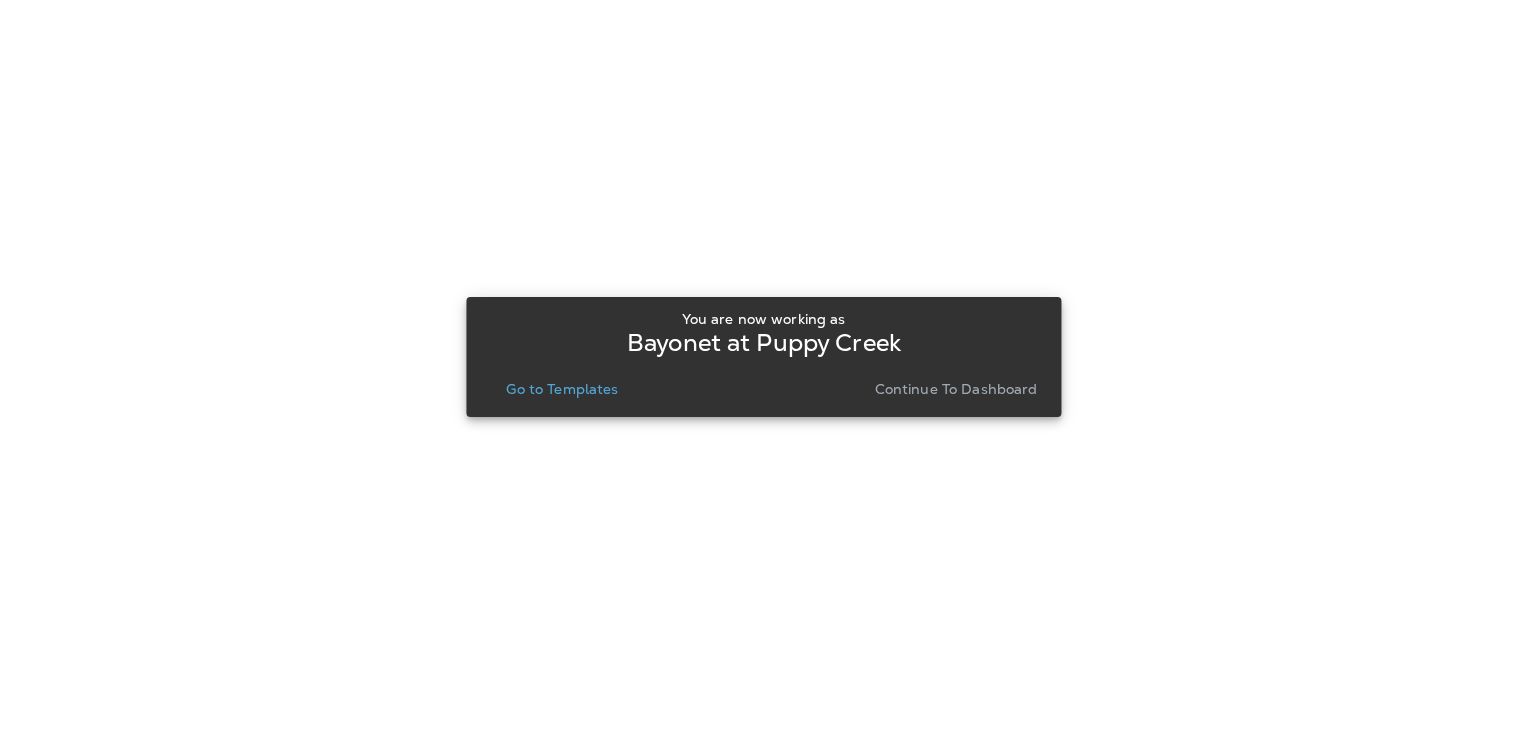 click on "Go to Templates" at bounding box center (562, 389) 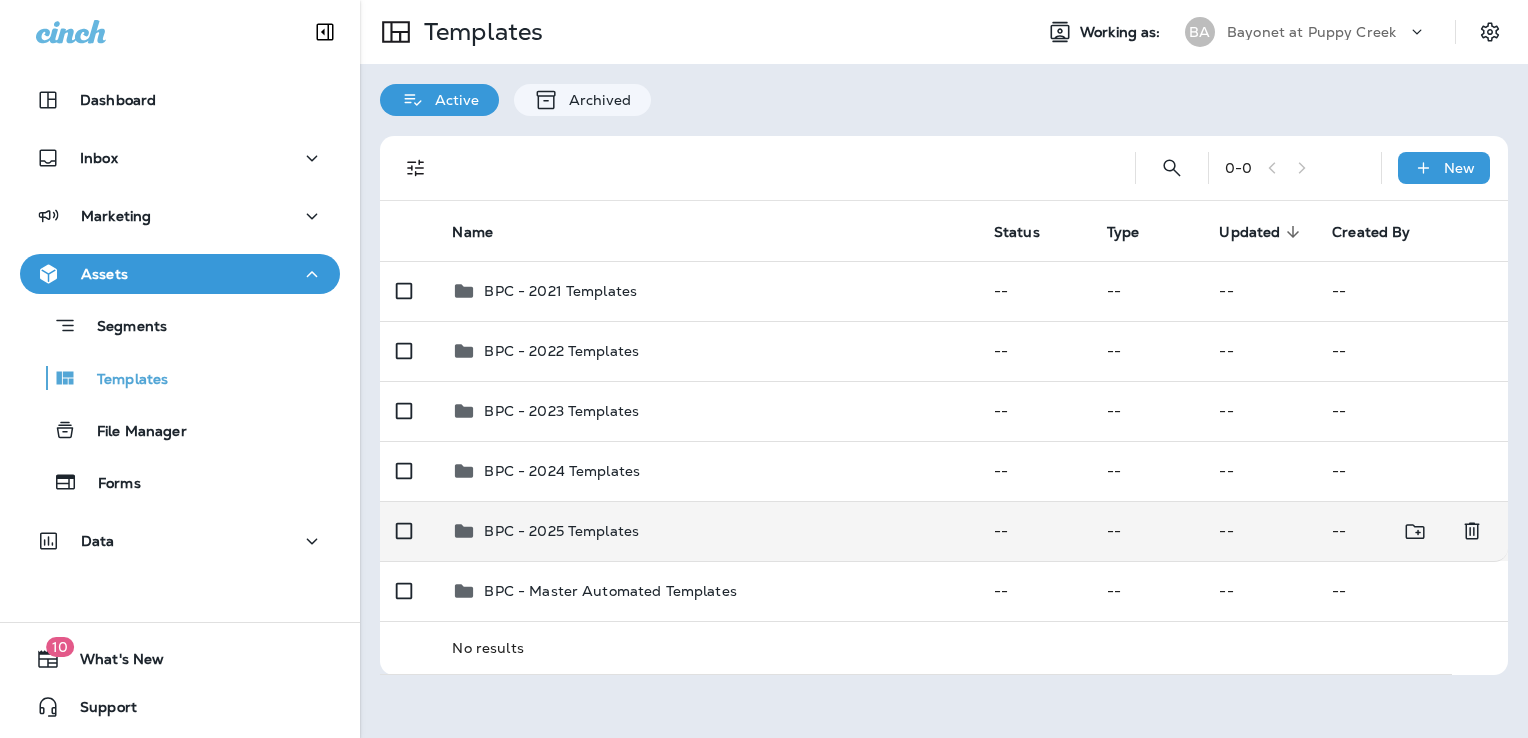 click on "BPC - 2025 Templates" at bounding box center (706, 531) 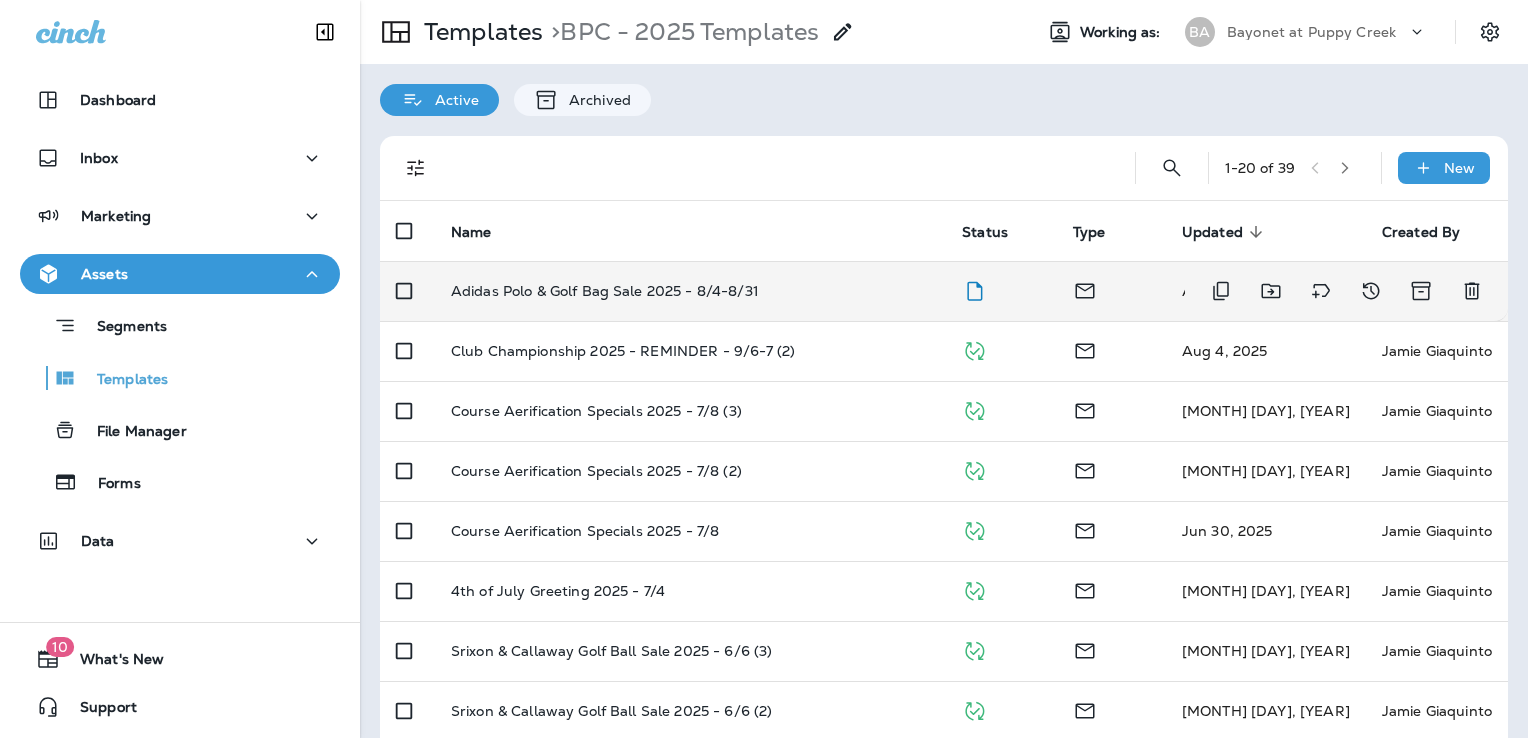 click on "Adidas Polo & Golf Bag Sale 2025 - 8/4-8/31" at bounding box center (690, 291) 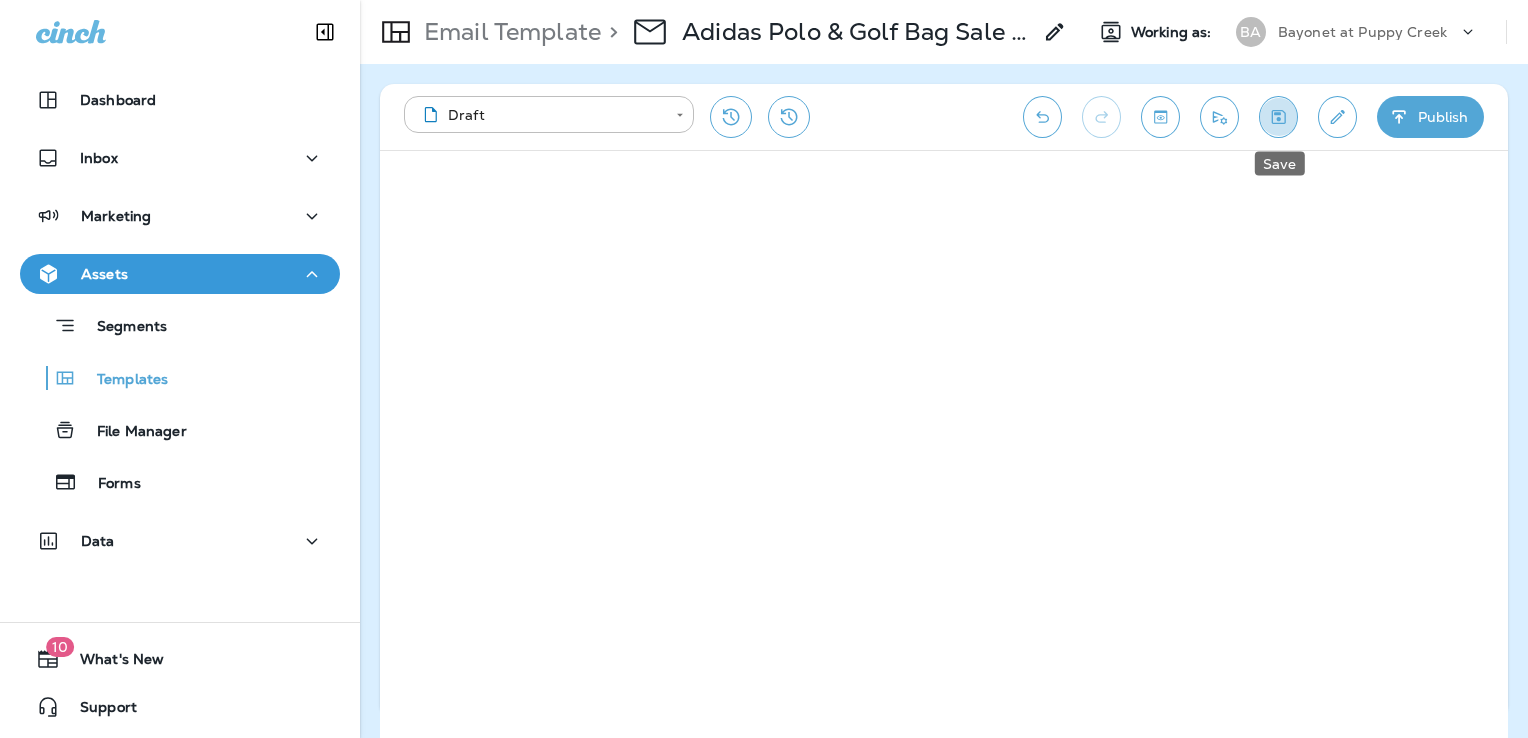click 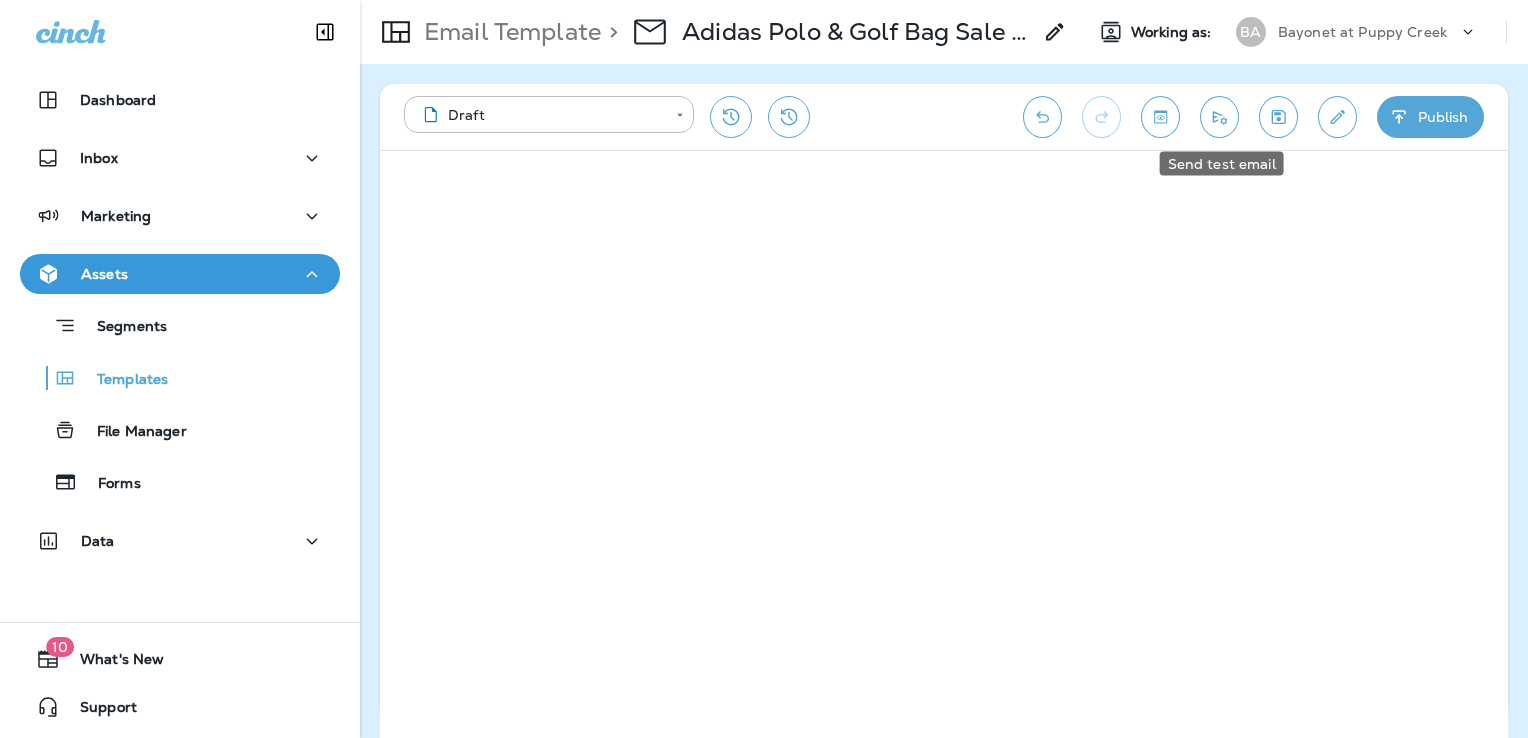 click 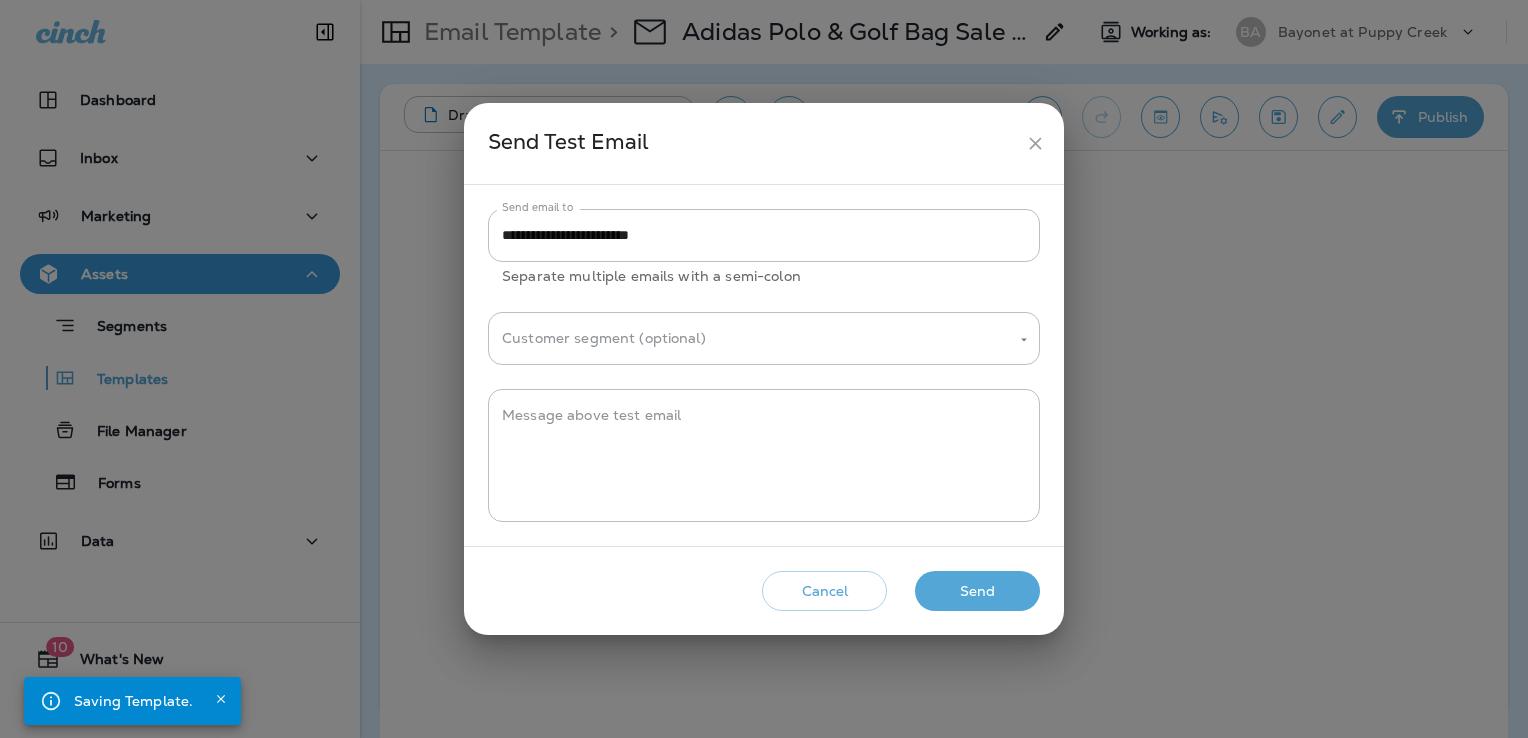 click on "Send" at bounding box center [977, 591] 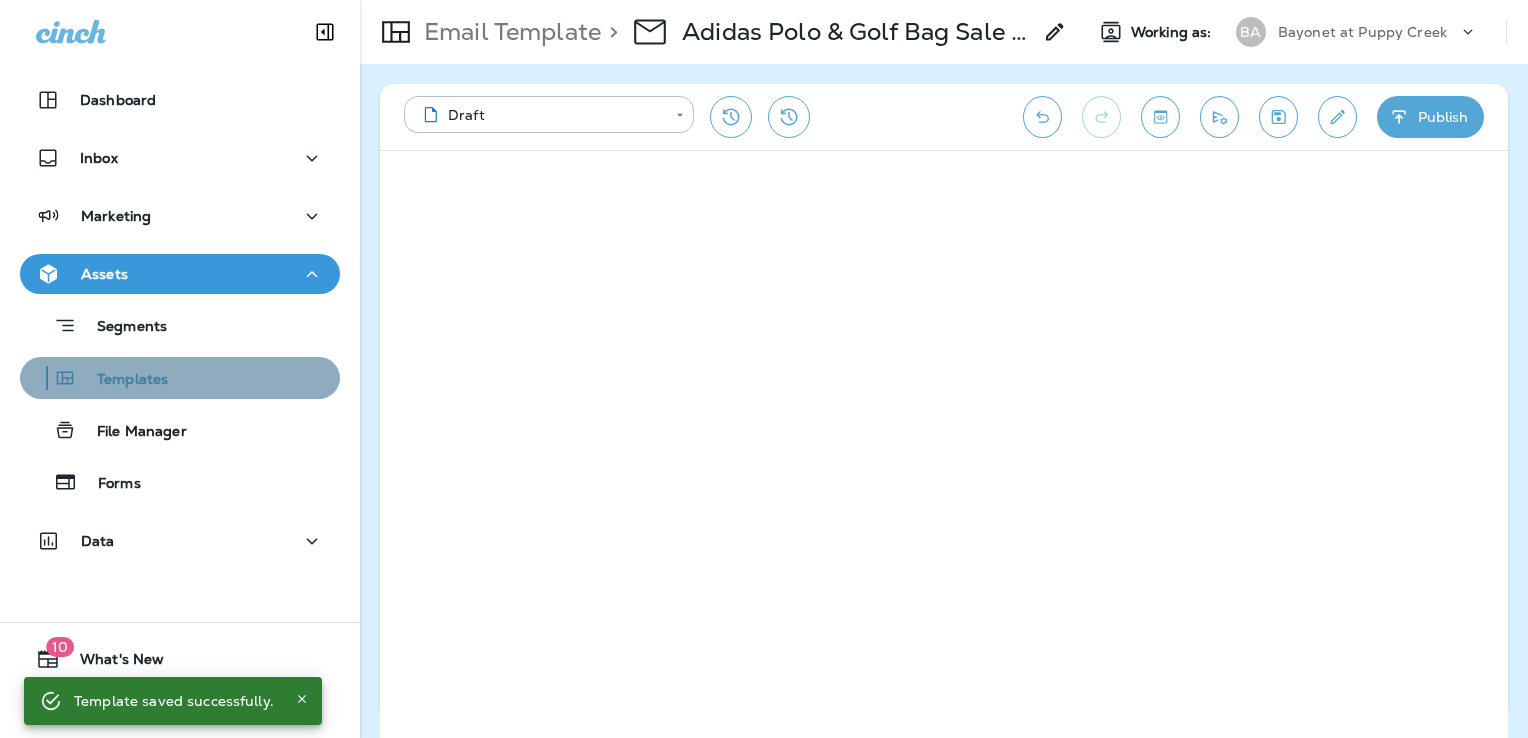 click on "Templates" at bounding box center [180, 378] 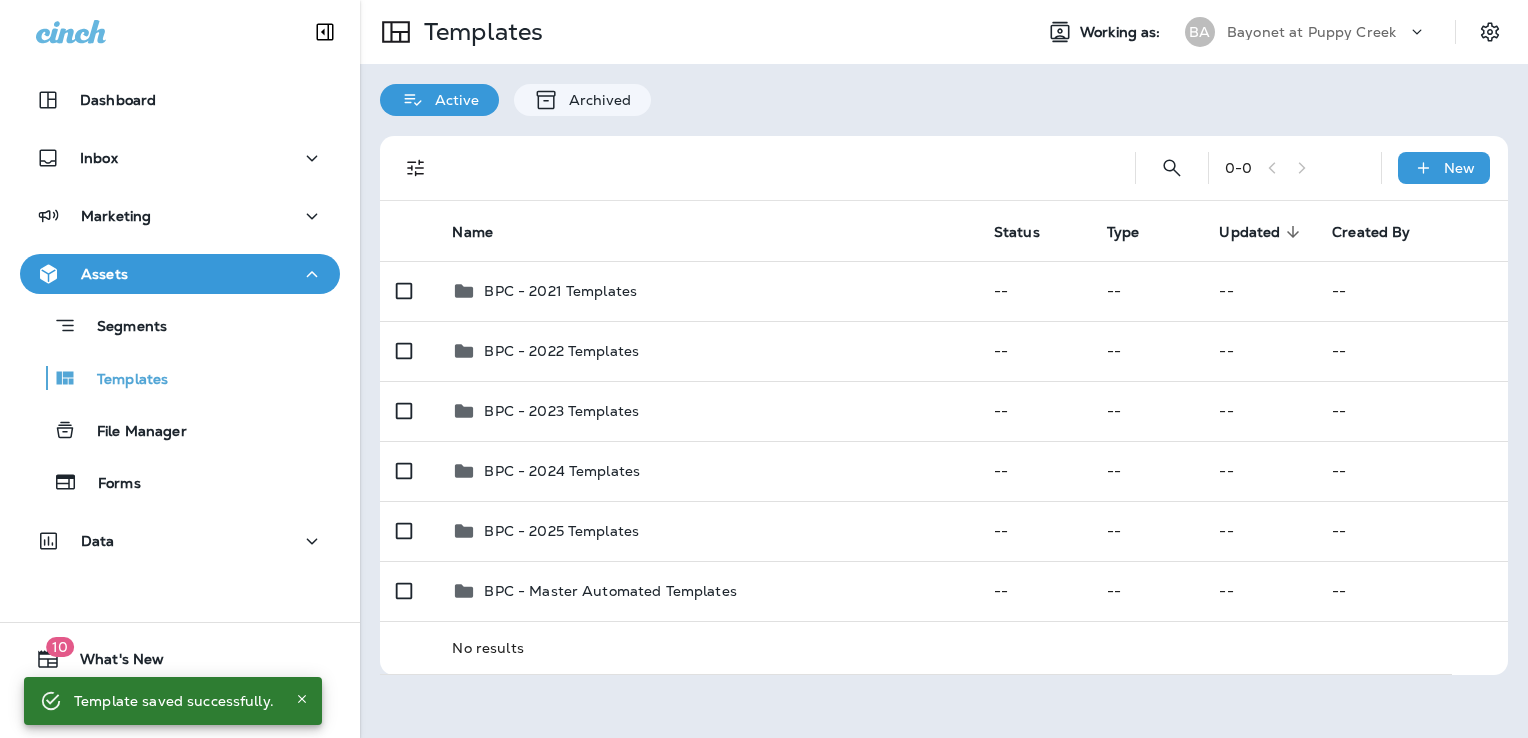 click on "Bayonet at Puppy Creek" at bounding box center [1311, 32] 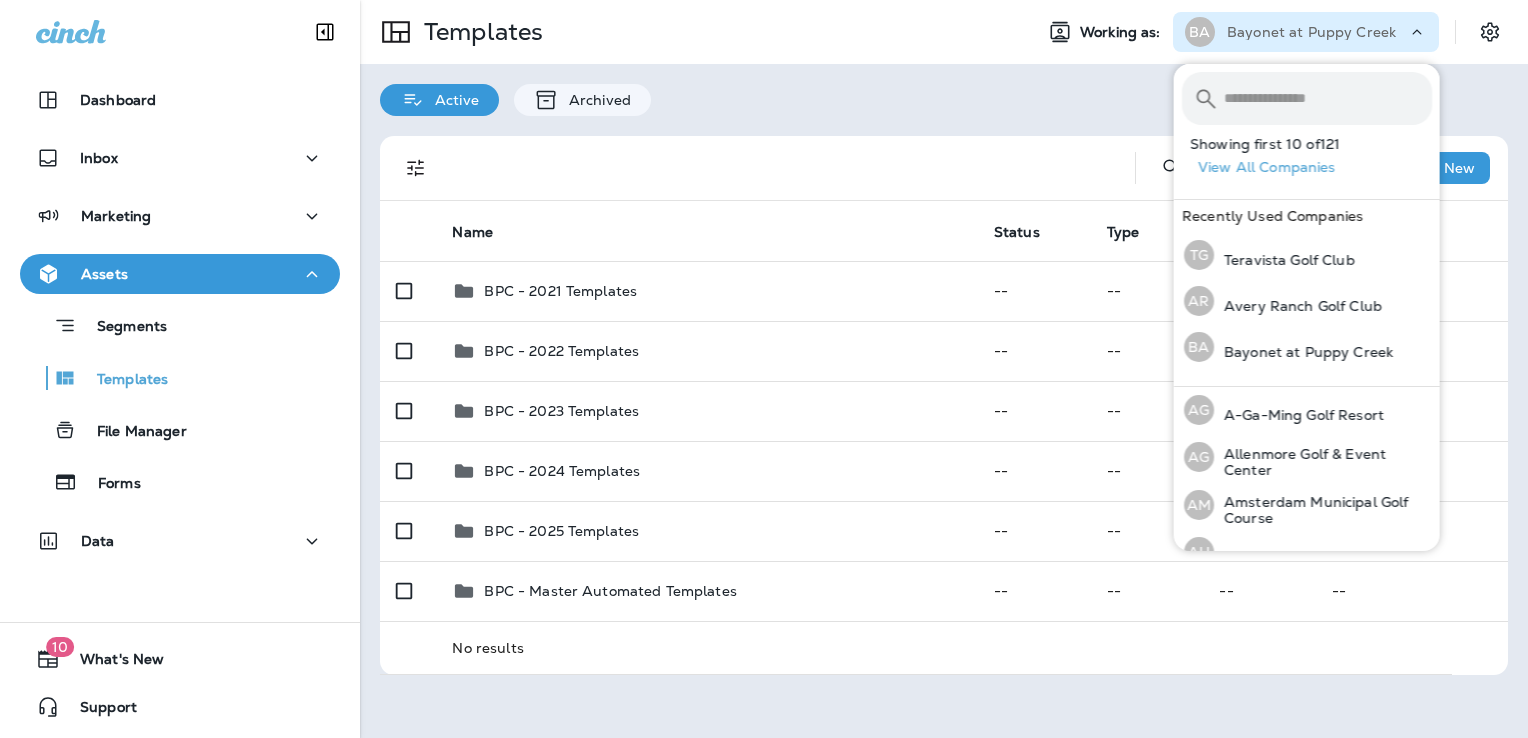 click at bounding box center [1328, 98] 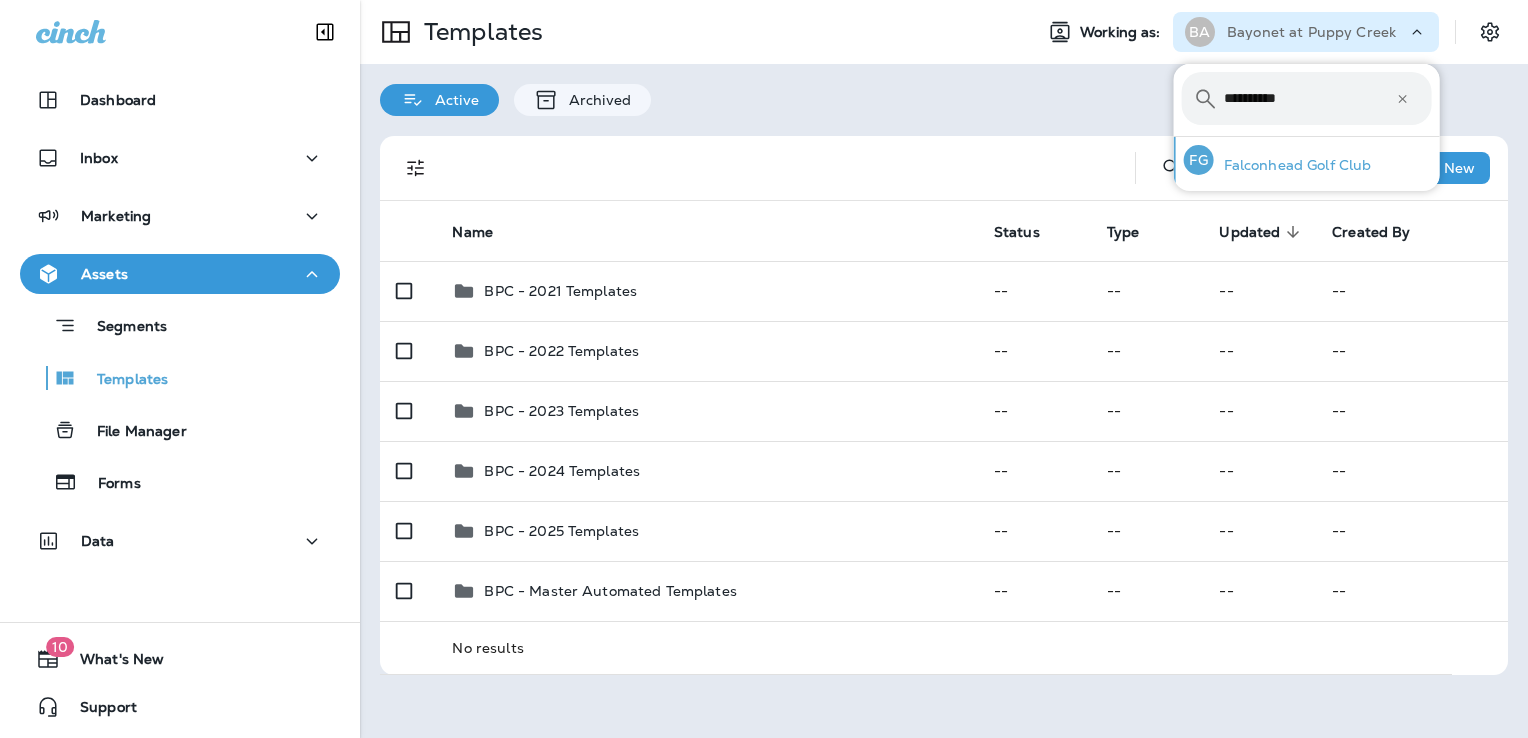 type on "**********" 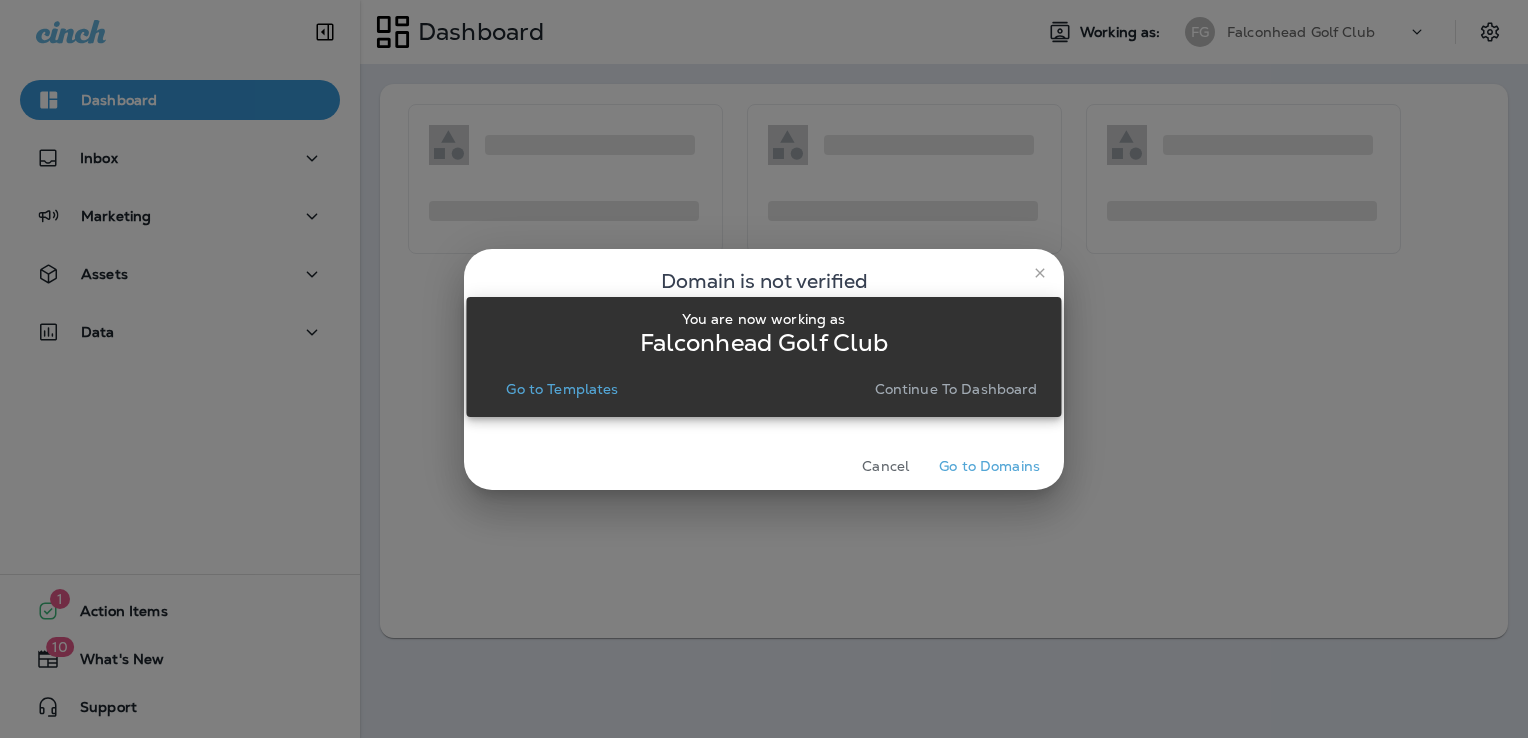 click on "Go to Templates" at bounding box center [562, 389] 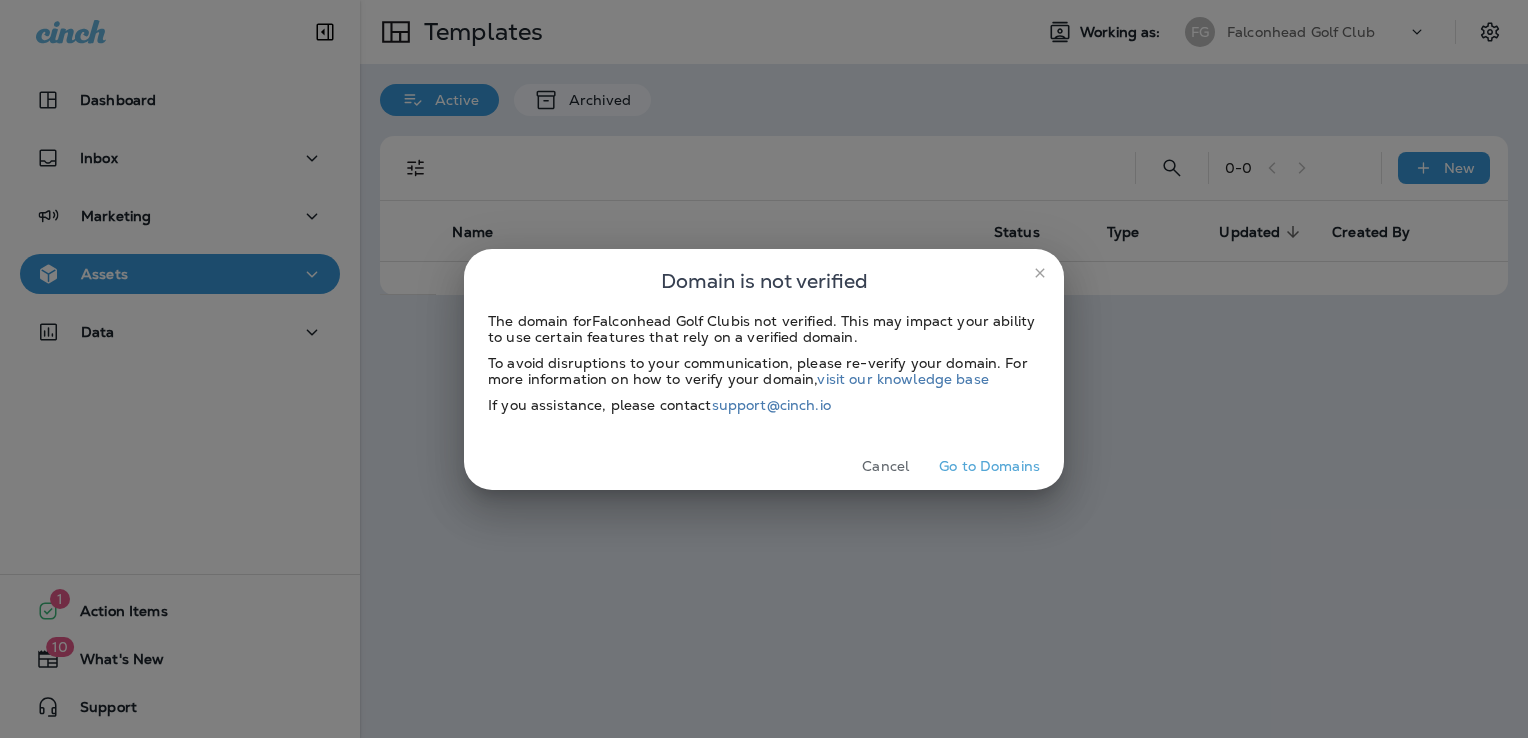 click on "Cancel" at bounding box center [885, 466] 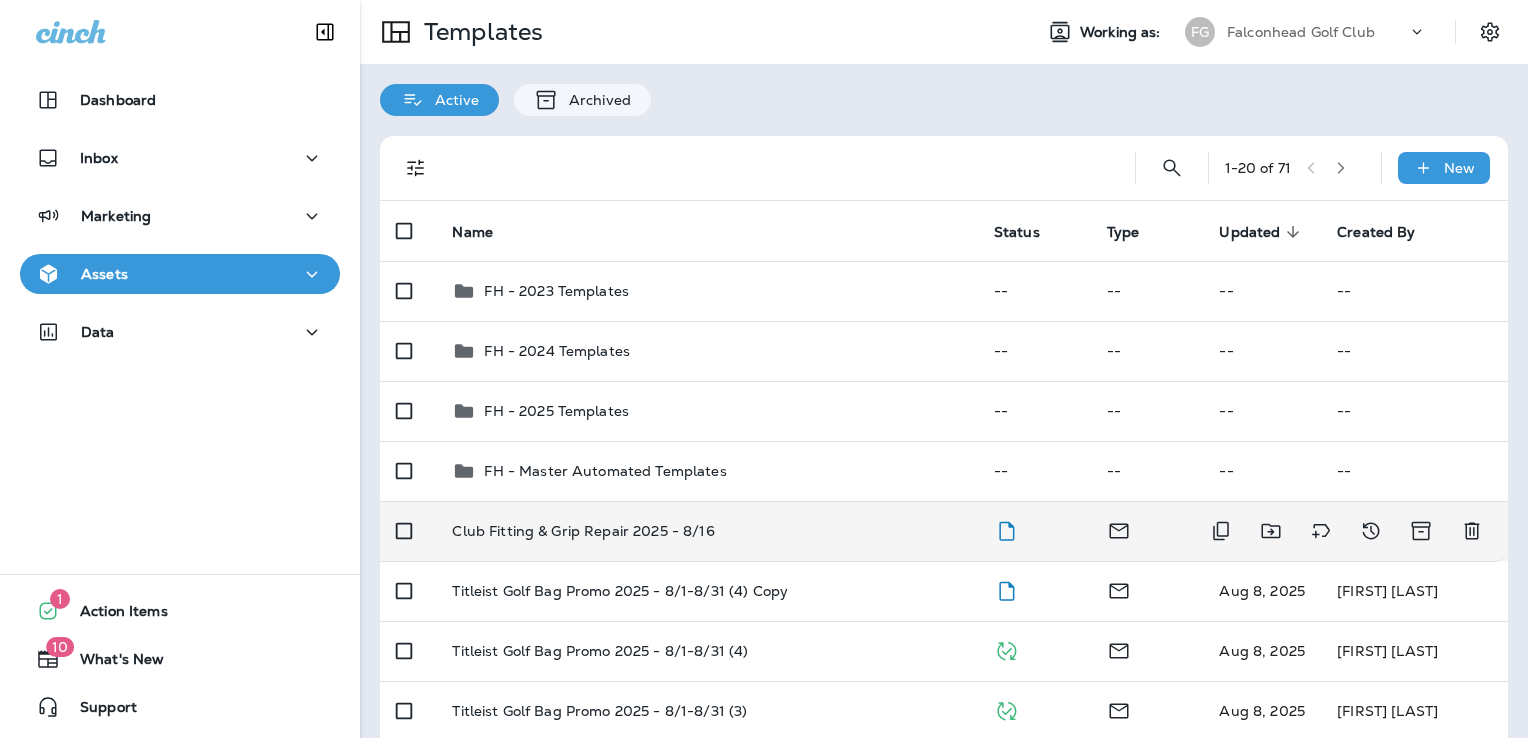 click on "Club Fitting & Grip Repair 2025 - 8/16" at bounding box center (706, 531) 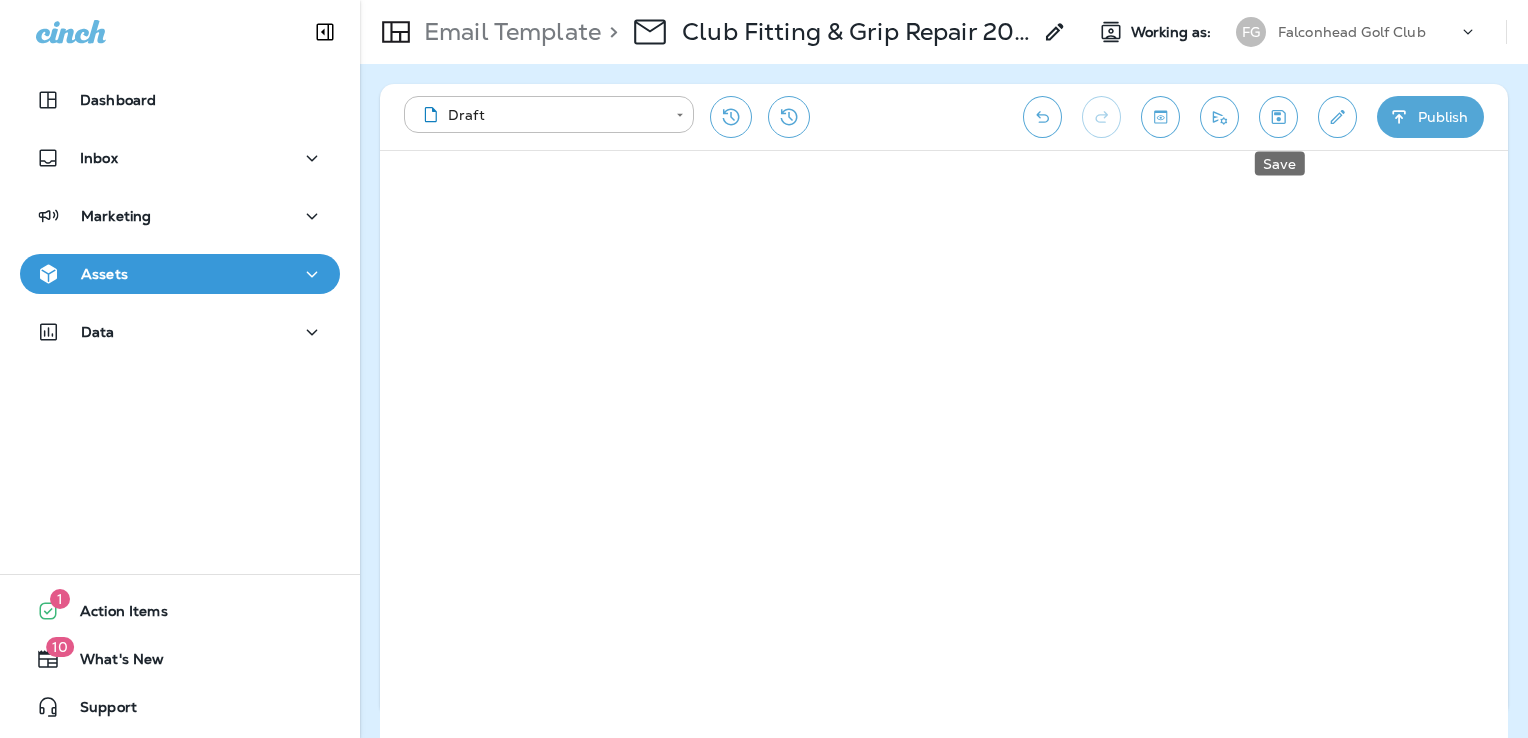 click 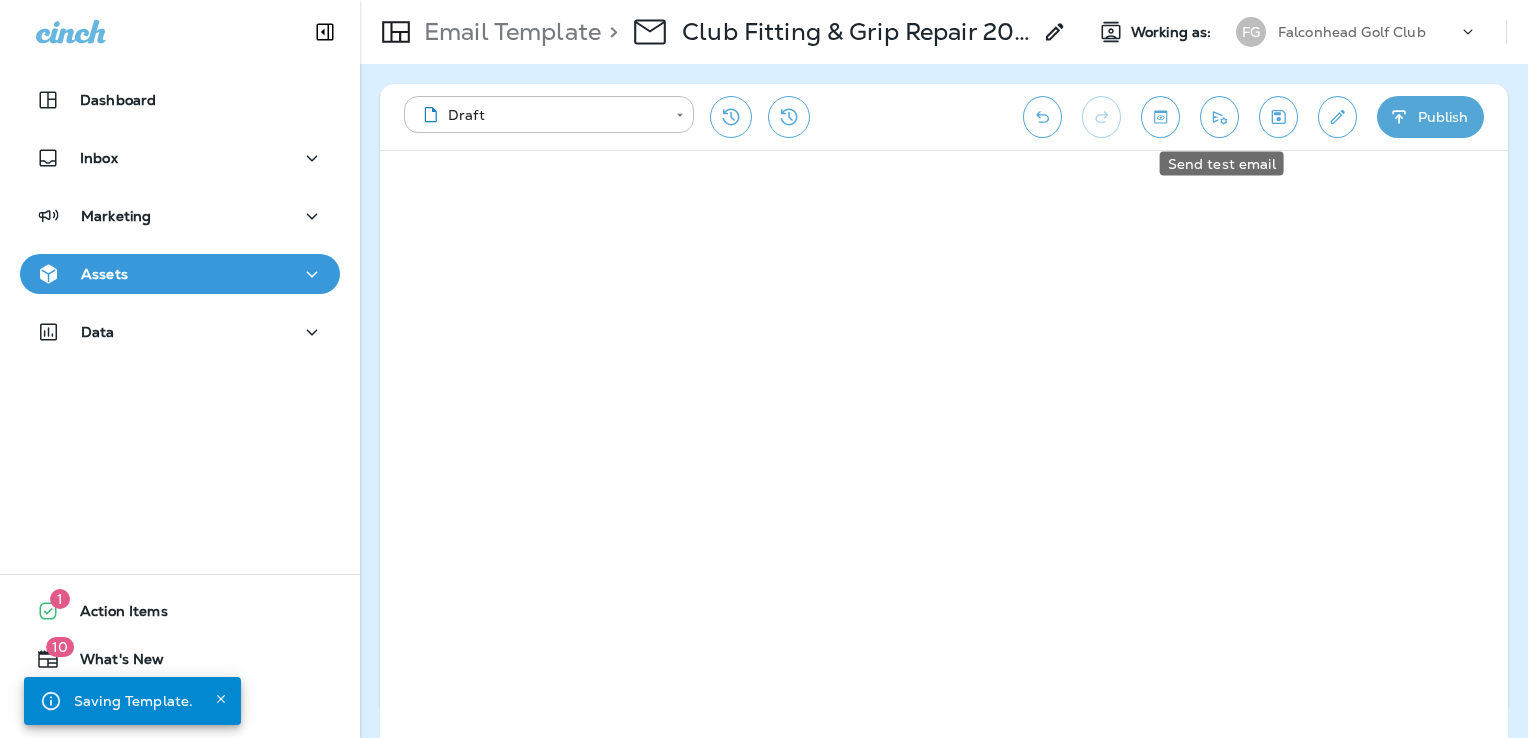 click 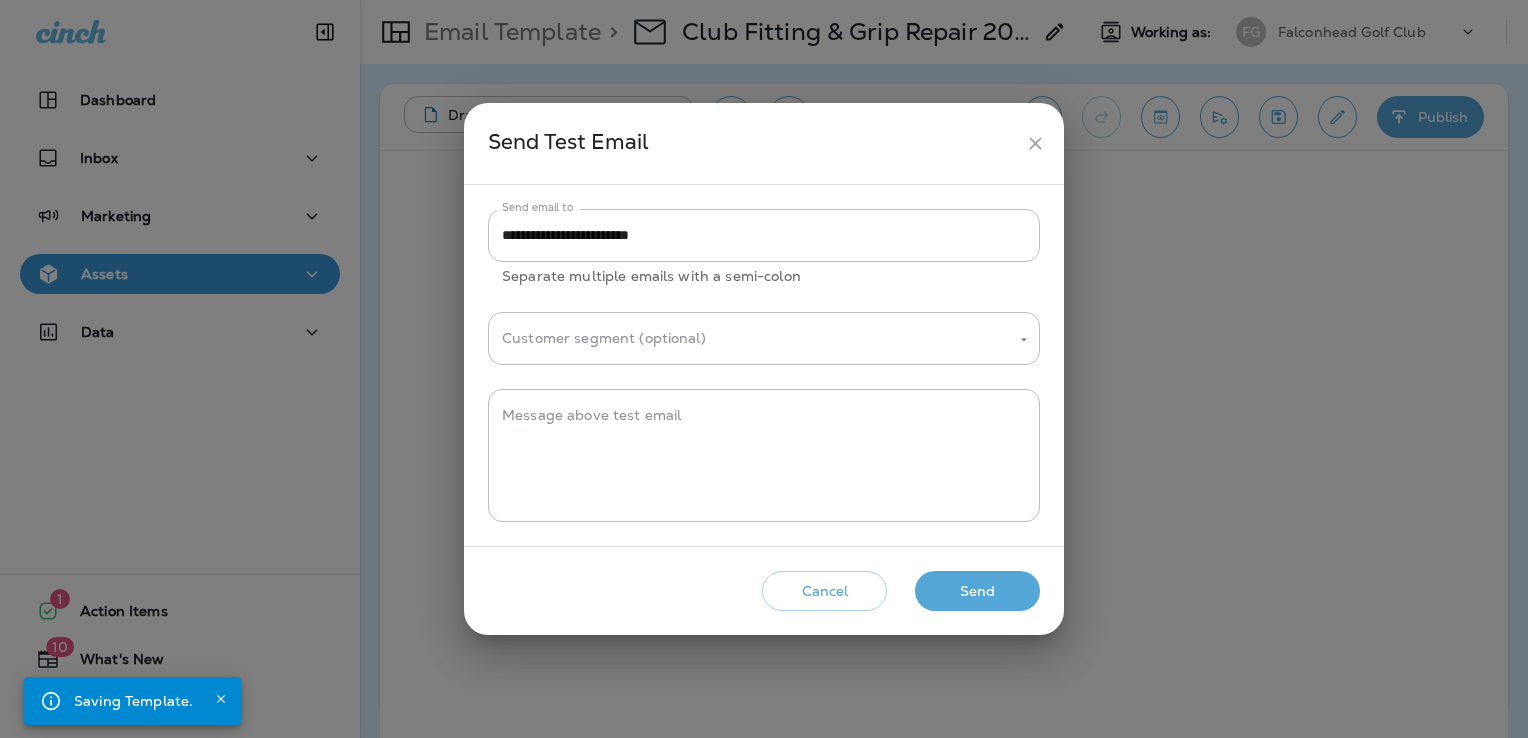 click on "Send" at bounding box center (977, 591) 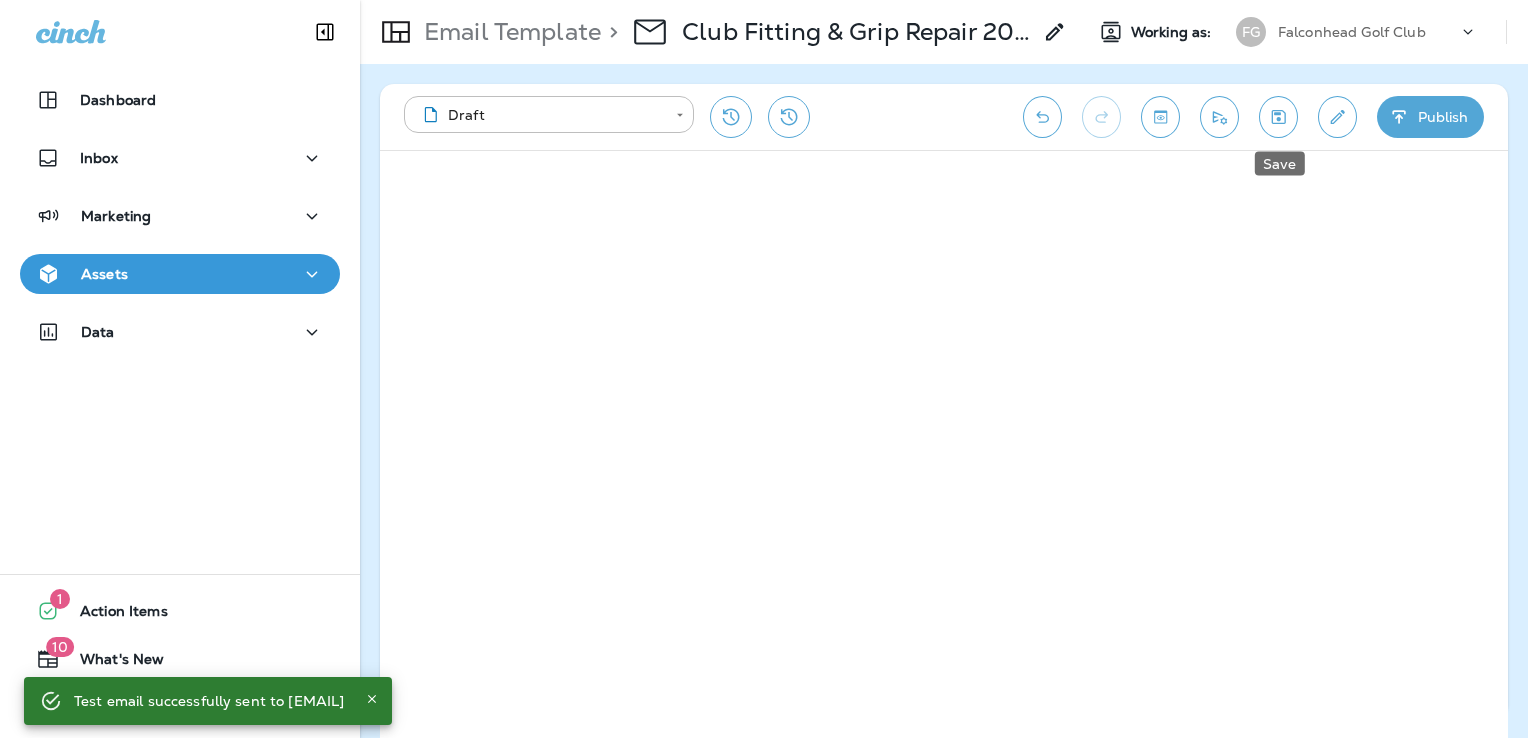 click 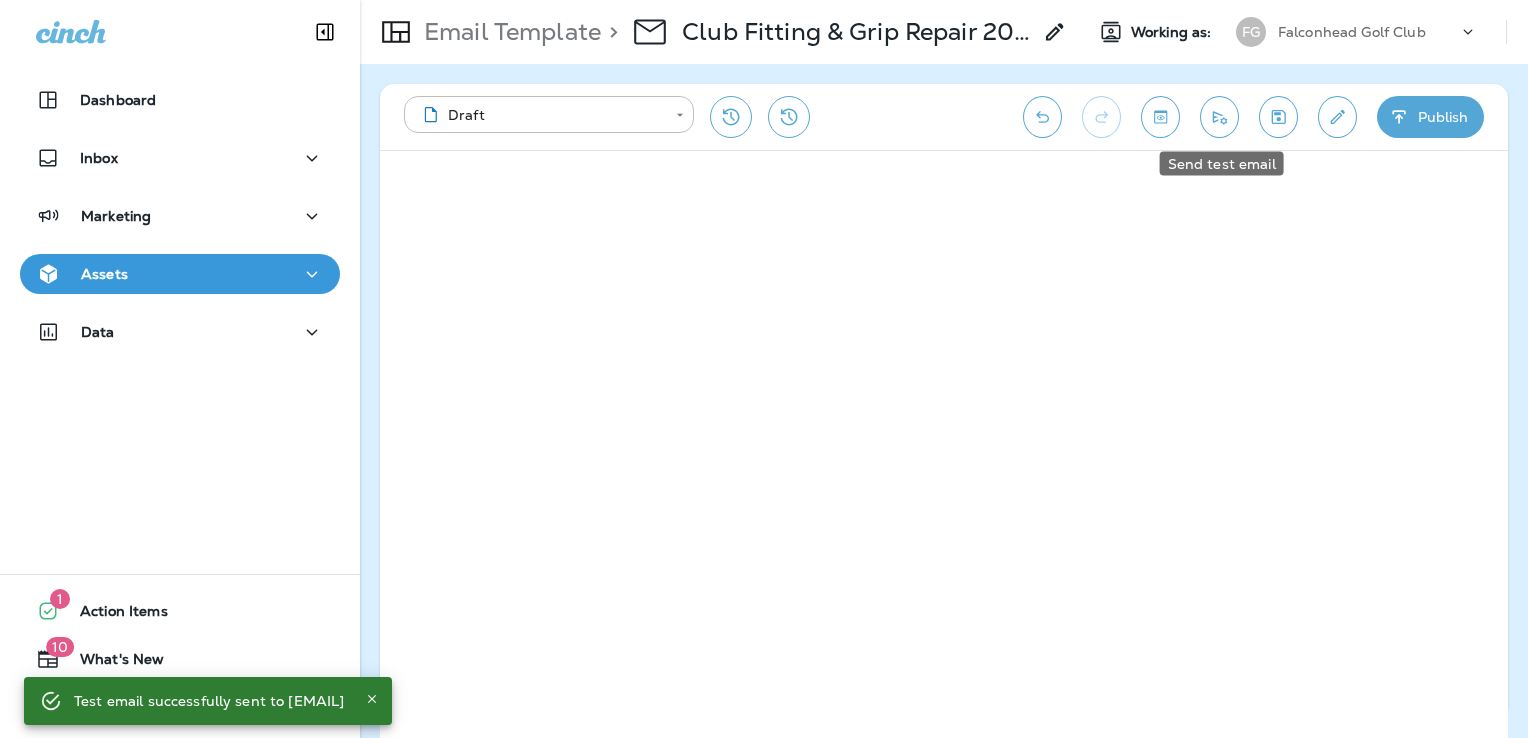 click 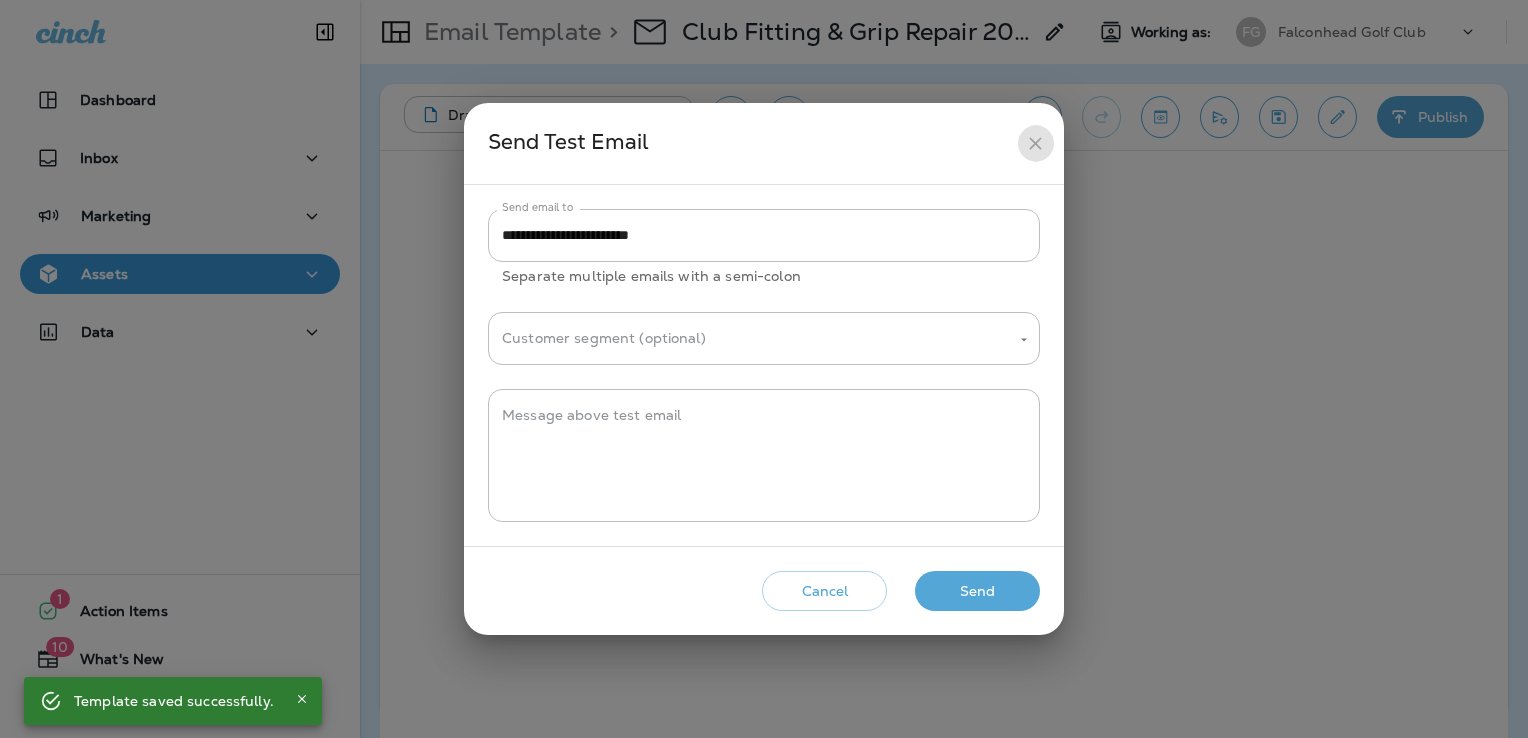 click 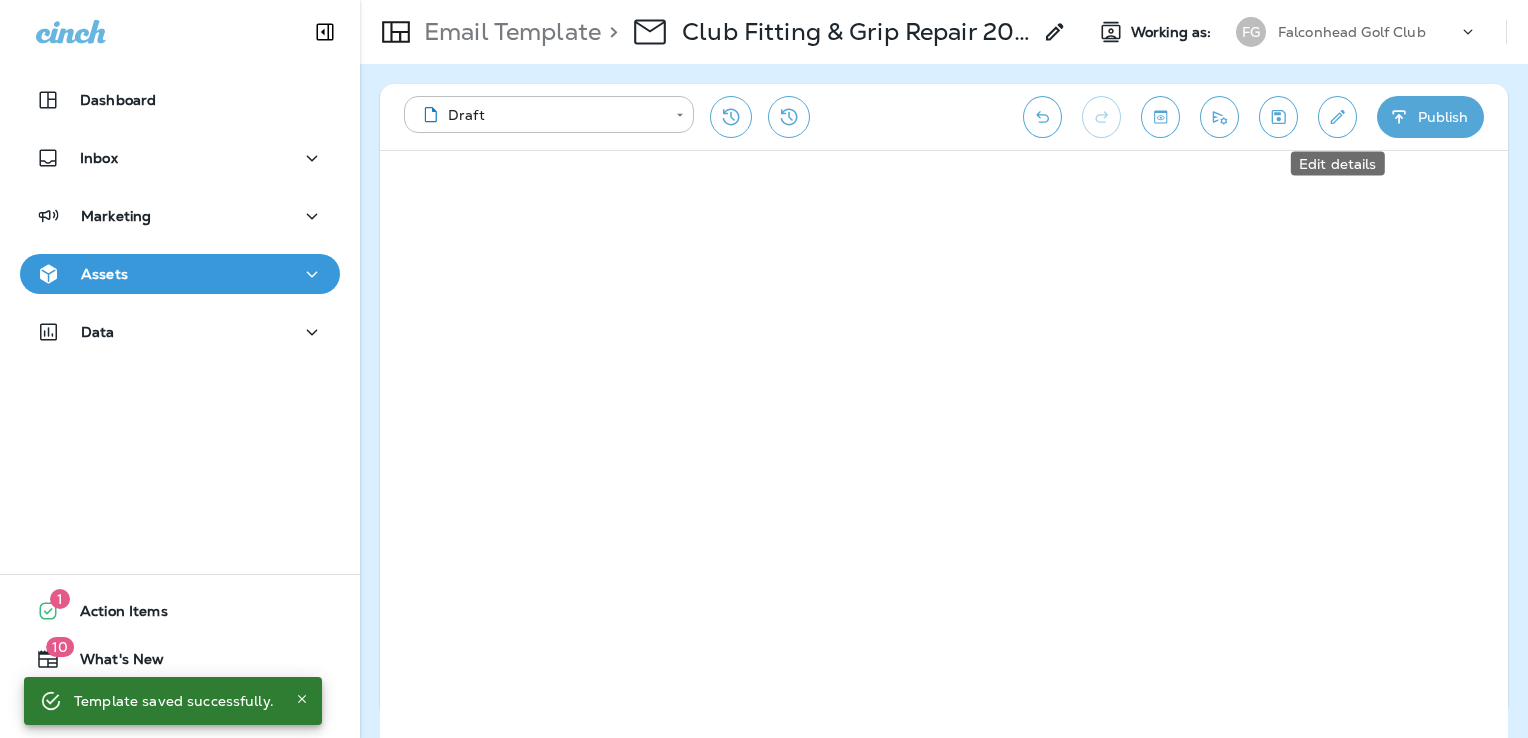 click at bounding box center [1337, 117] 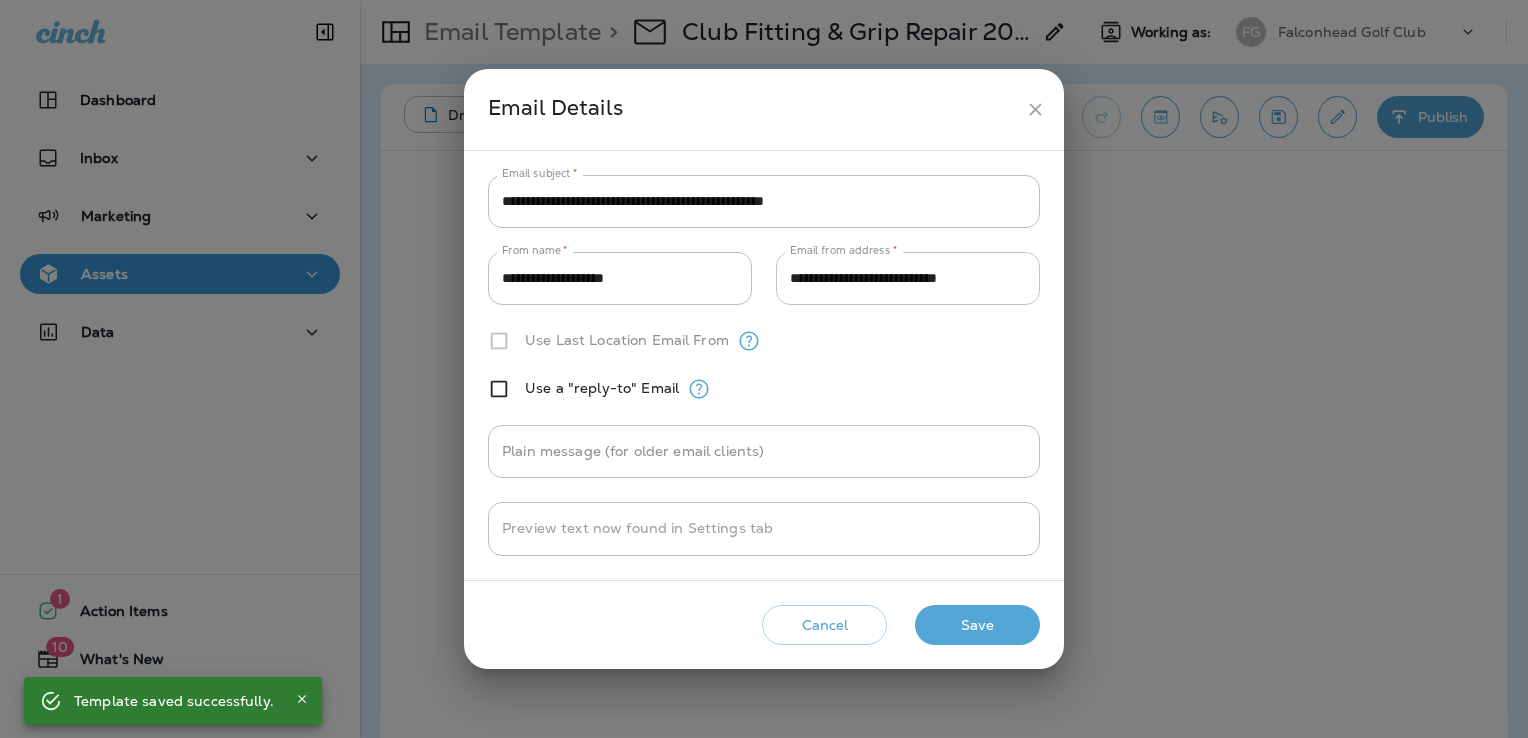 click on "**********" at bounding box center [908, 278] 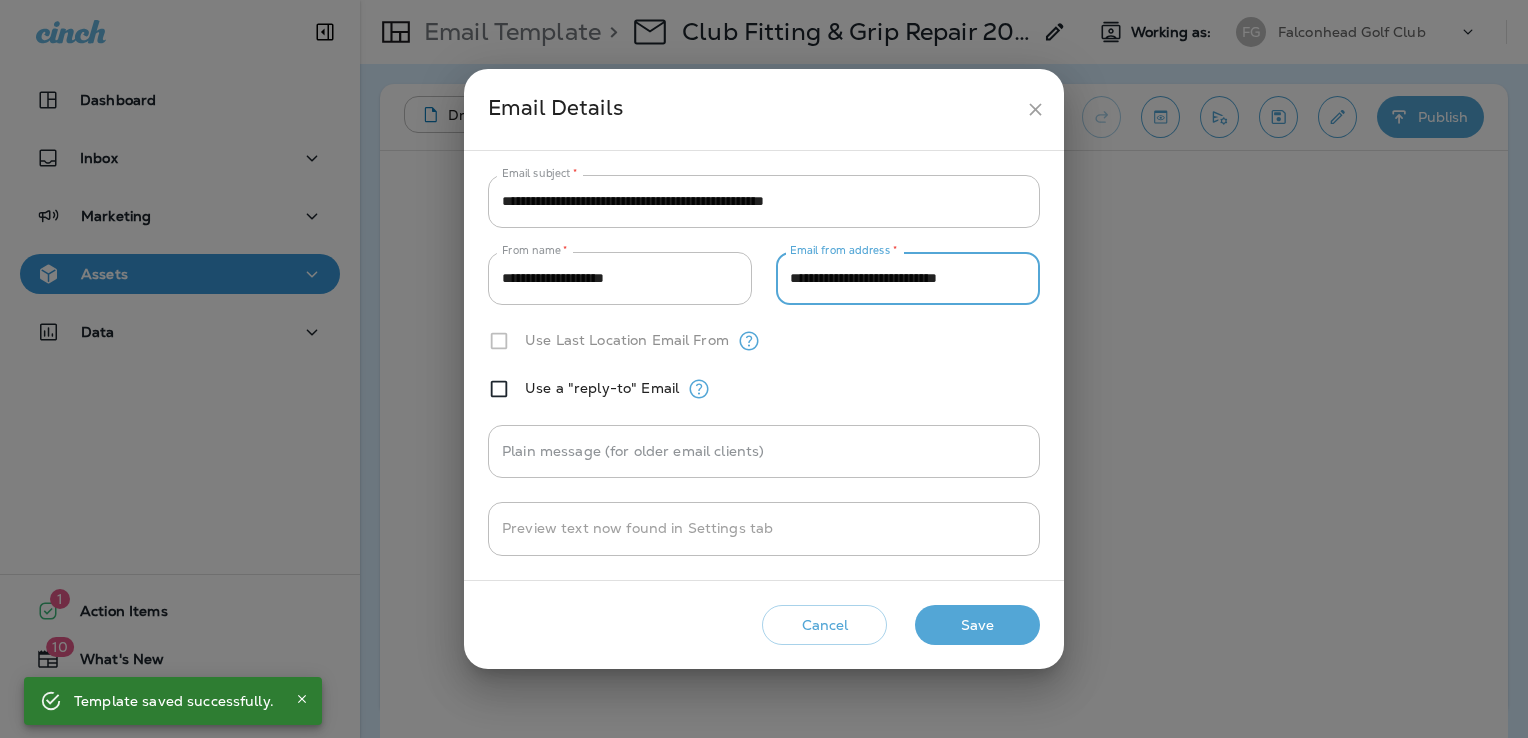 click on "**********" at bounding box center (908, 278) 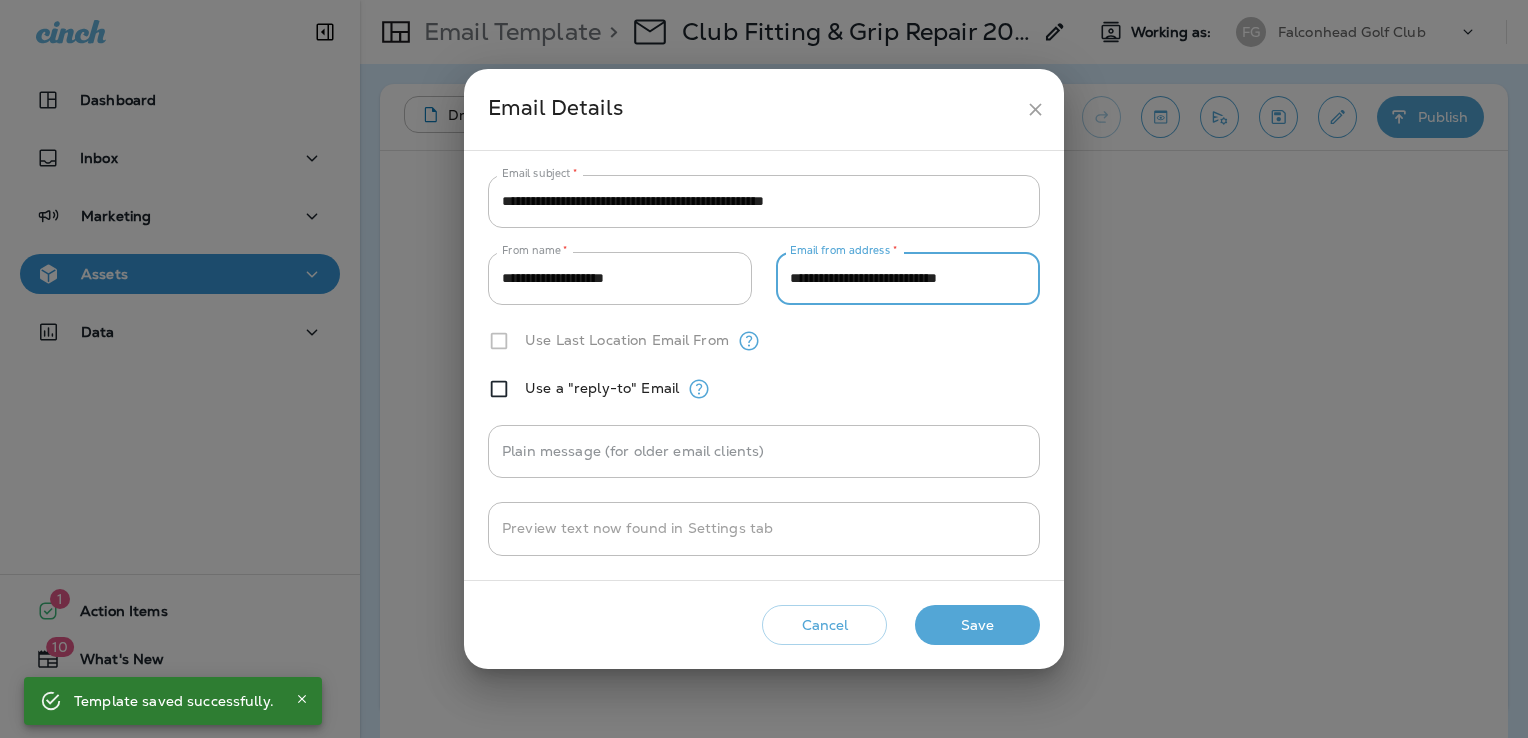 click on "**********" at bounding box center (908, 278) 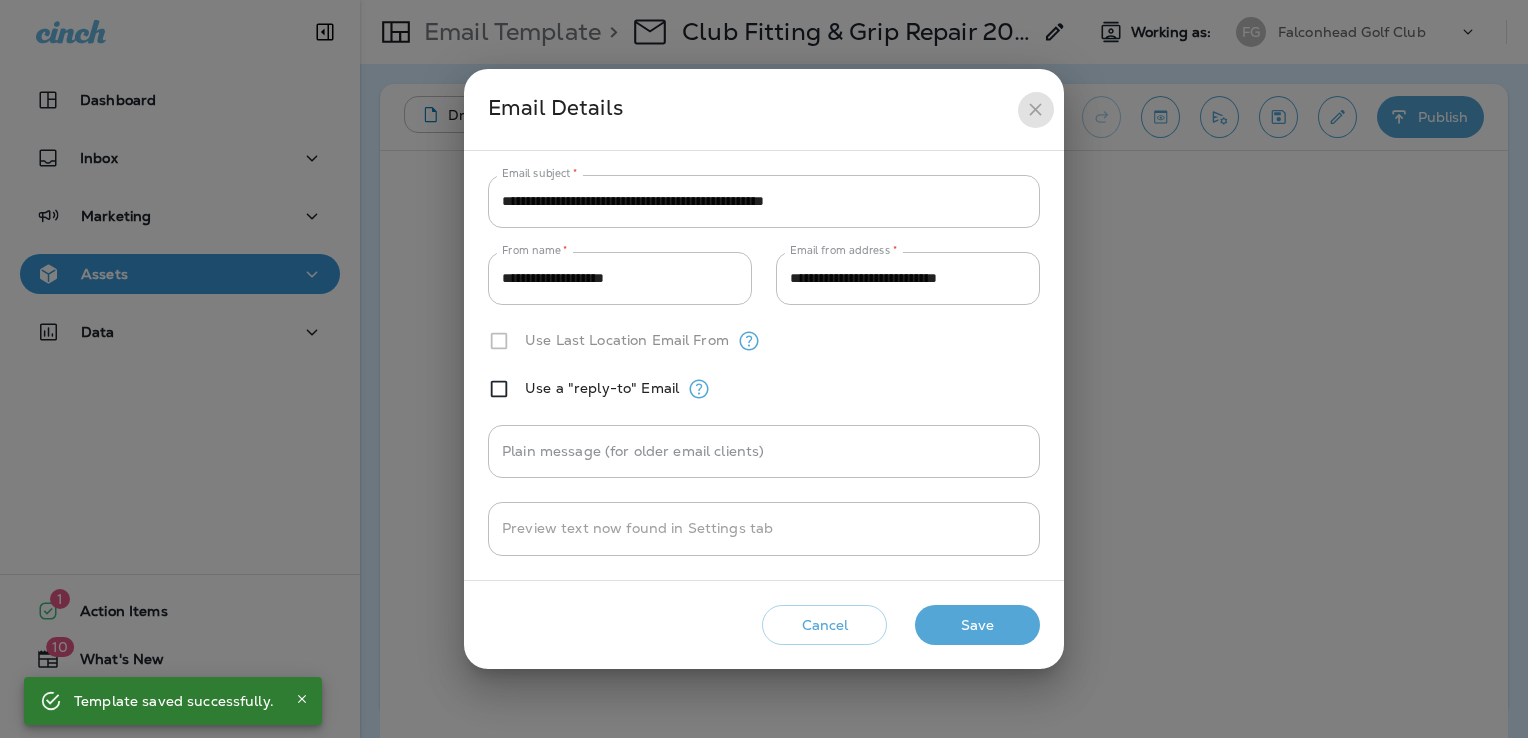 click 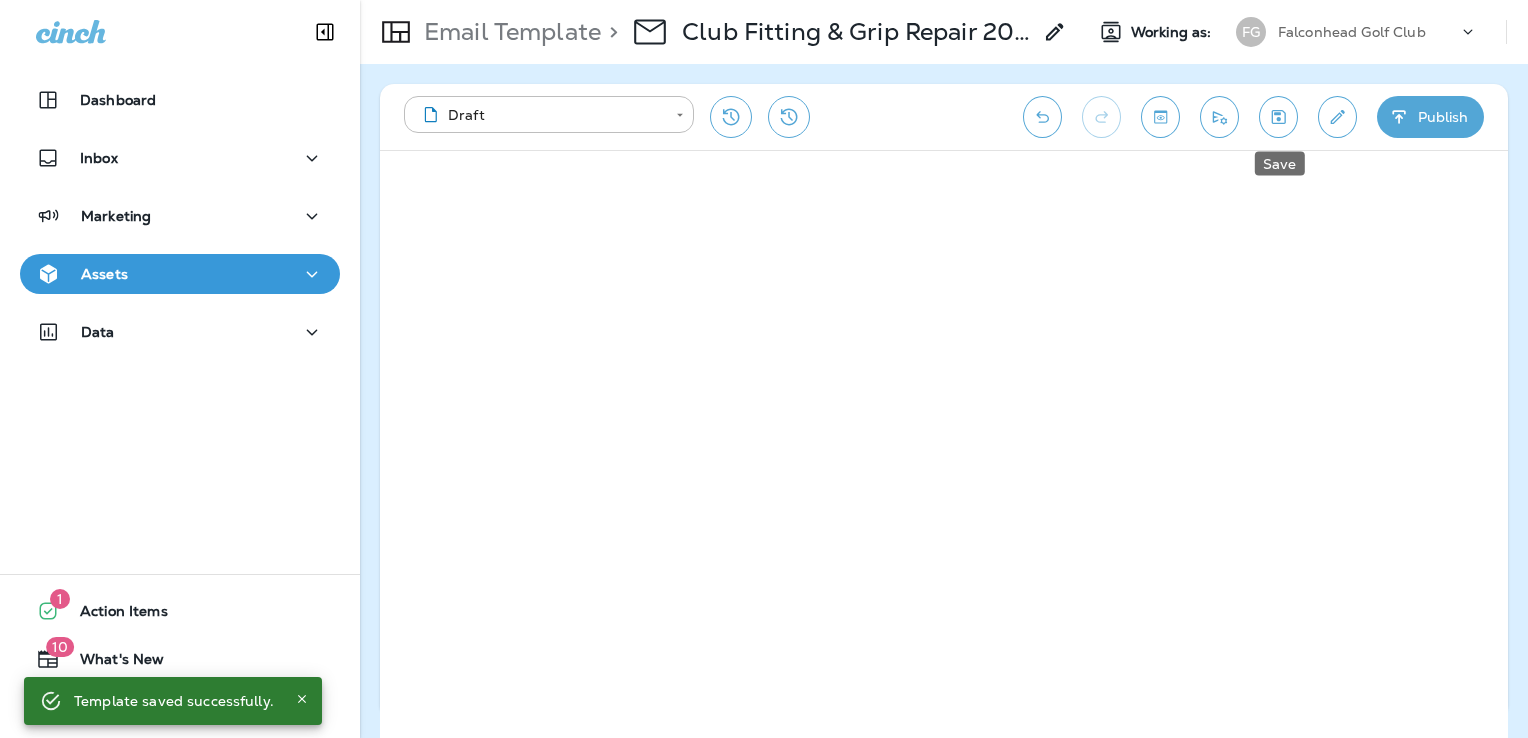click 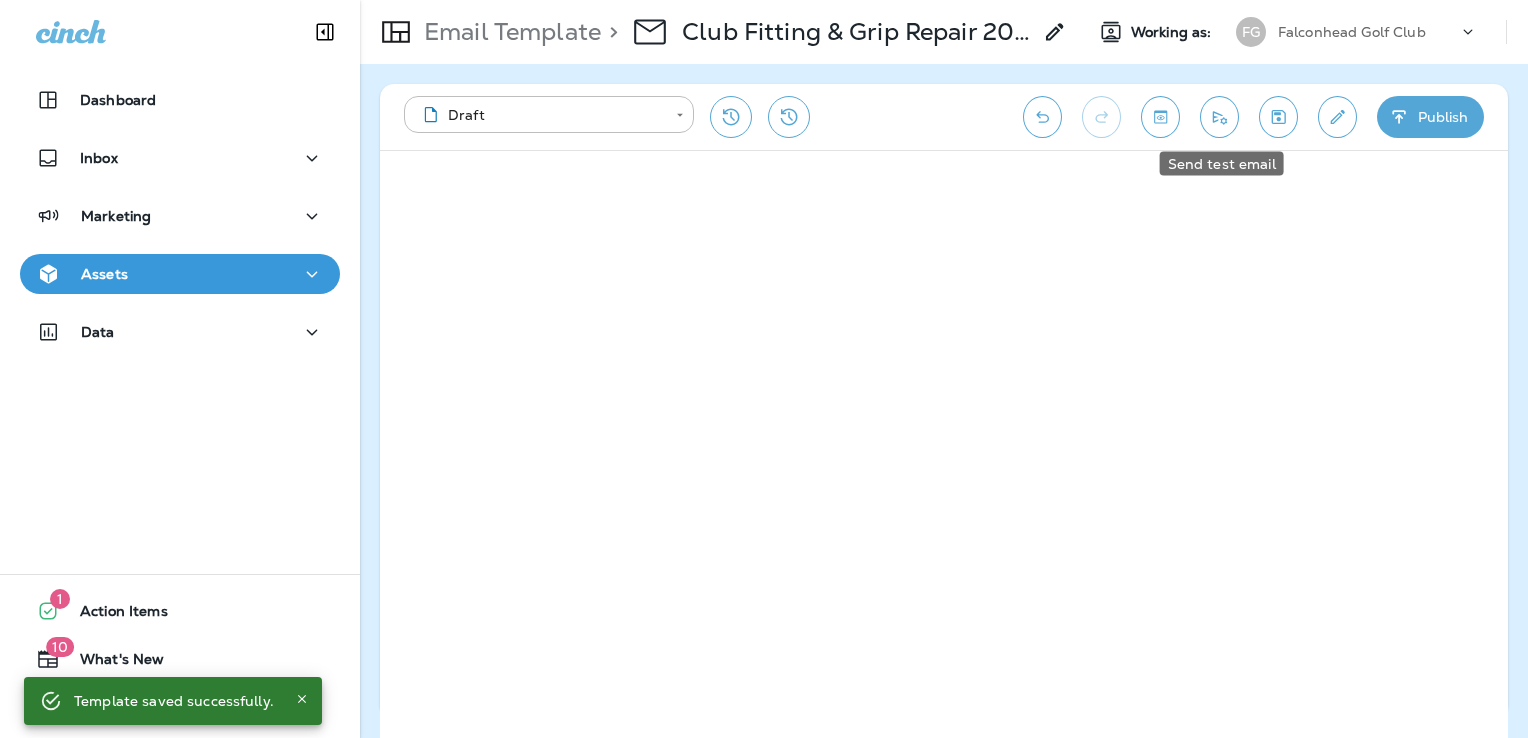 click 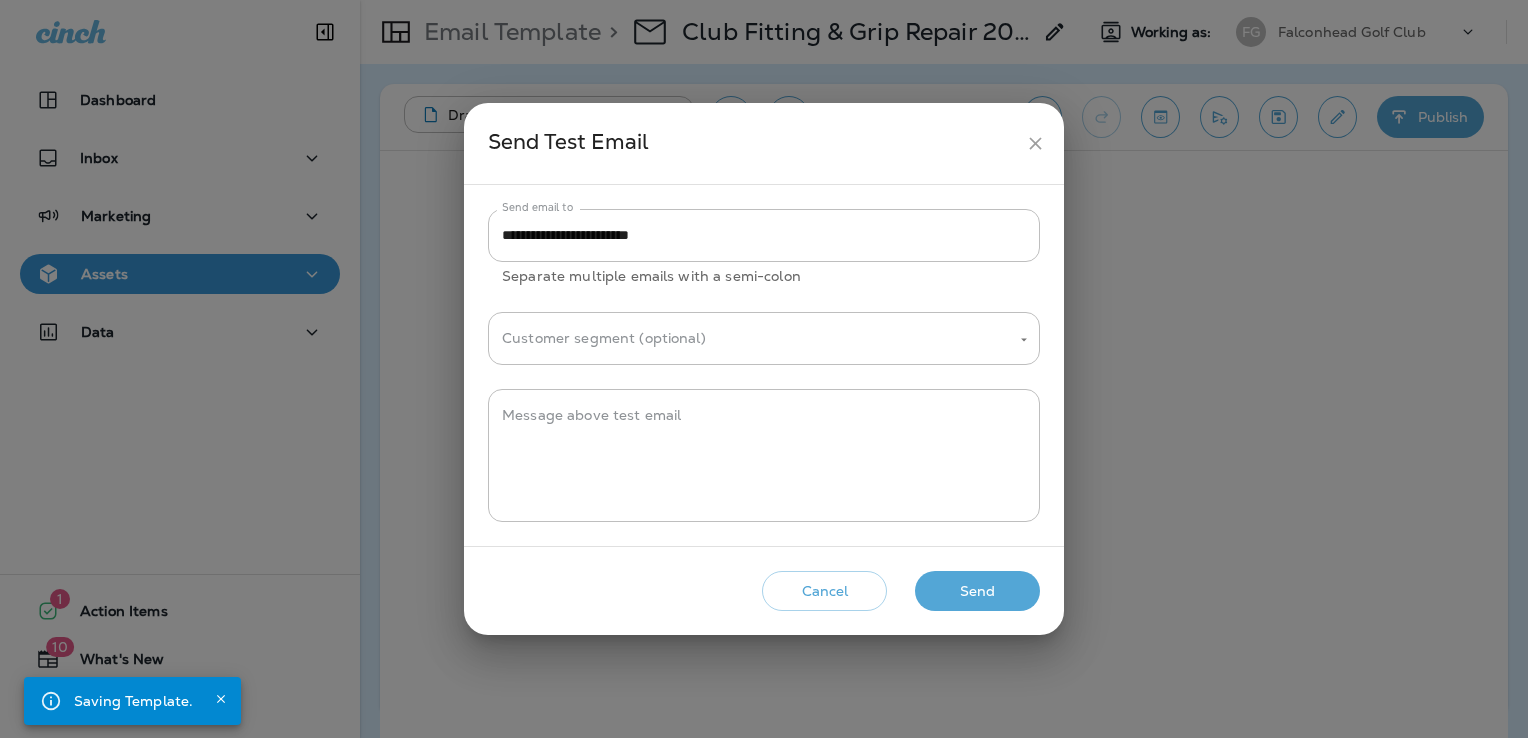 click on "Send" at bounding box center [977, 591] 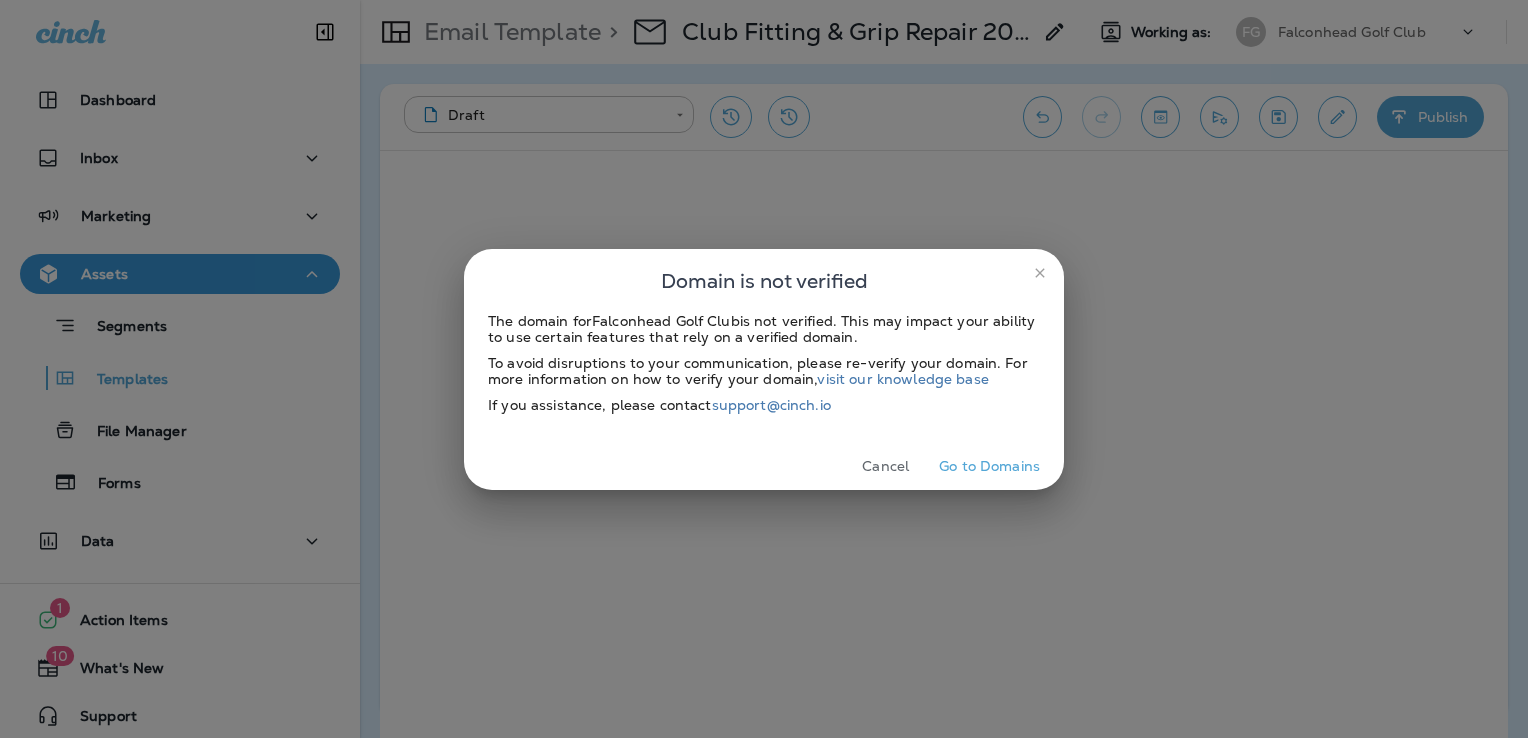 scroll, scrollTop: 0, scrollLeft: 0, axis: both 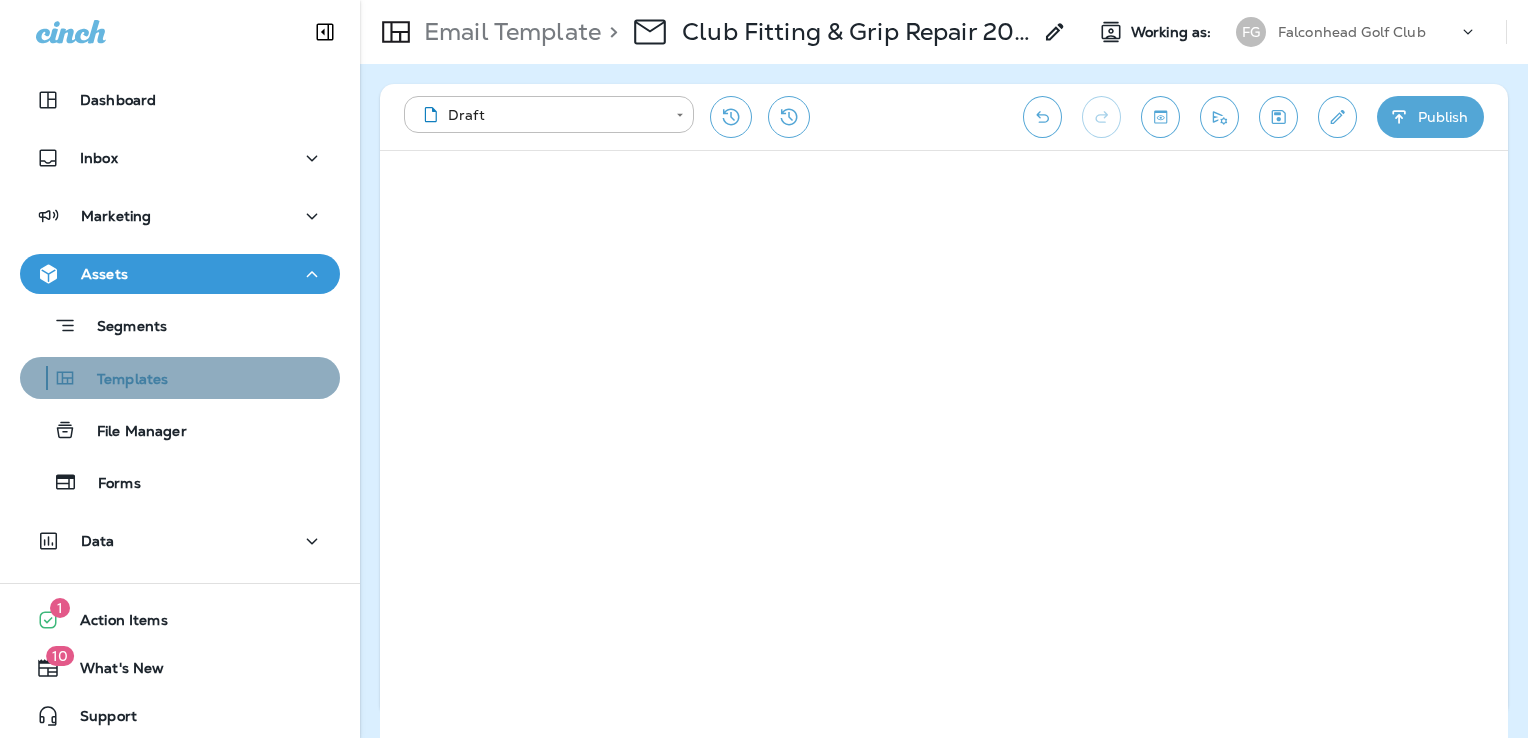 click on "Templates" at bounding box center [180, 378] 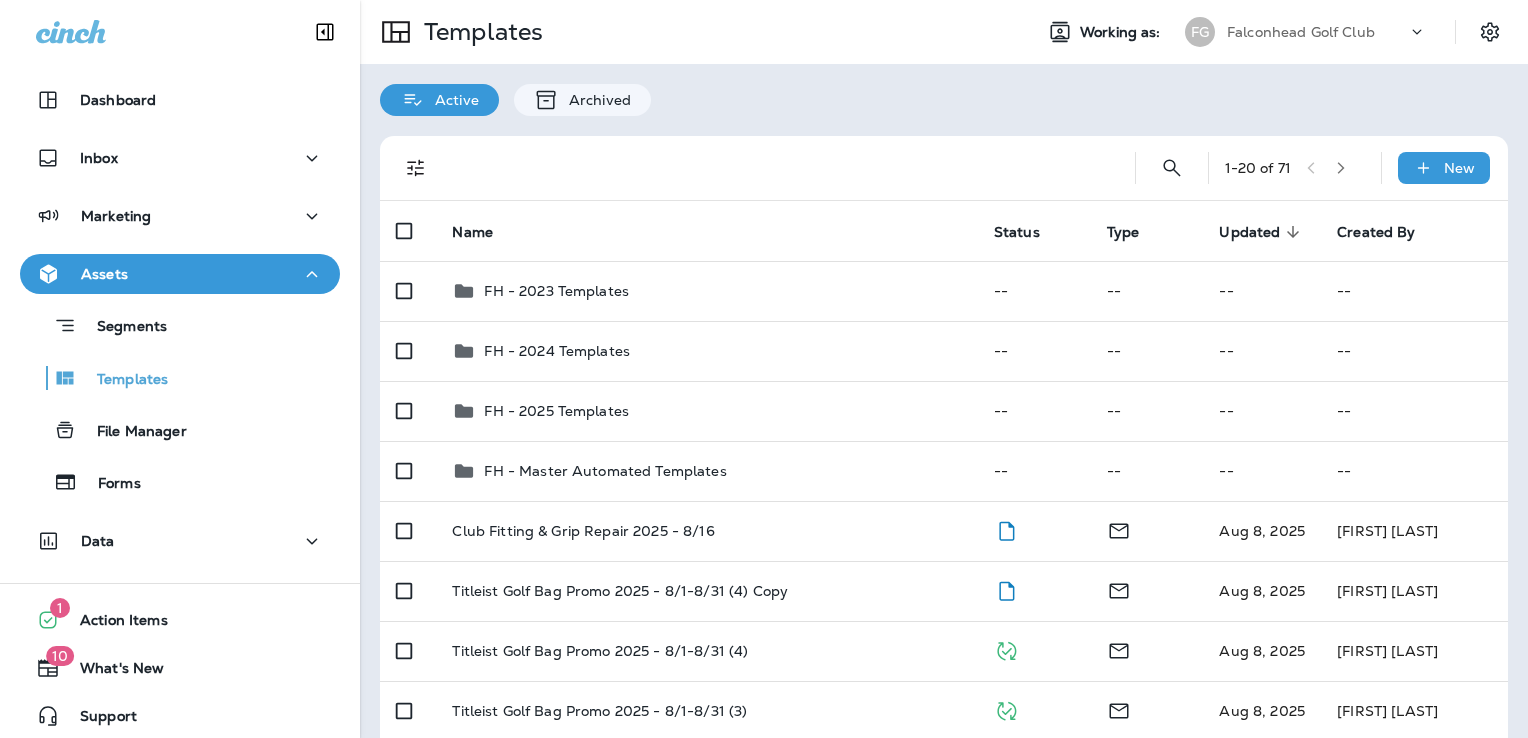 click on "Falconhead Golf Club" at bounding box center [1301, 32] 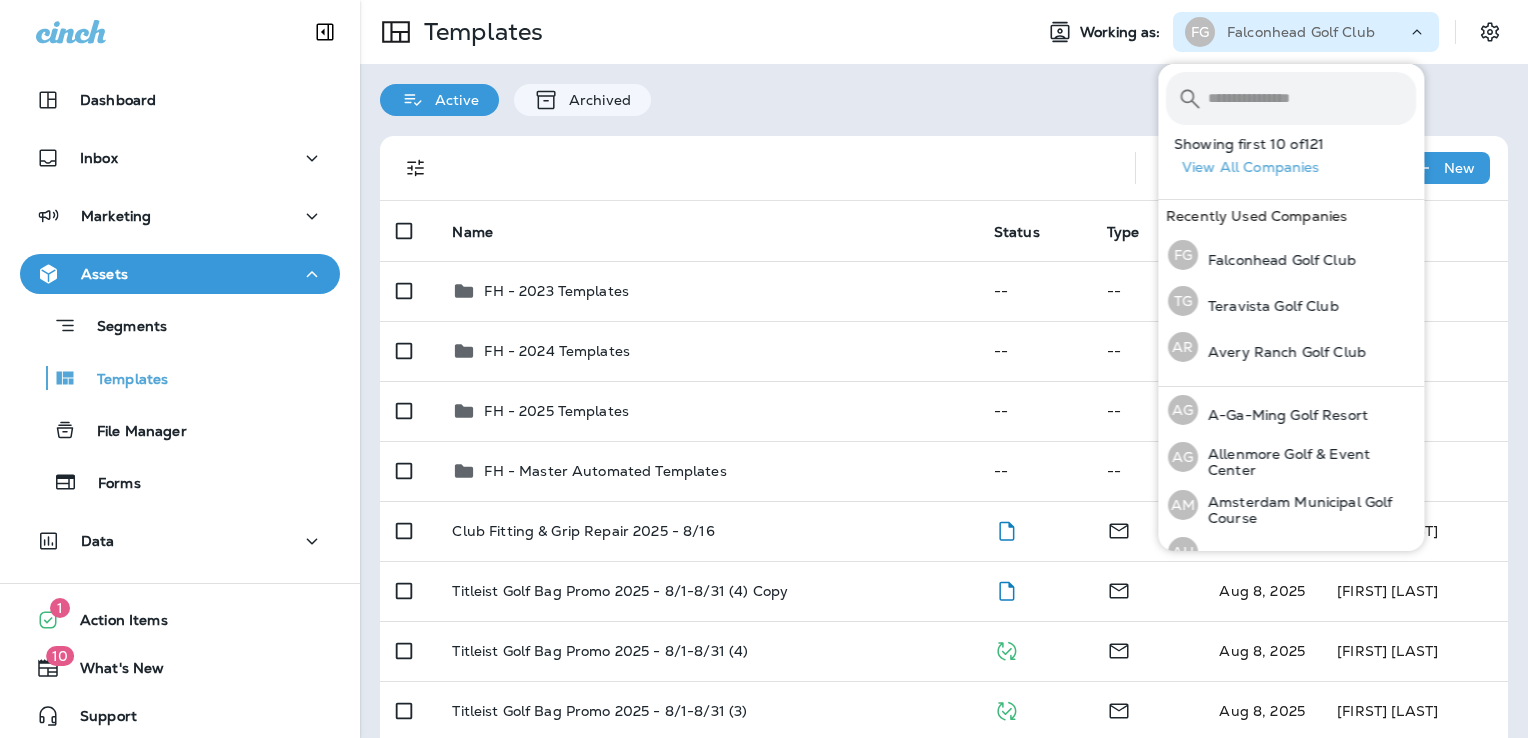 click at bounding box center [1312, 98] 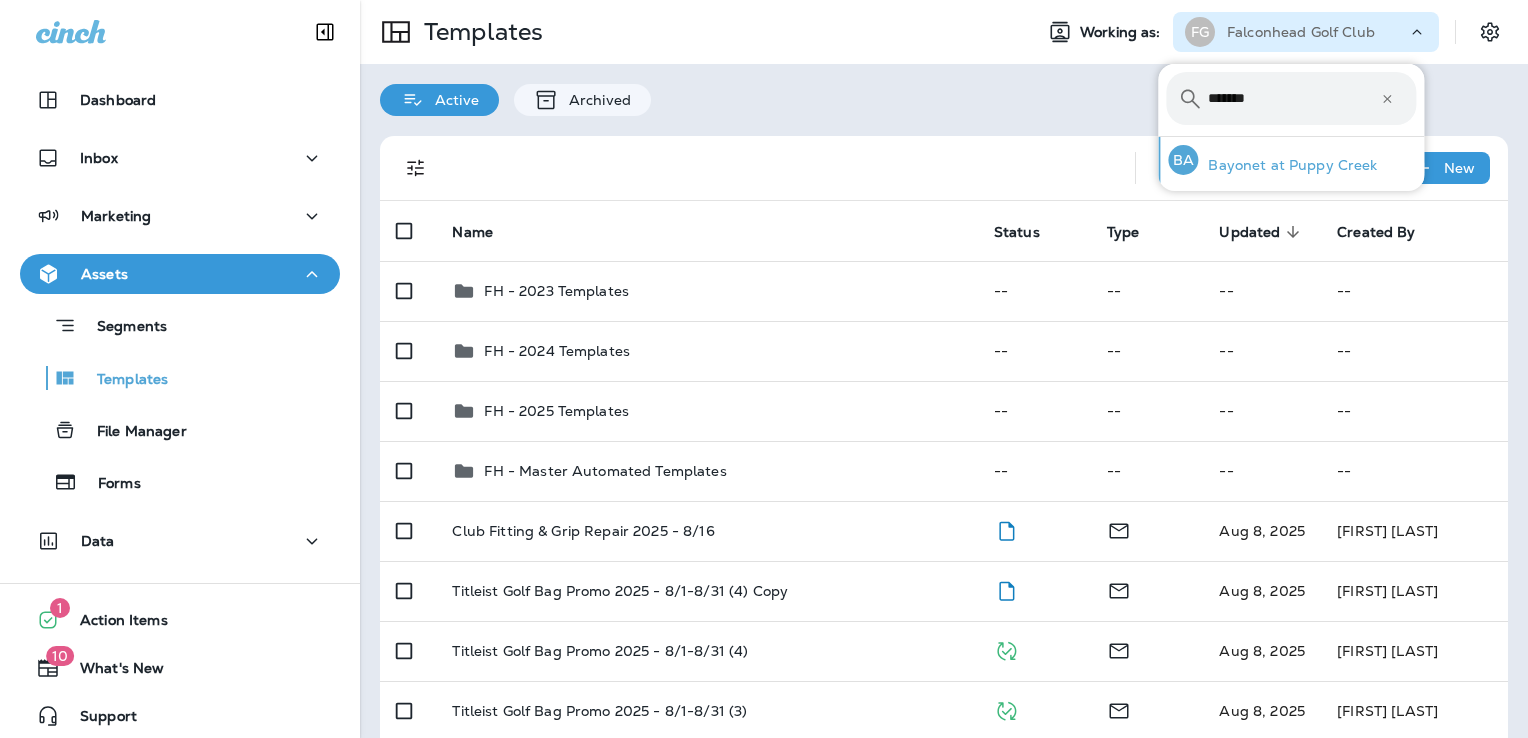 type on "*******" 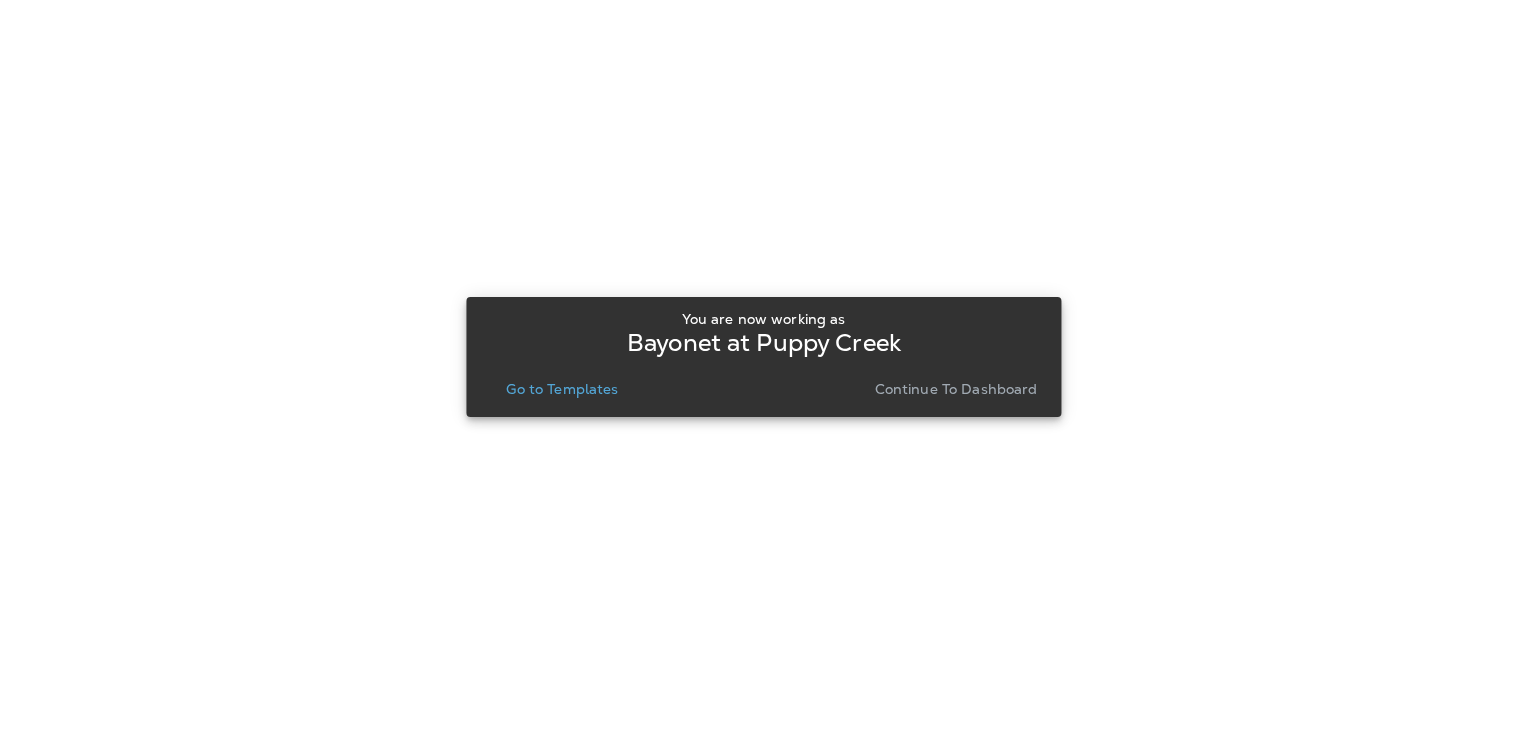 click on "Go to Templates" at bounding box center (562, 389) 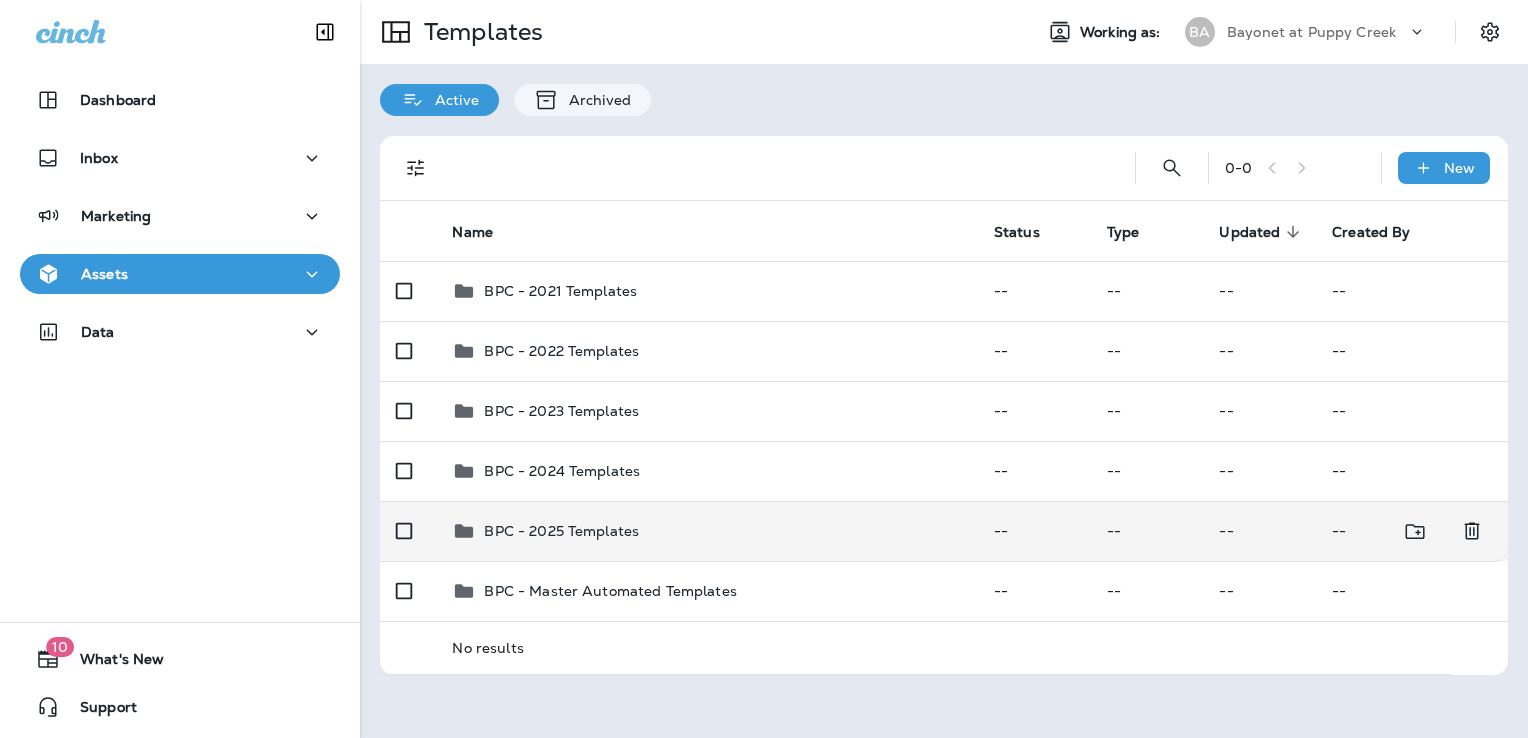 click on "BPC - 2025 Templates" at bounding box center (706, 531) 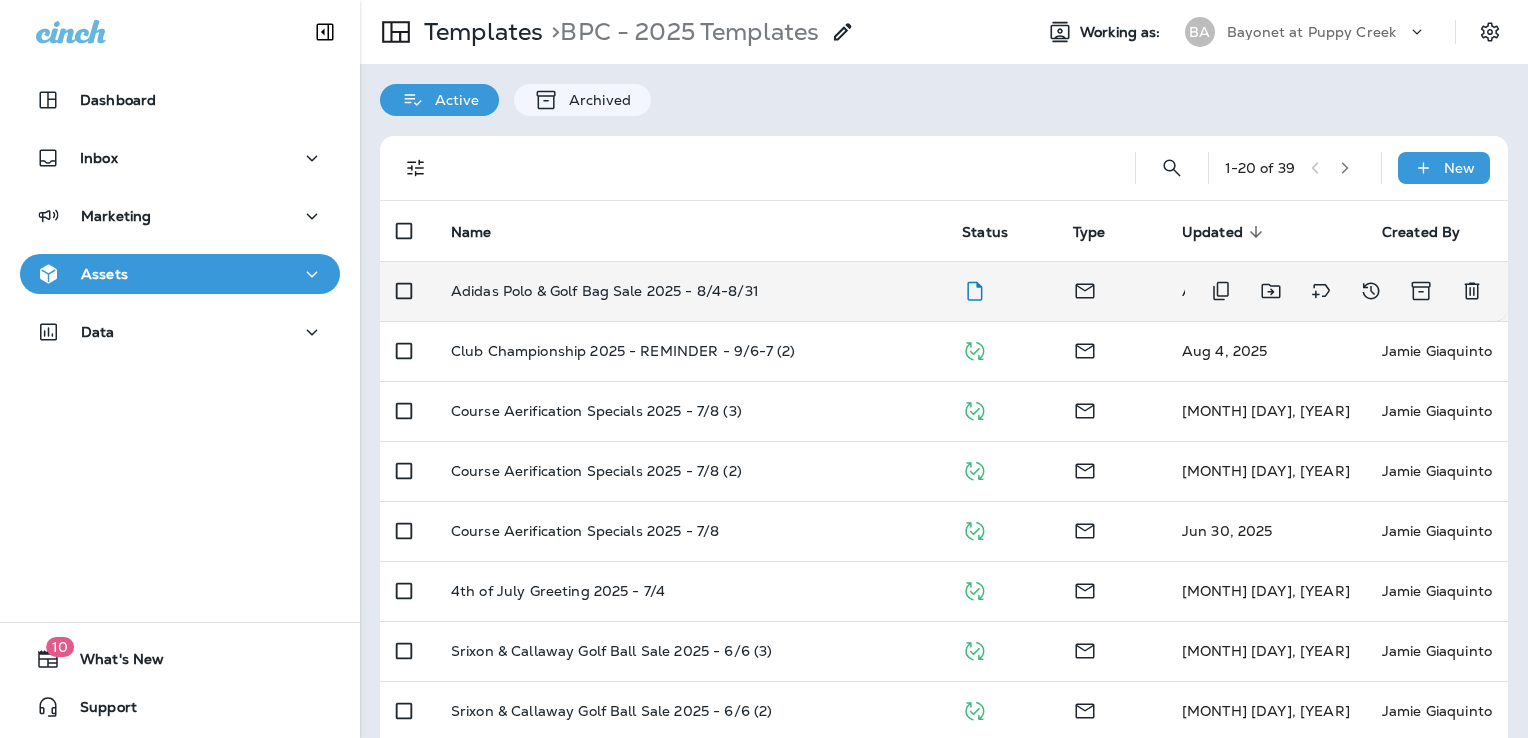 click on "Adidas Polo & Golf Bag Sale 2025 - 8/4-8/31" at bounding box center [690, 291] 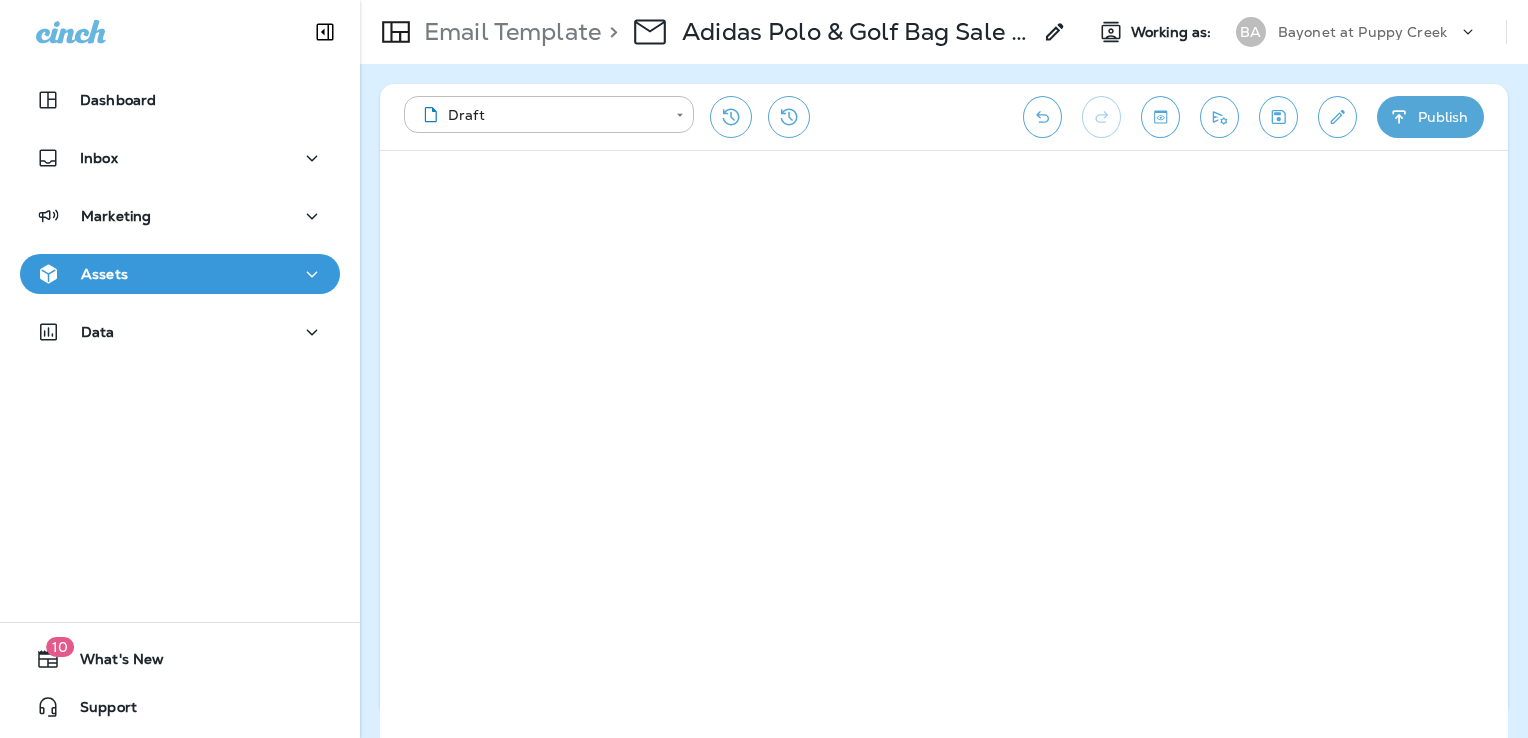 click 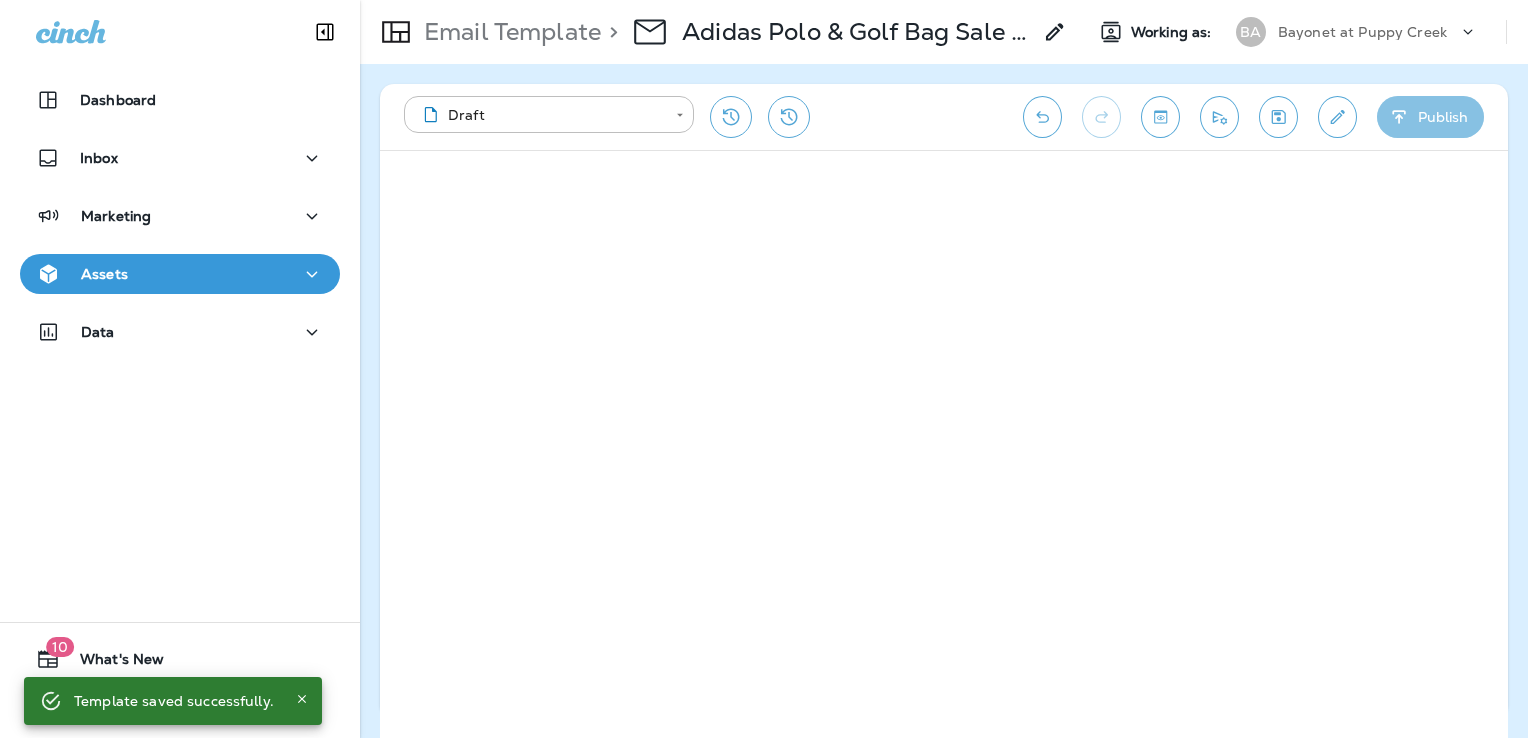 click on "Publish" at bounding box center (1430, 117) 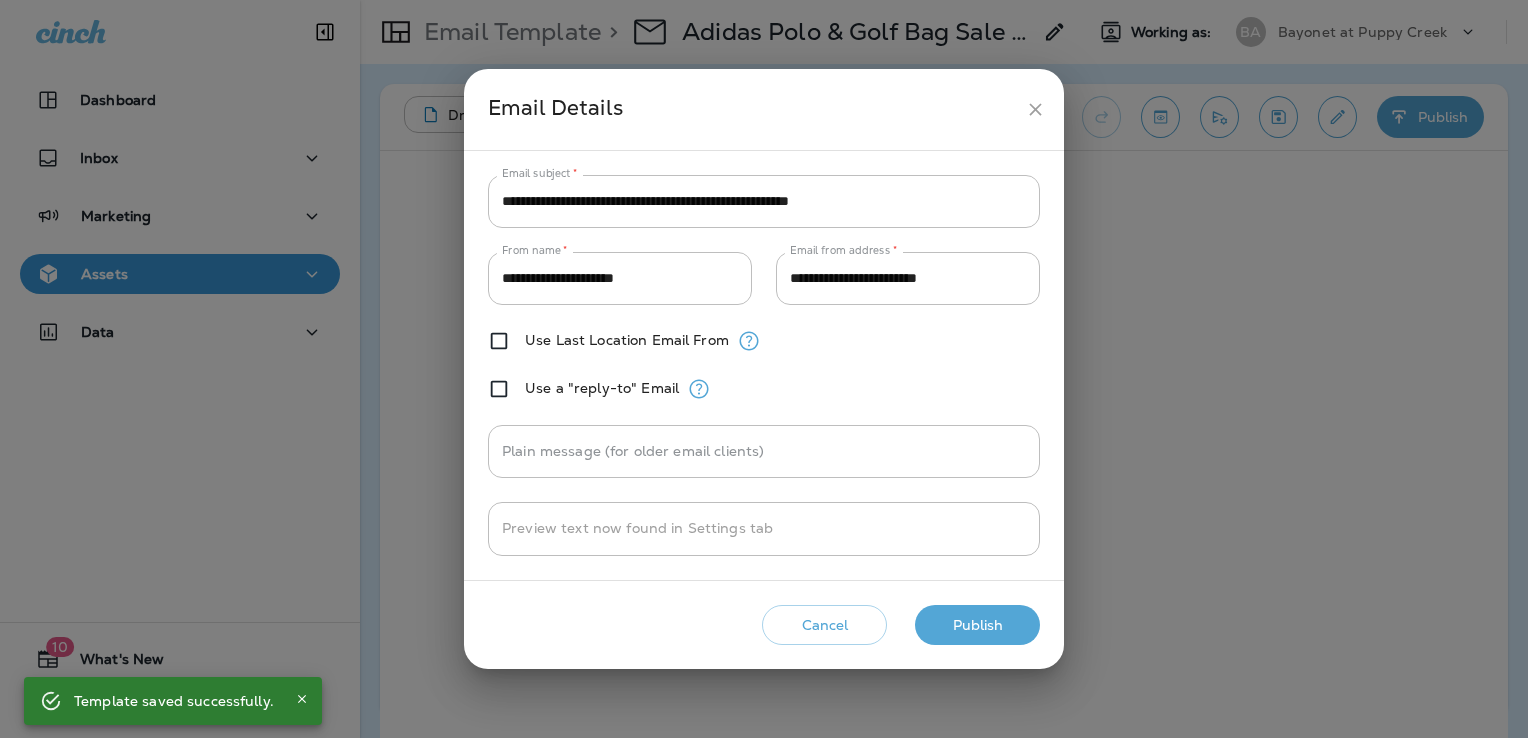 click on "Publish" at bounding box center (977, 625) 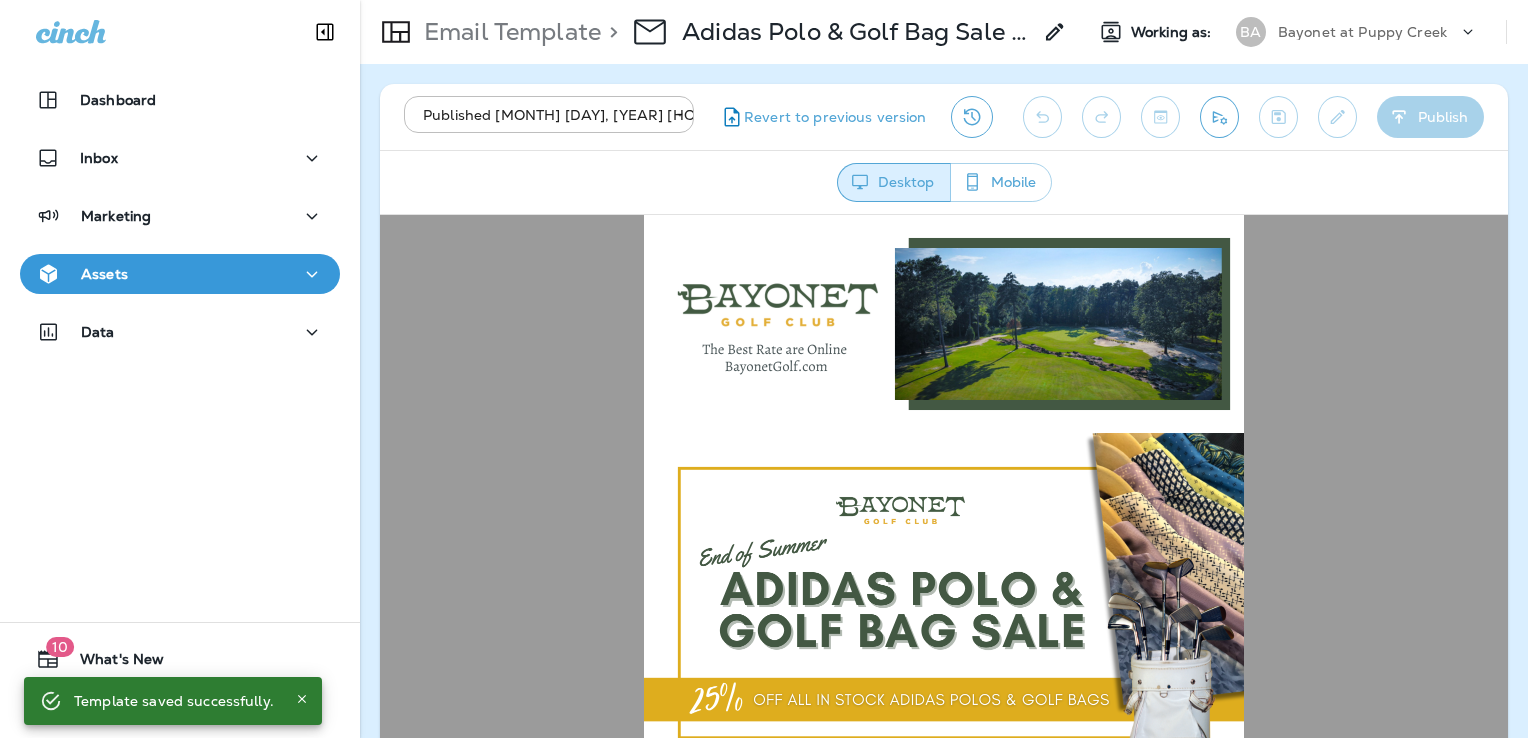 scroll, scrollTop: 0, scrollLeft: 0, axis: both 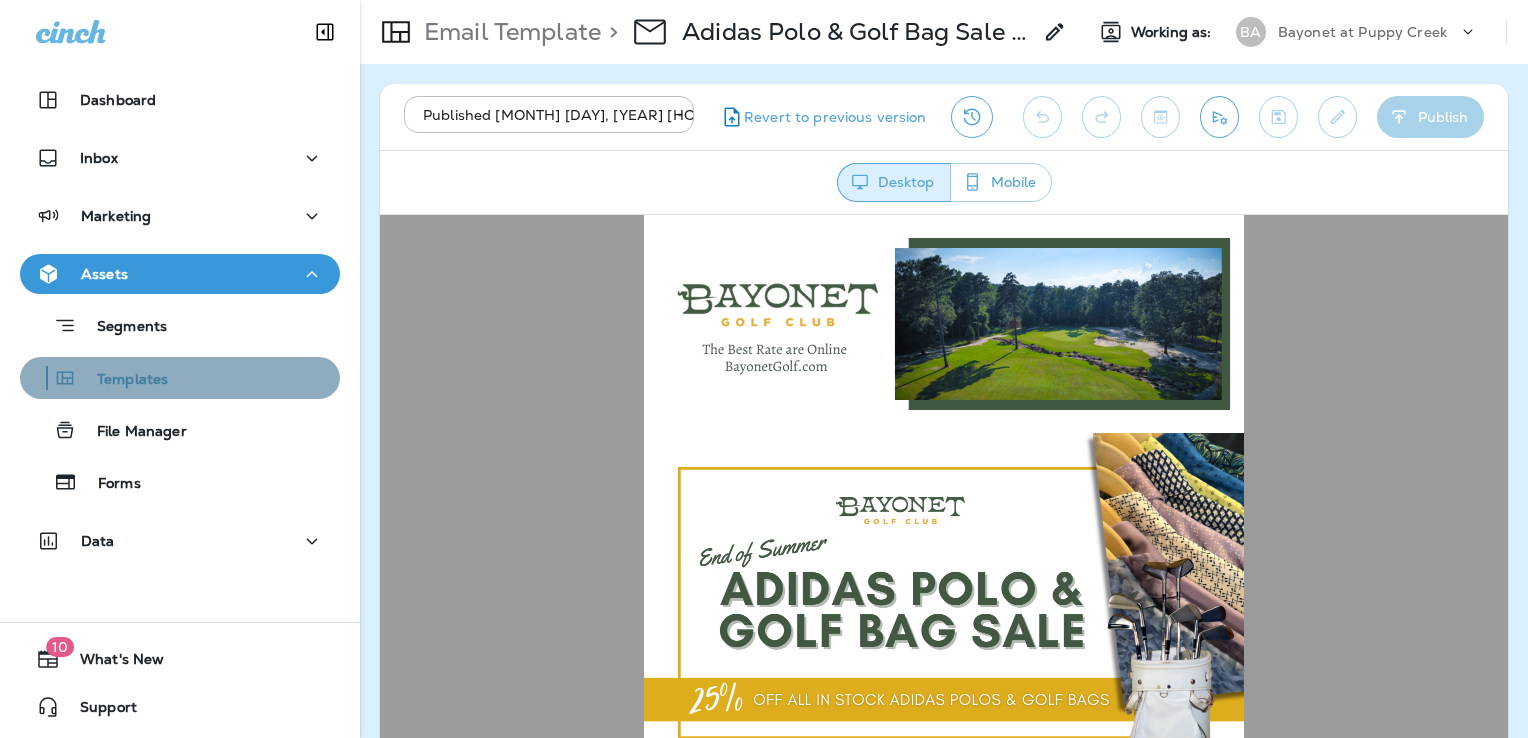 click on "Templates" at bounding box center [180, 378] 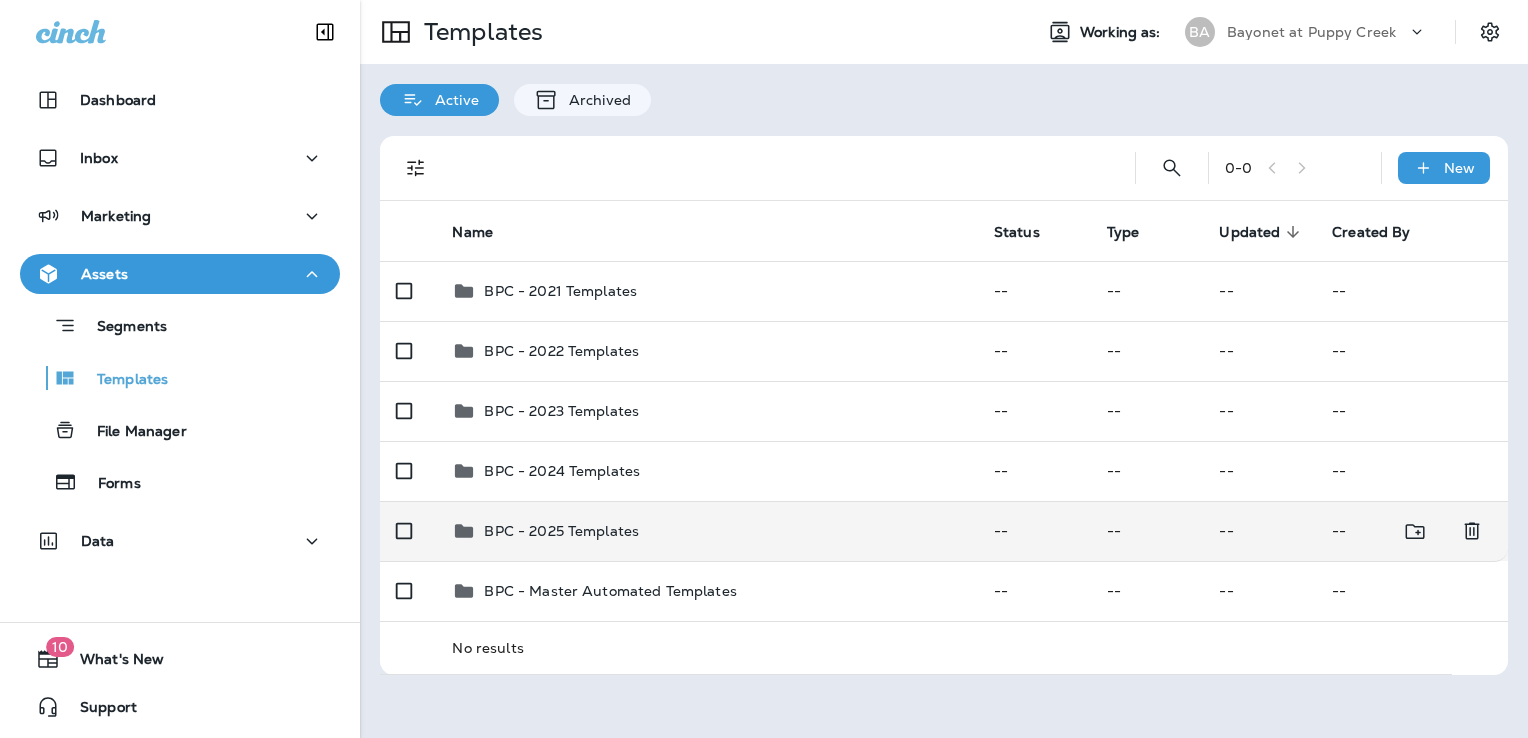 click on "BPC - 2025 Templates" at bounding box center [706, 531] 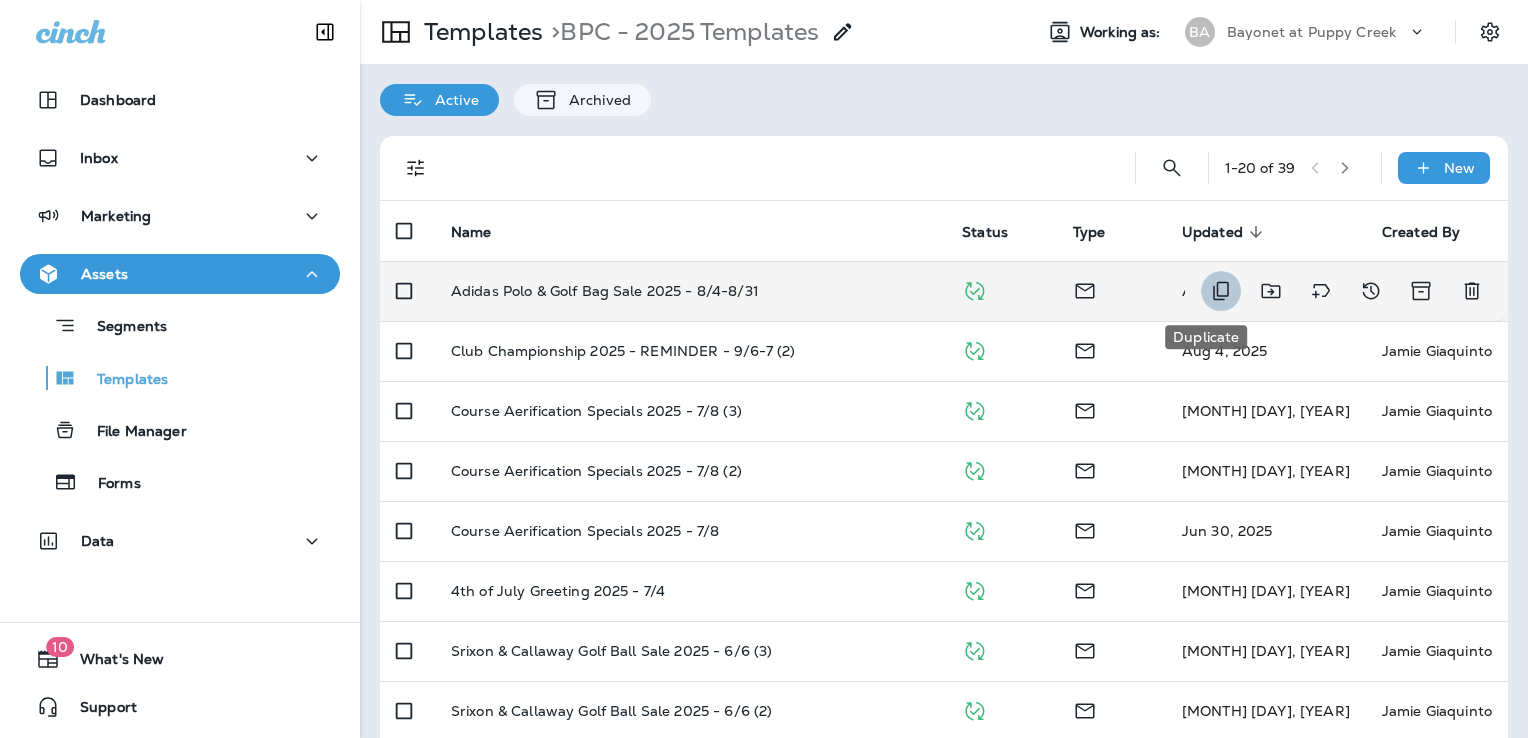 click 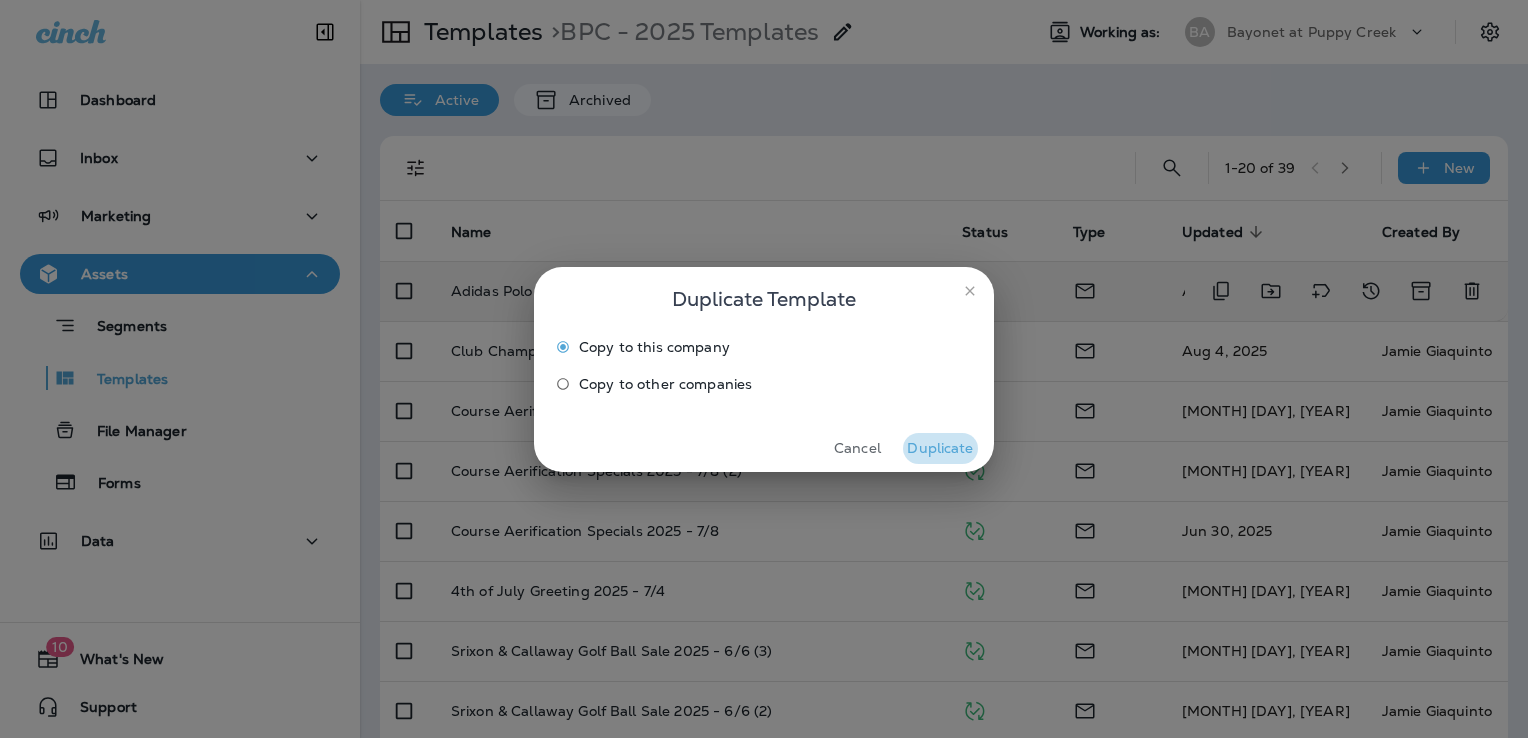 click on "Duplicate" at bounding box center (940, 448) 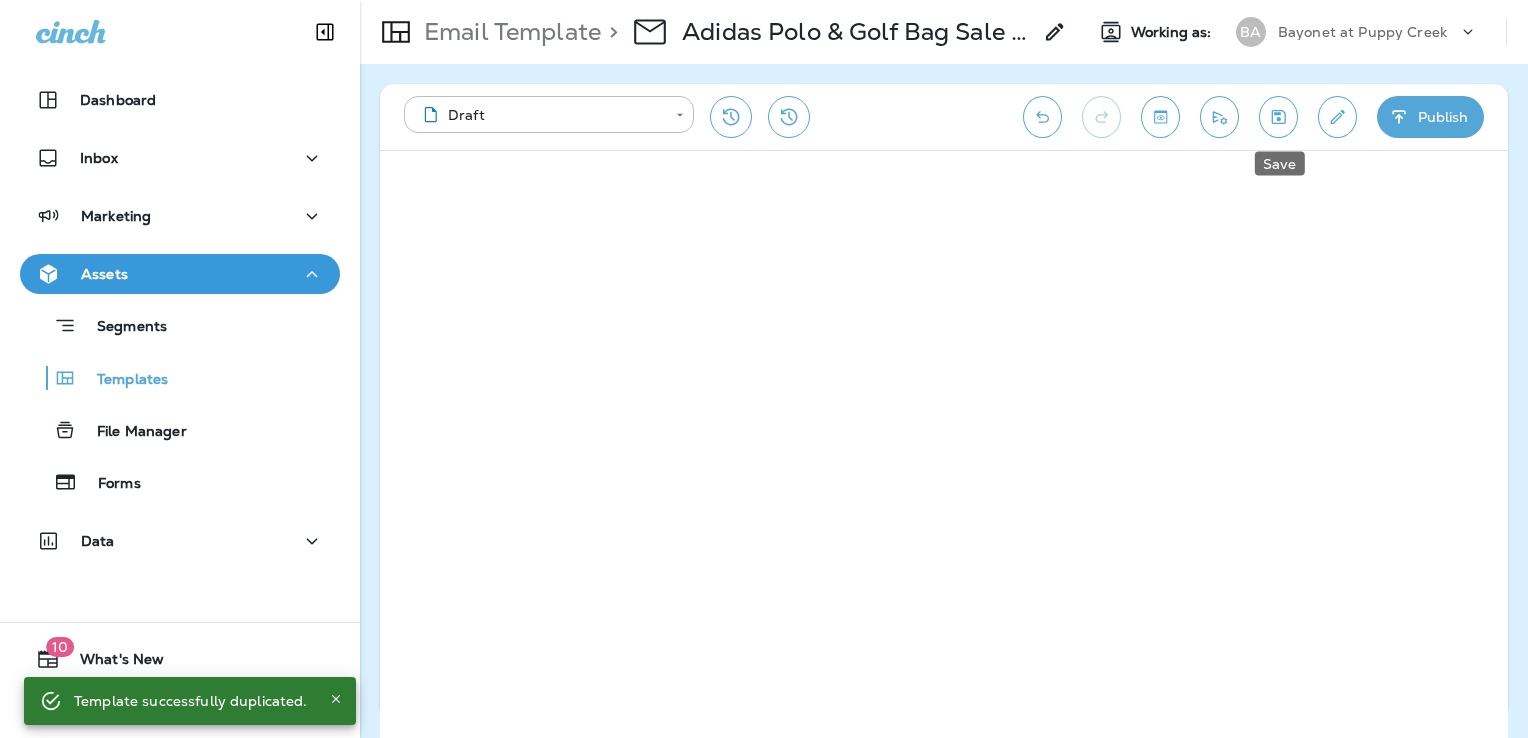 click 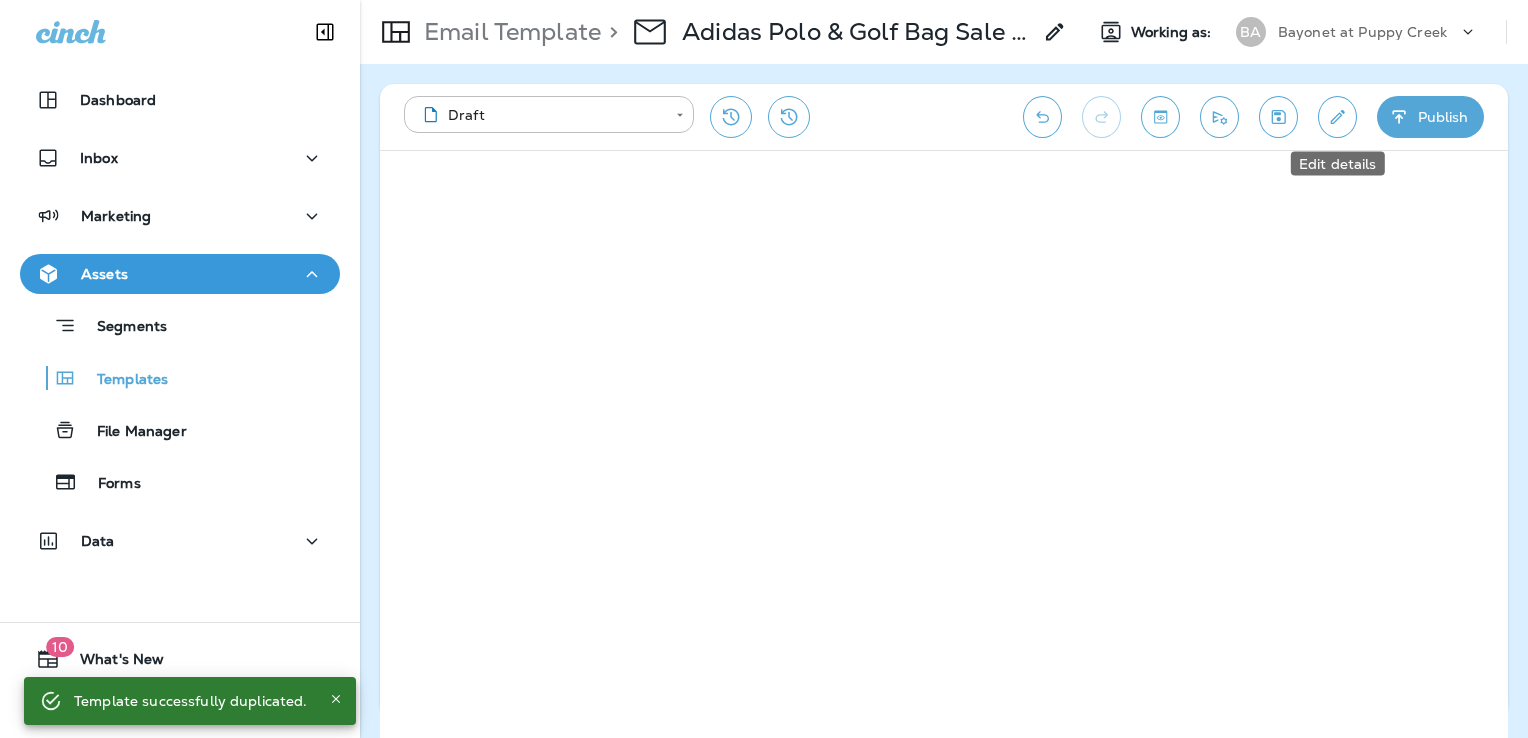 click 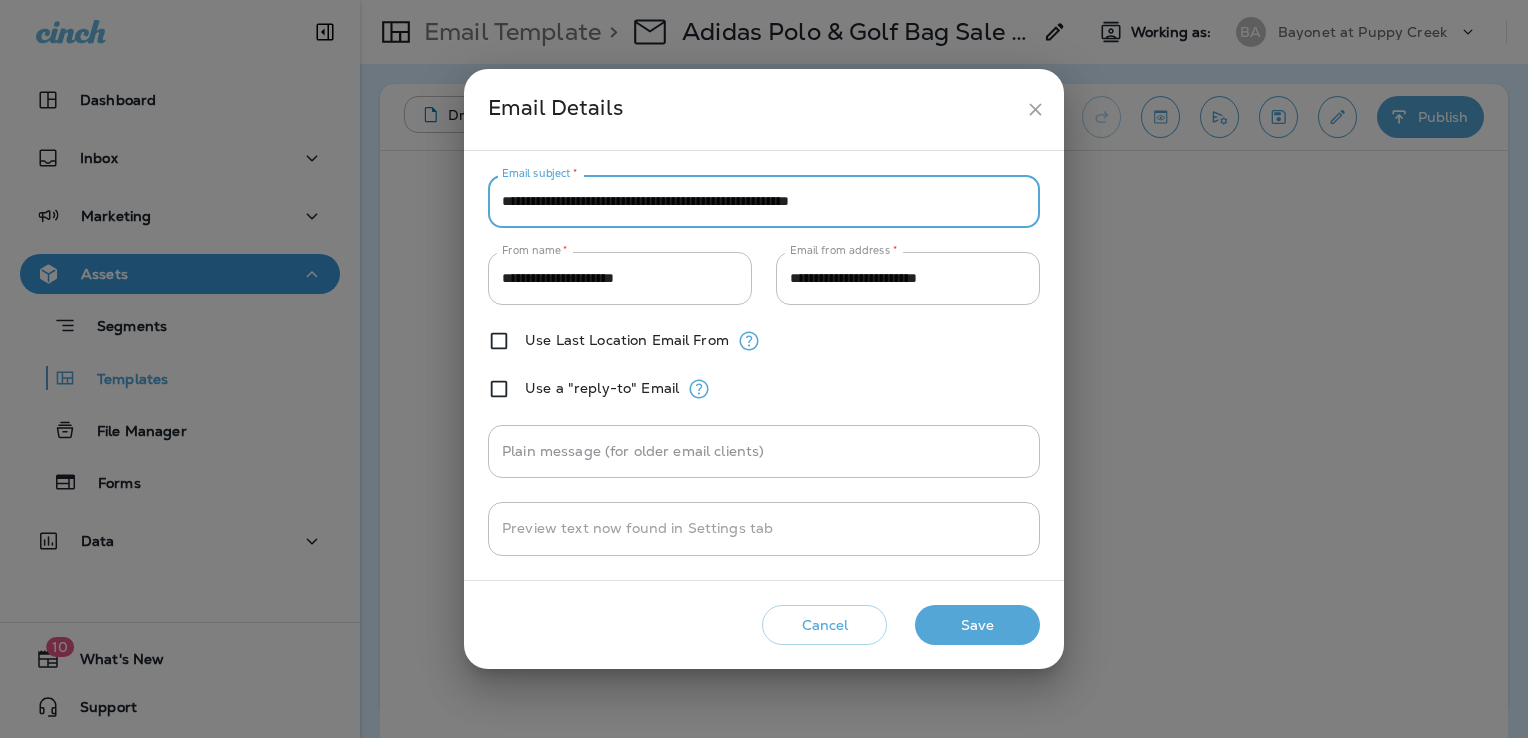 click on "**********" at bounding box center (764, 201) 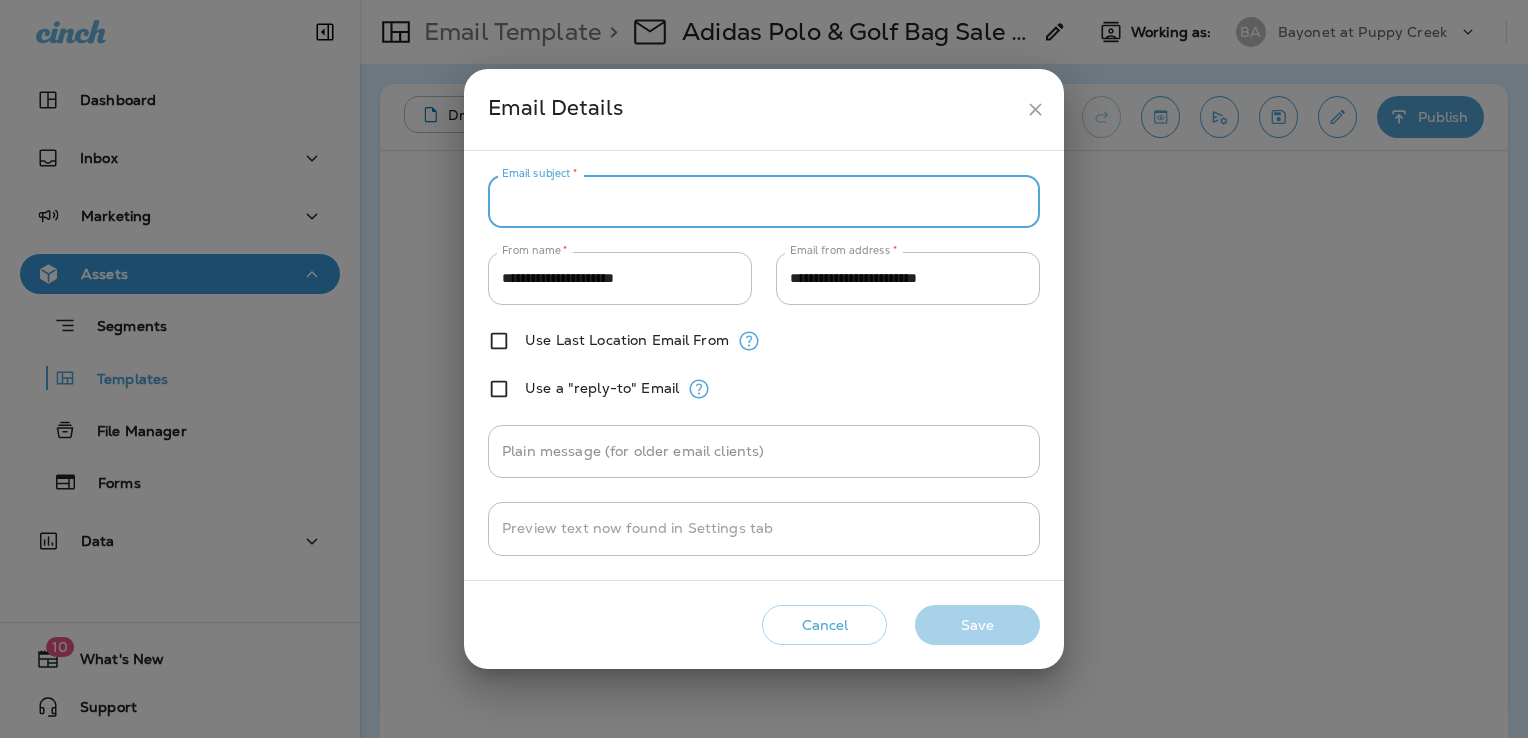 paste on "**********" 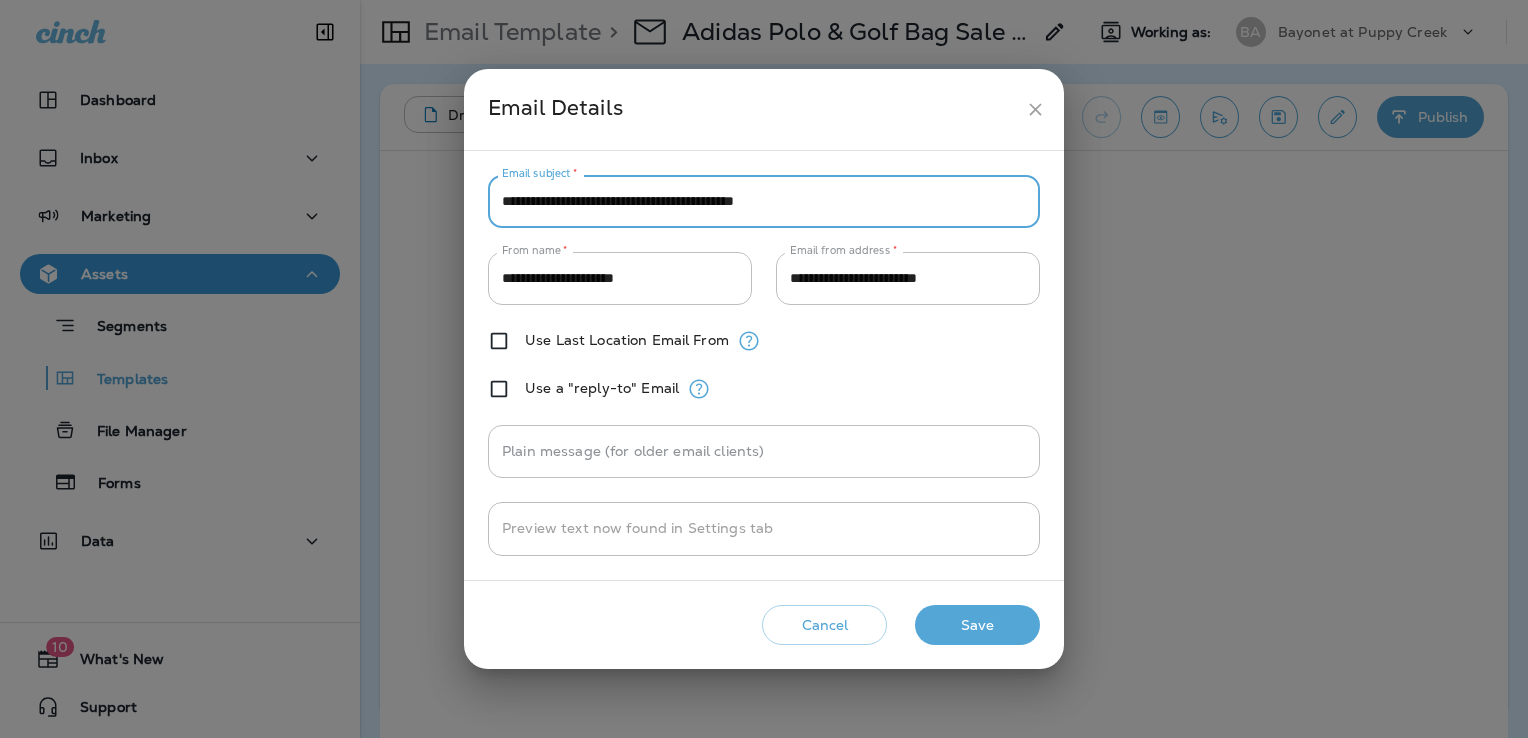 click on "**********" at bounding box center [764, 201] 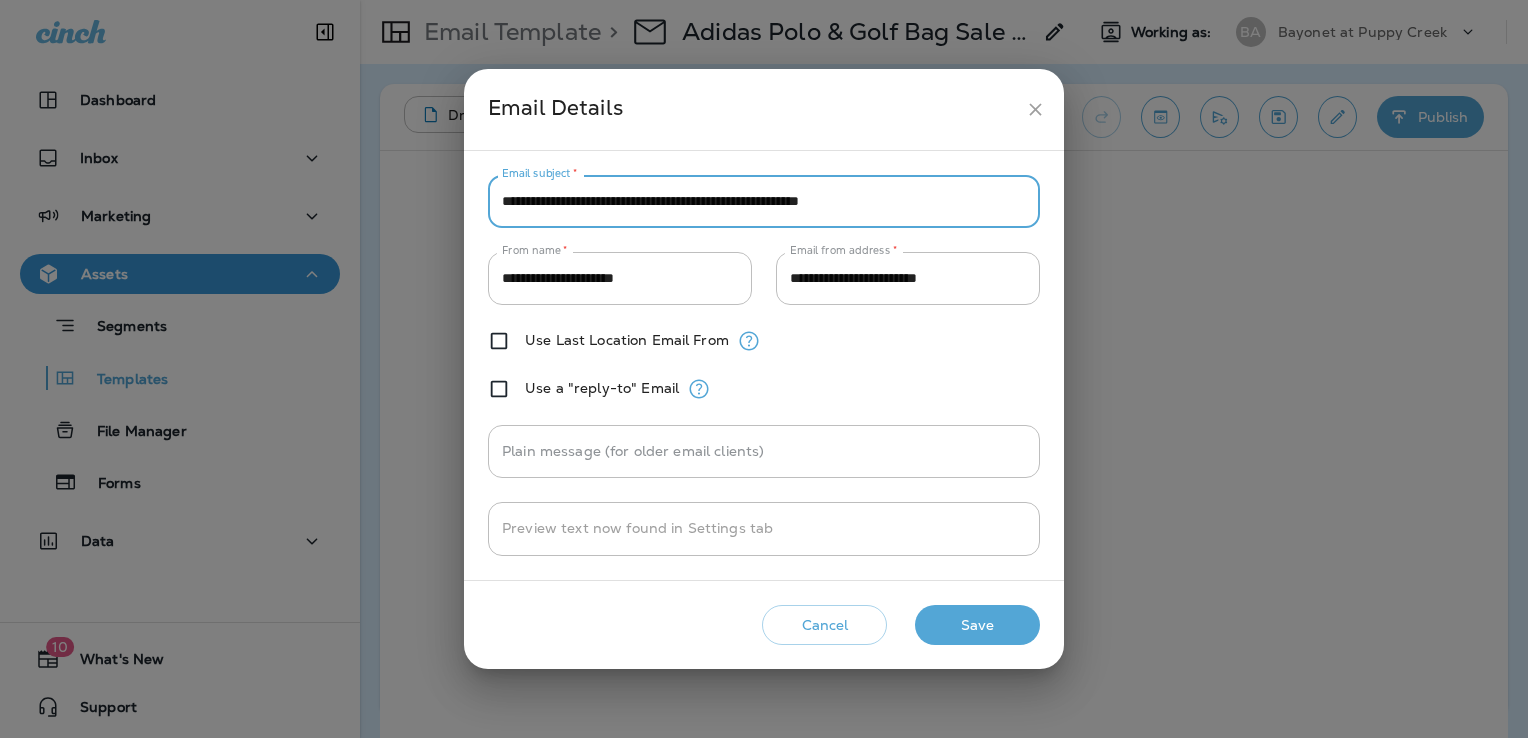 click on "**********" at bounding box center (764, 201) 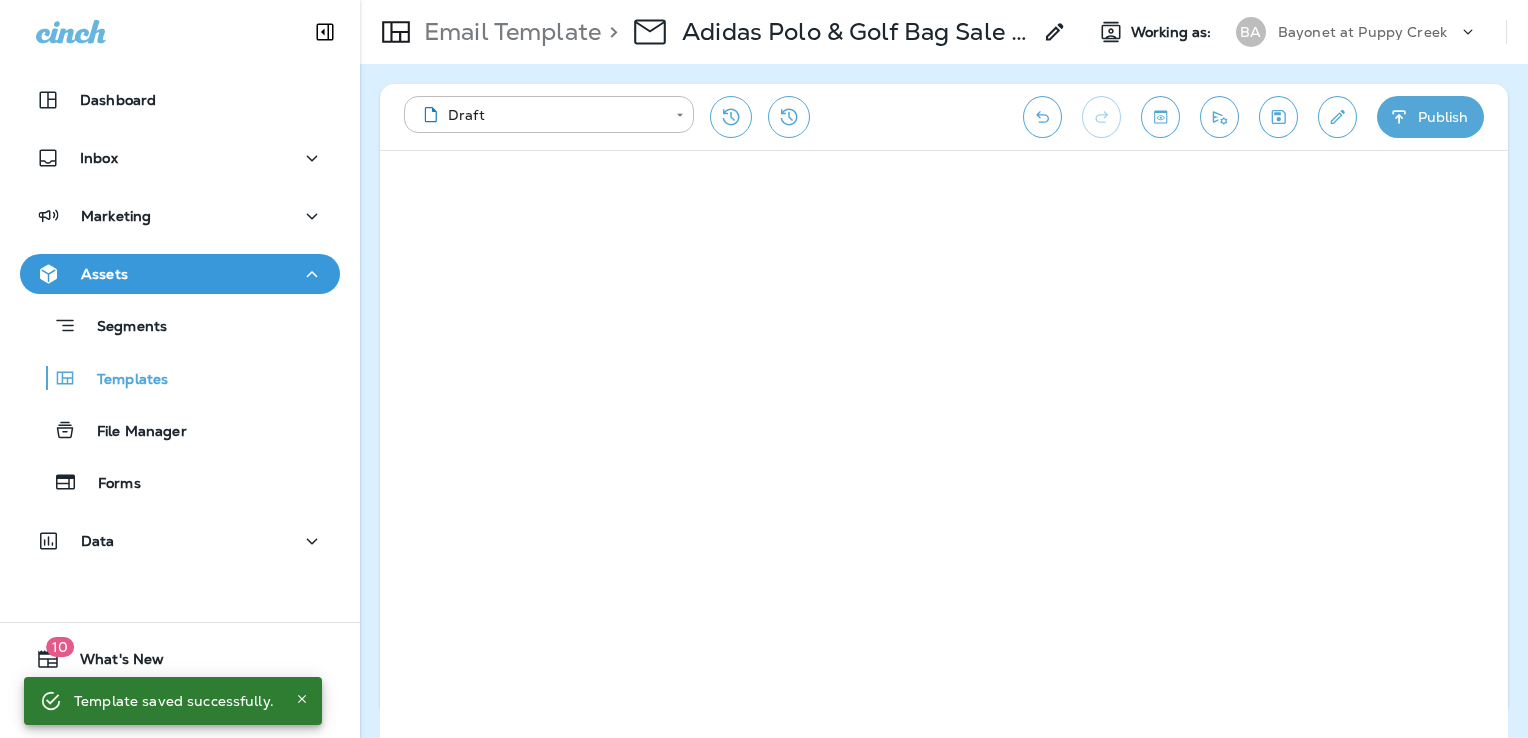 click 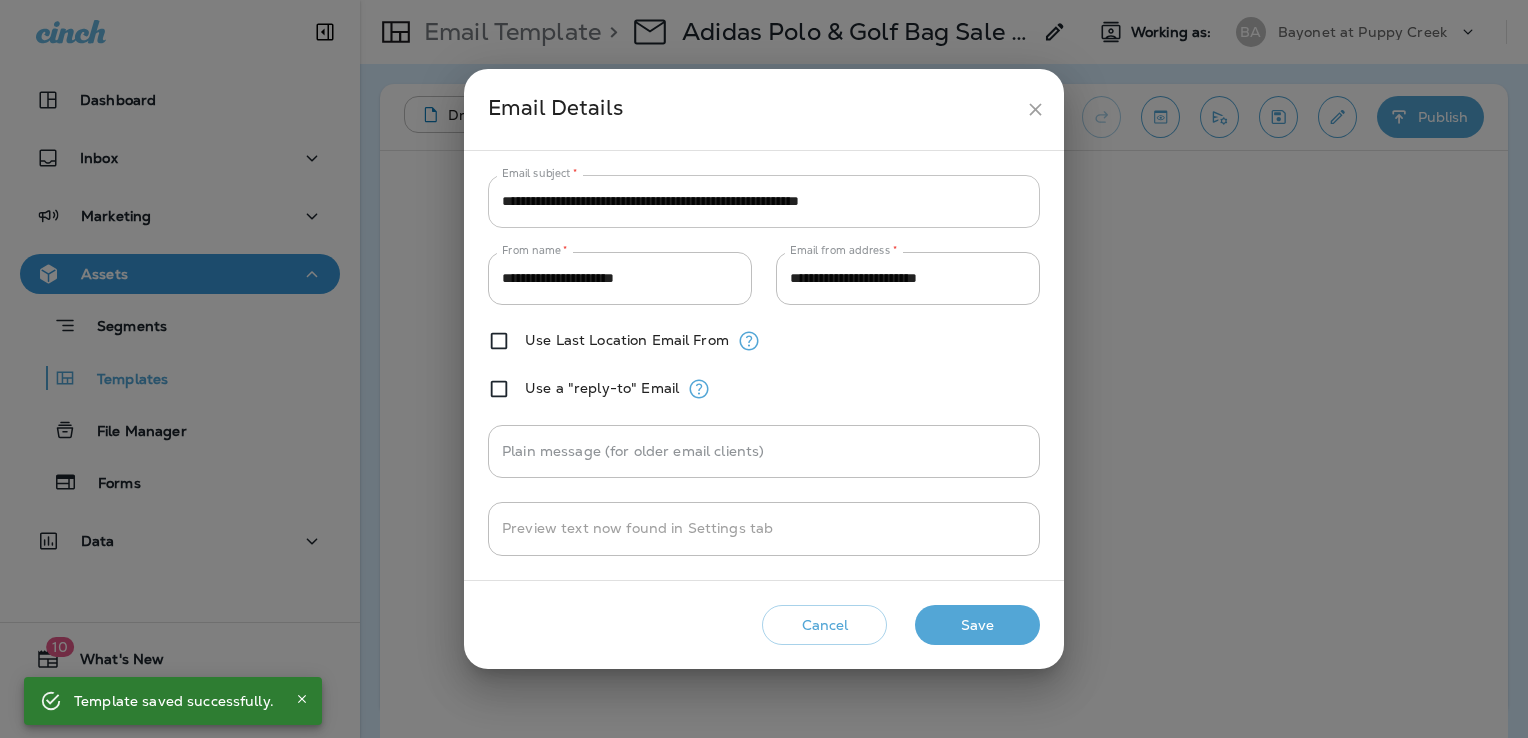 click on "**********" at bounding box center [764, 201] 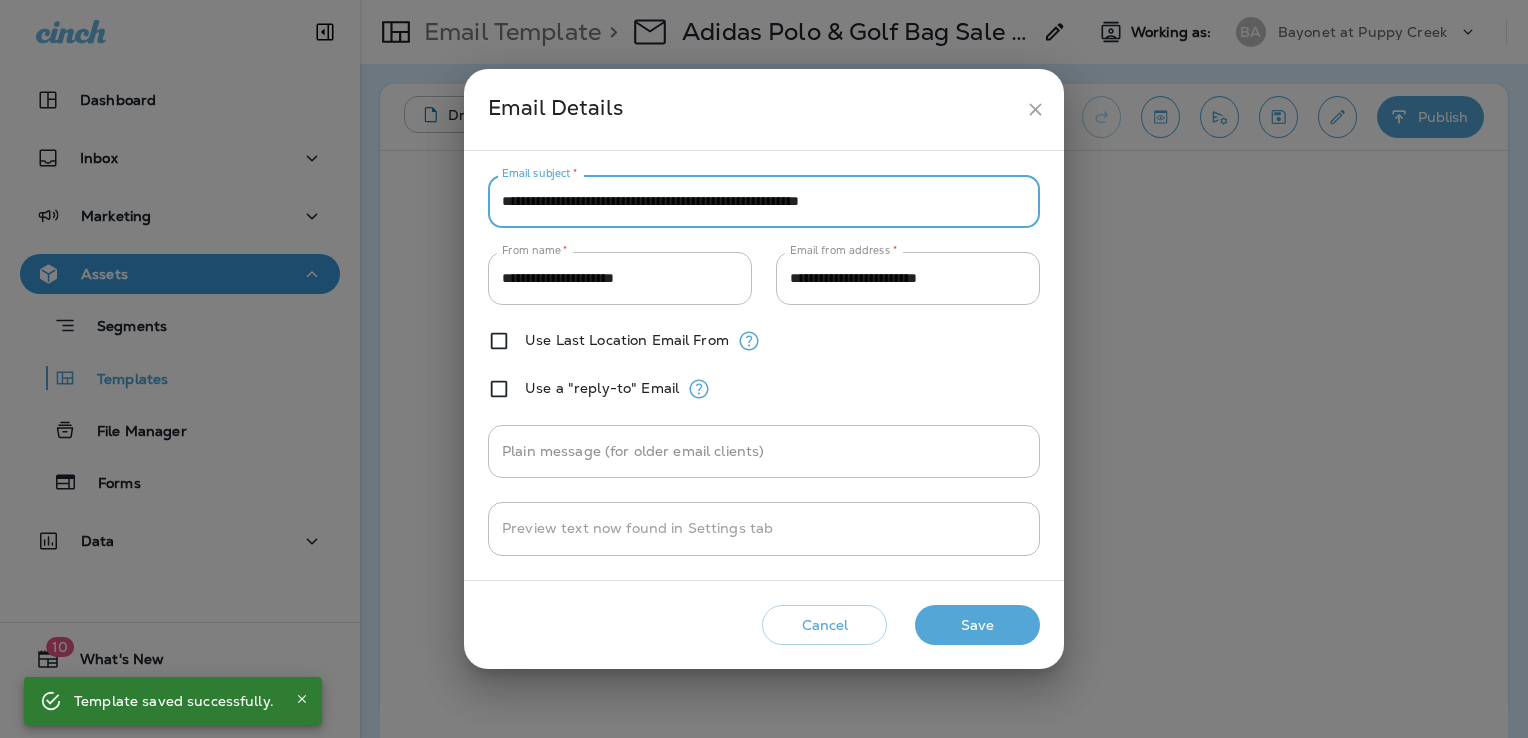 paste on "*" 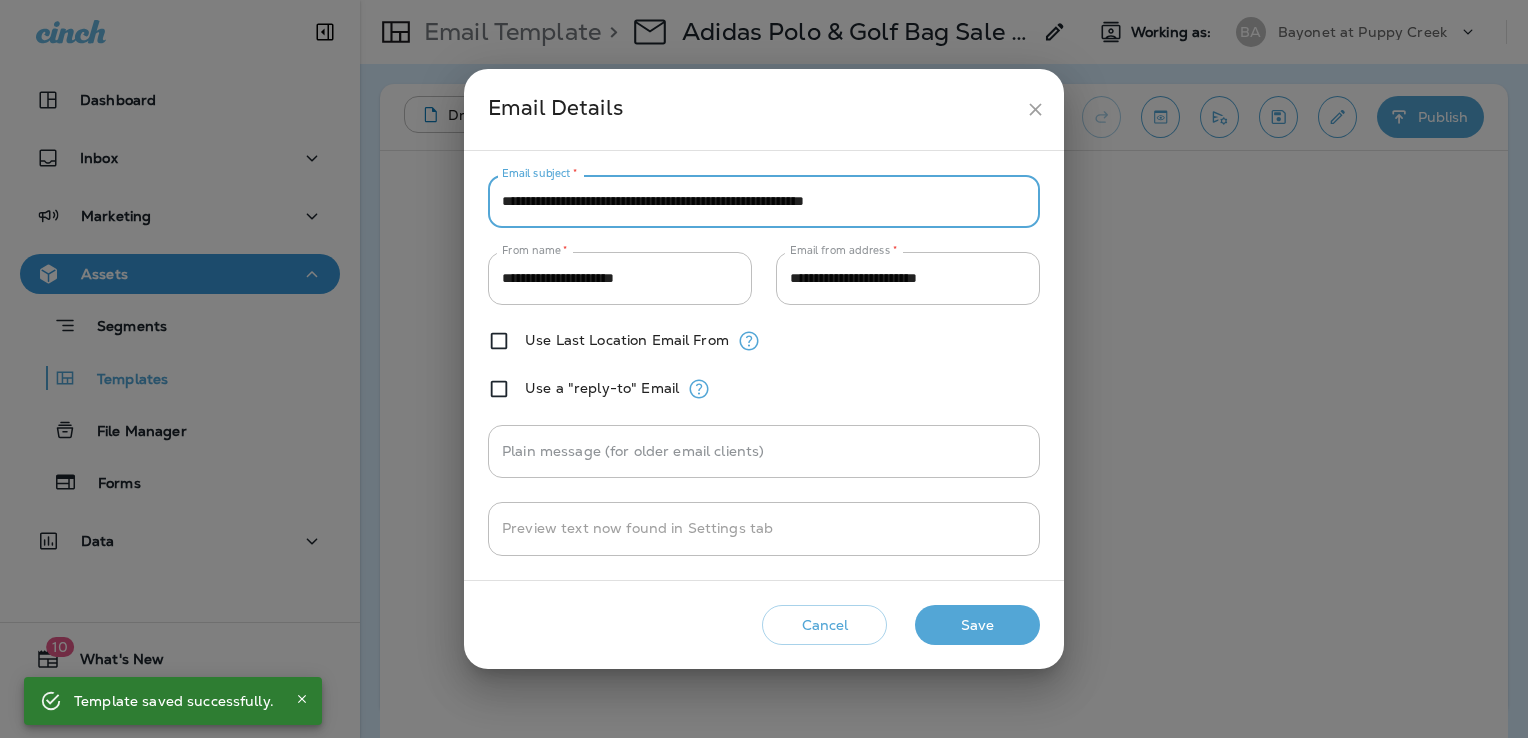 type on "**********" 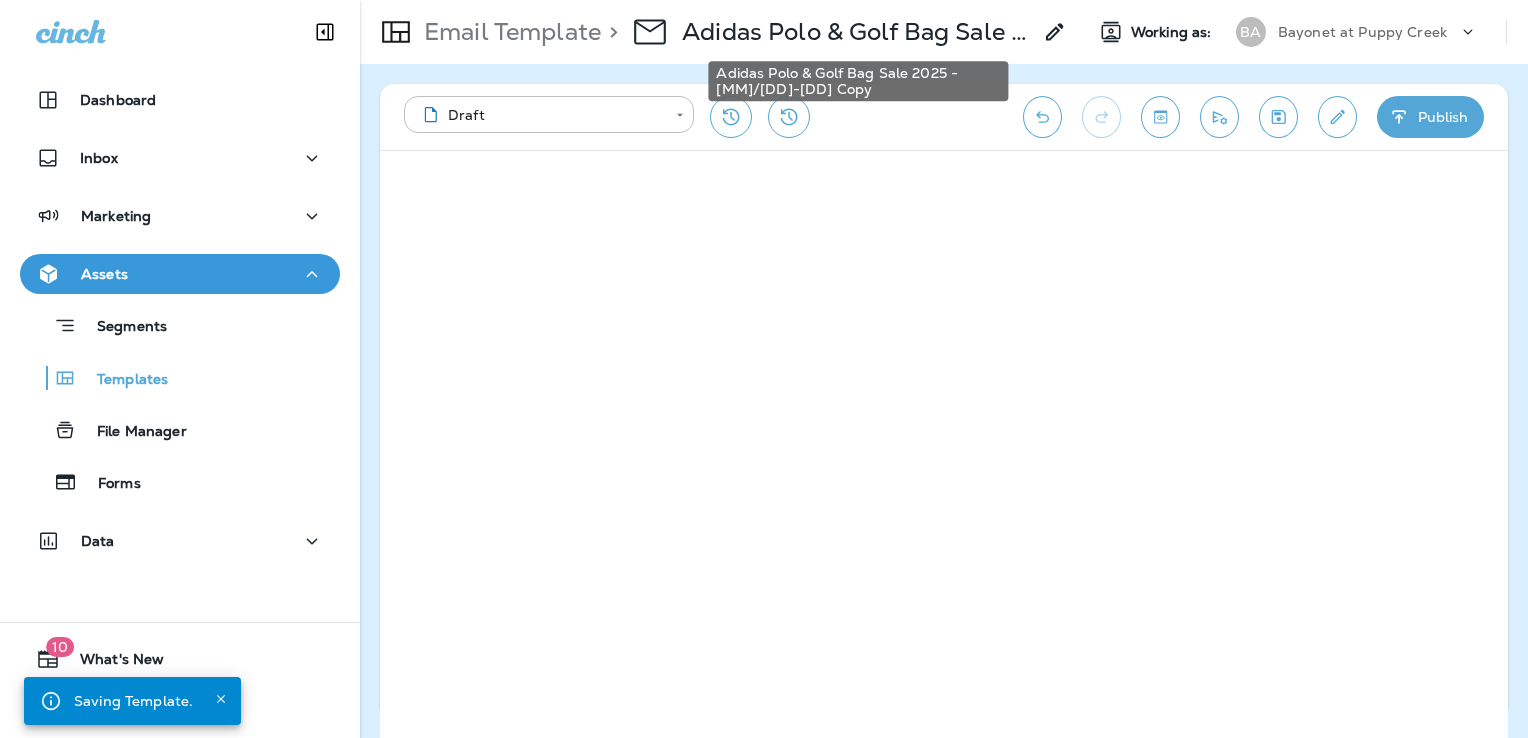 click on "Adidas Polo & Golf Bag Sale 2025 - [MM]/[DD]-[DD] Copy" at bounding box center (856, 32) 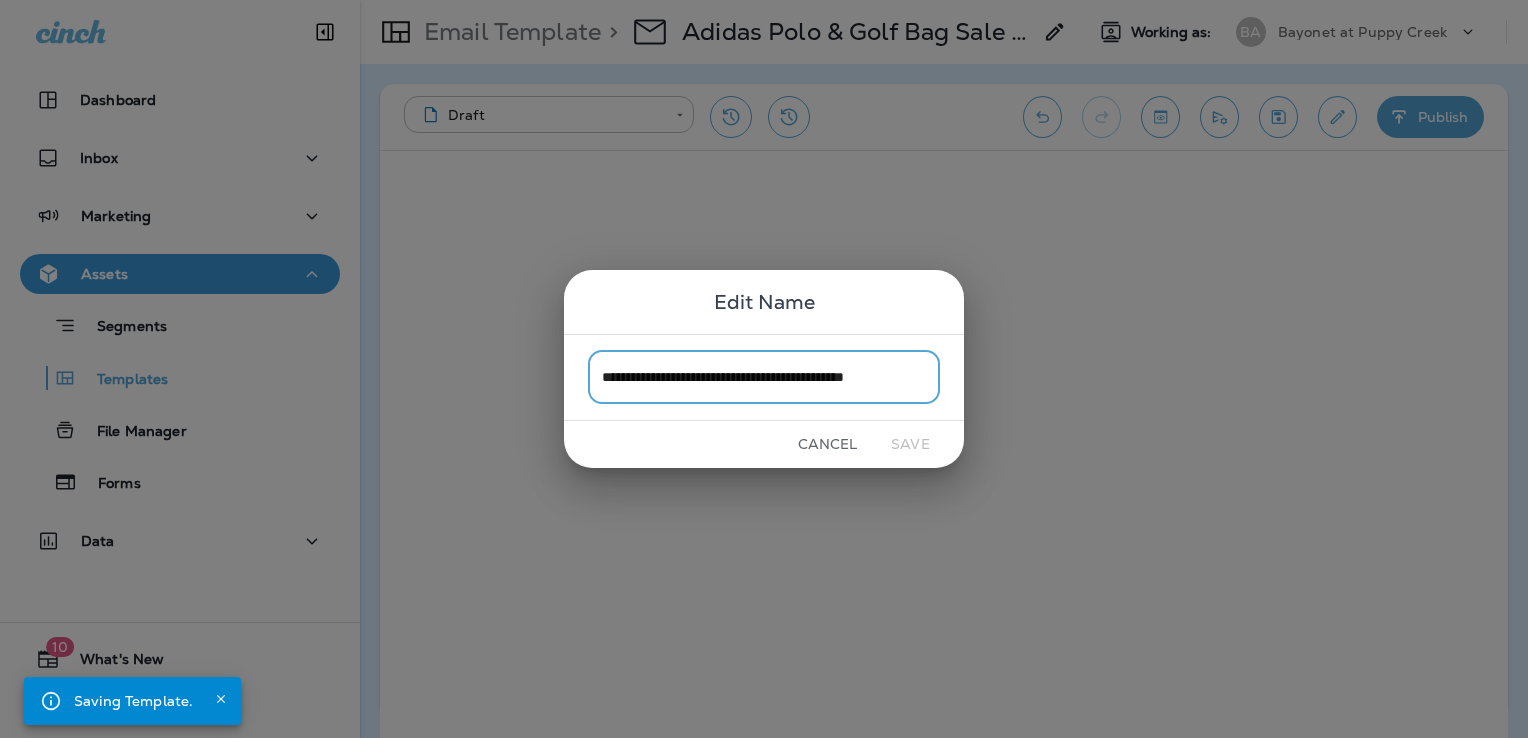 scroll, scrollTop: 0, scrollLeft: 20, axis: horizontal 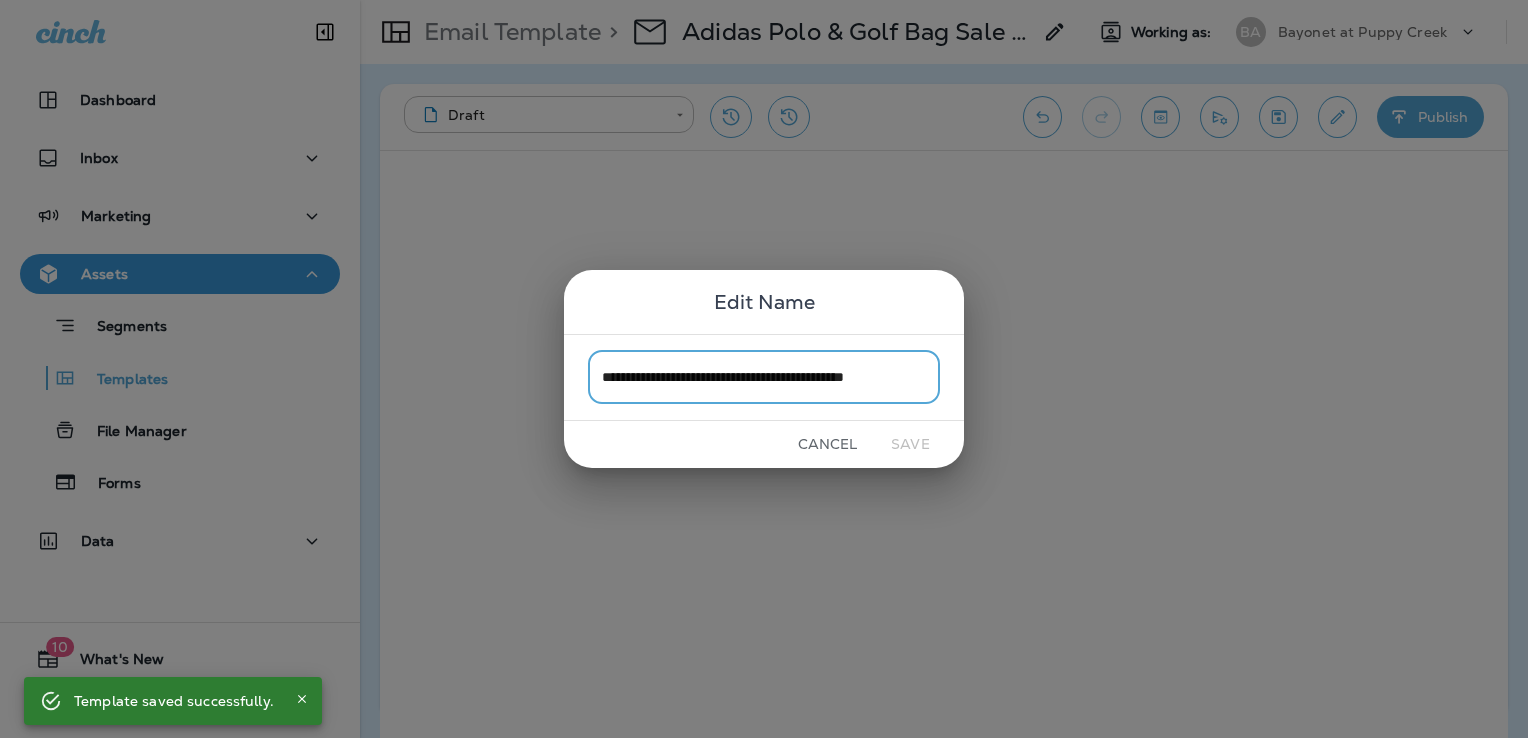 click on "**********" at bounding box center [764, 377] 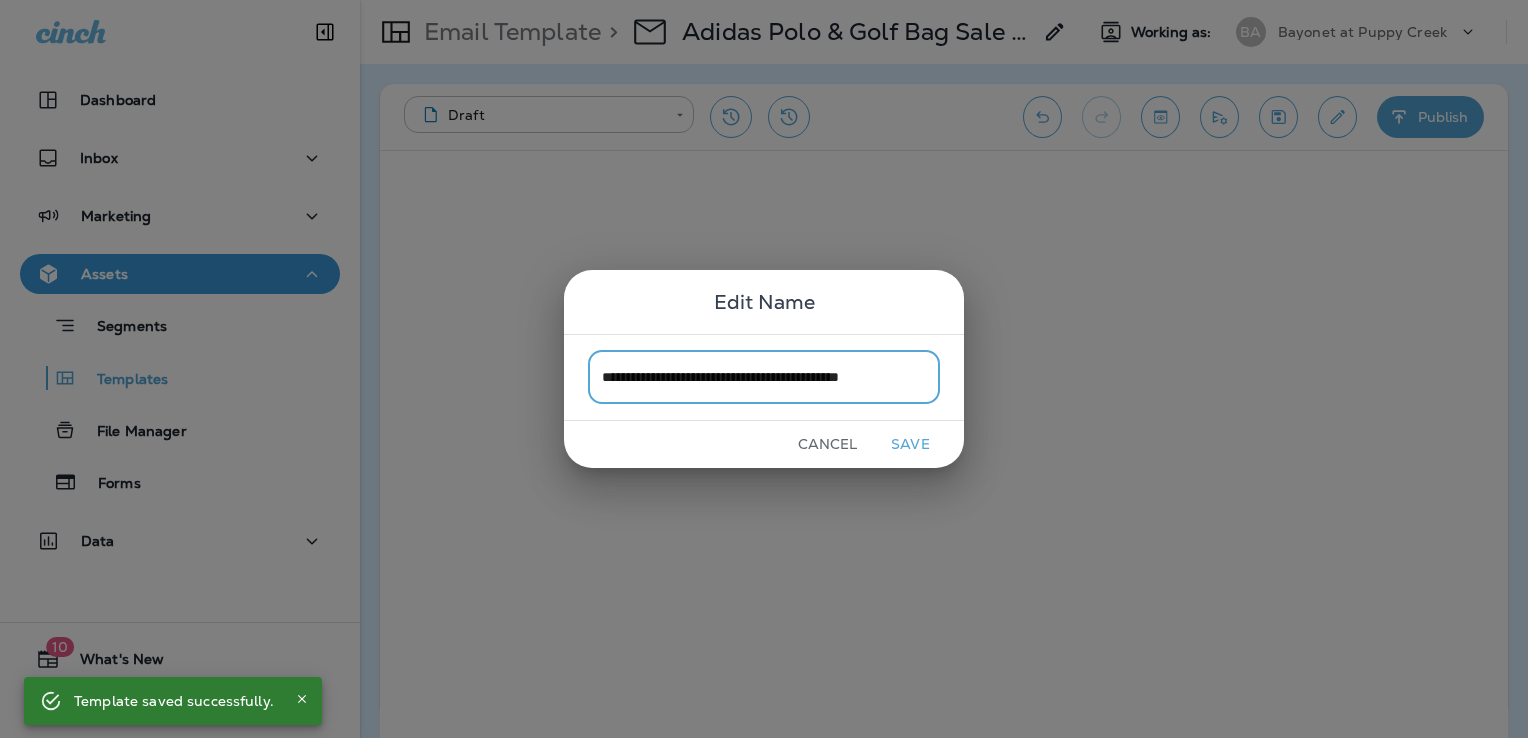 scroll, scrollTop: 0, scrollLeft: 4, axis: horizontal 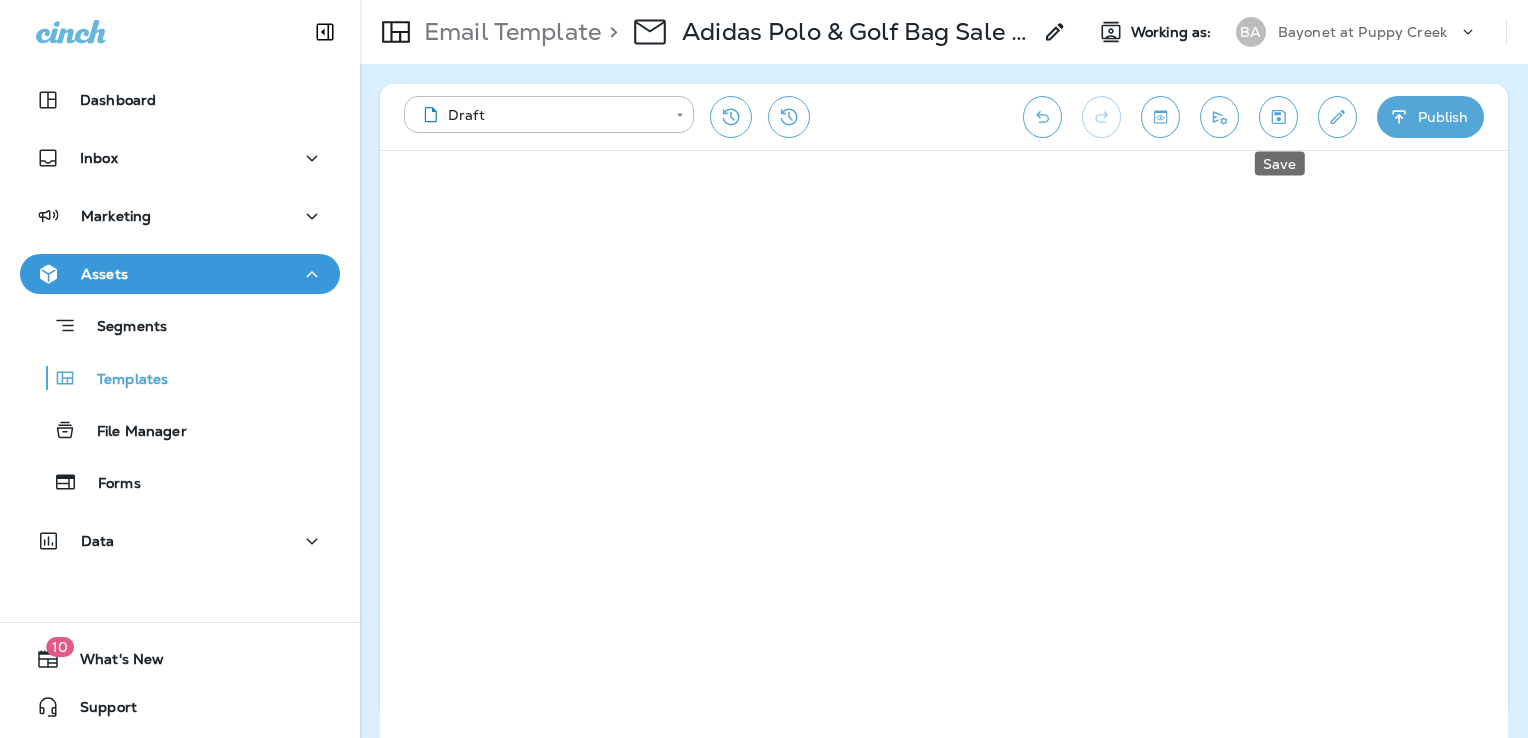 click 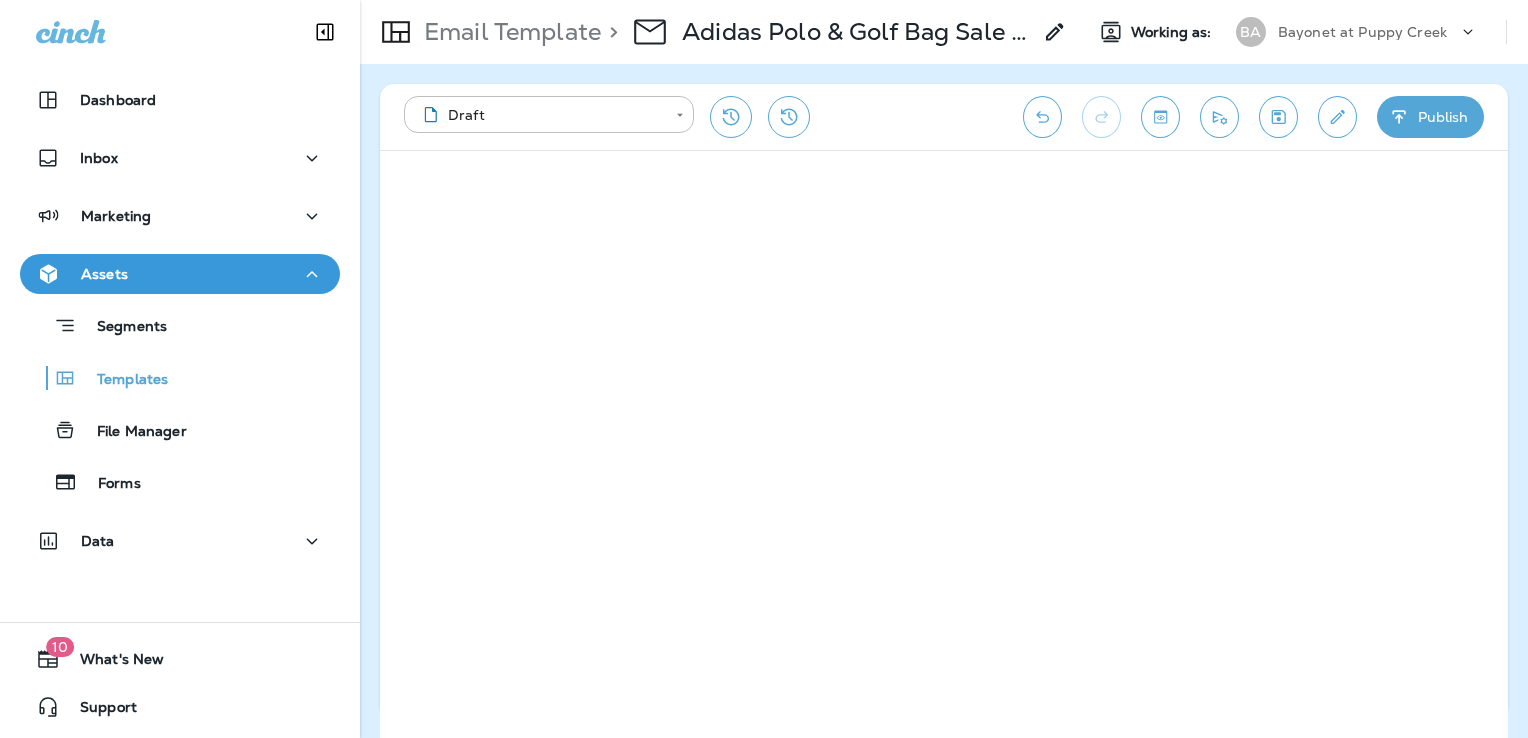 click on "Publish" at bounding box center [1430, 117] 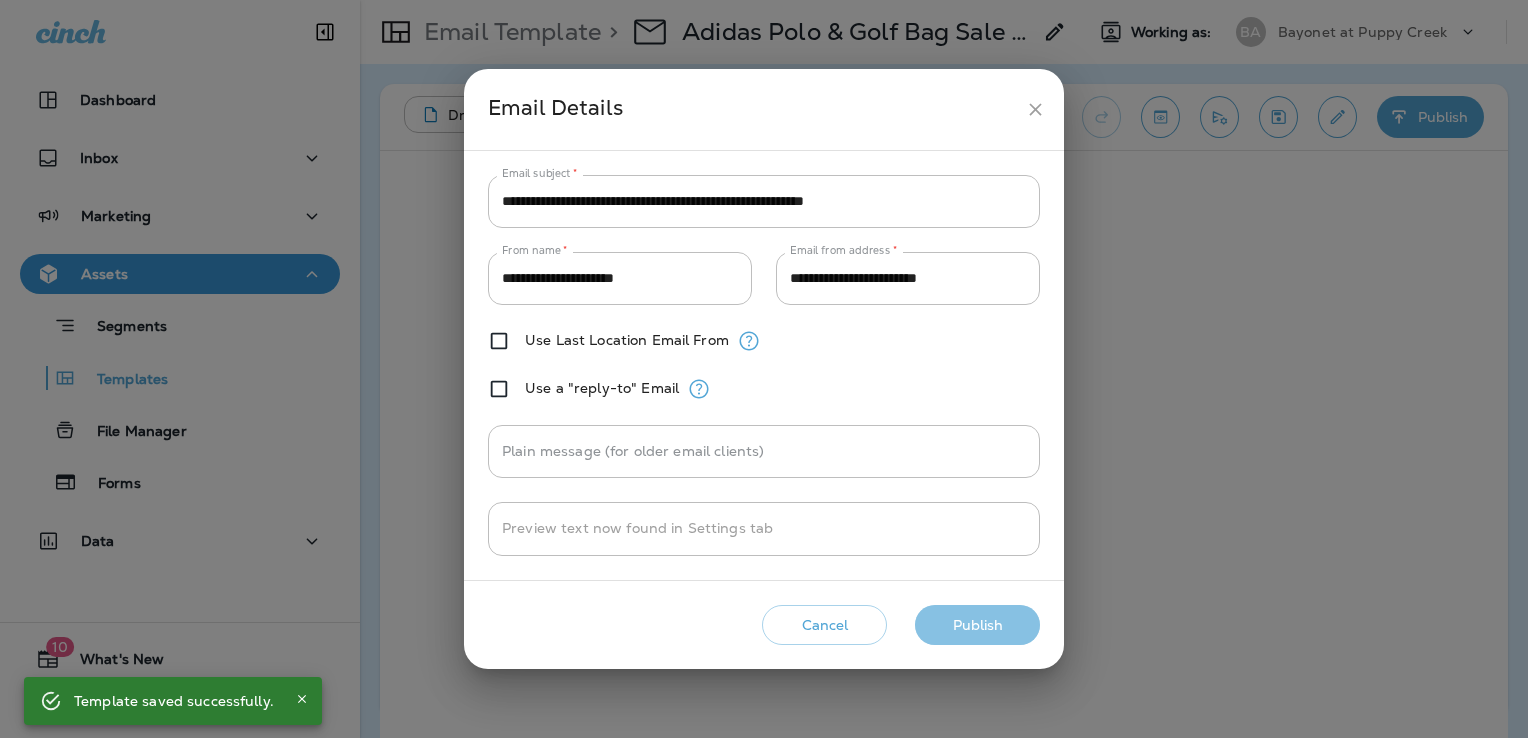 click on "Publish" at bounding box center (977, 625) 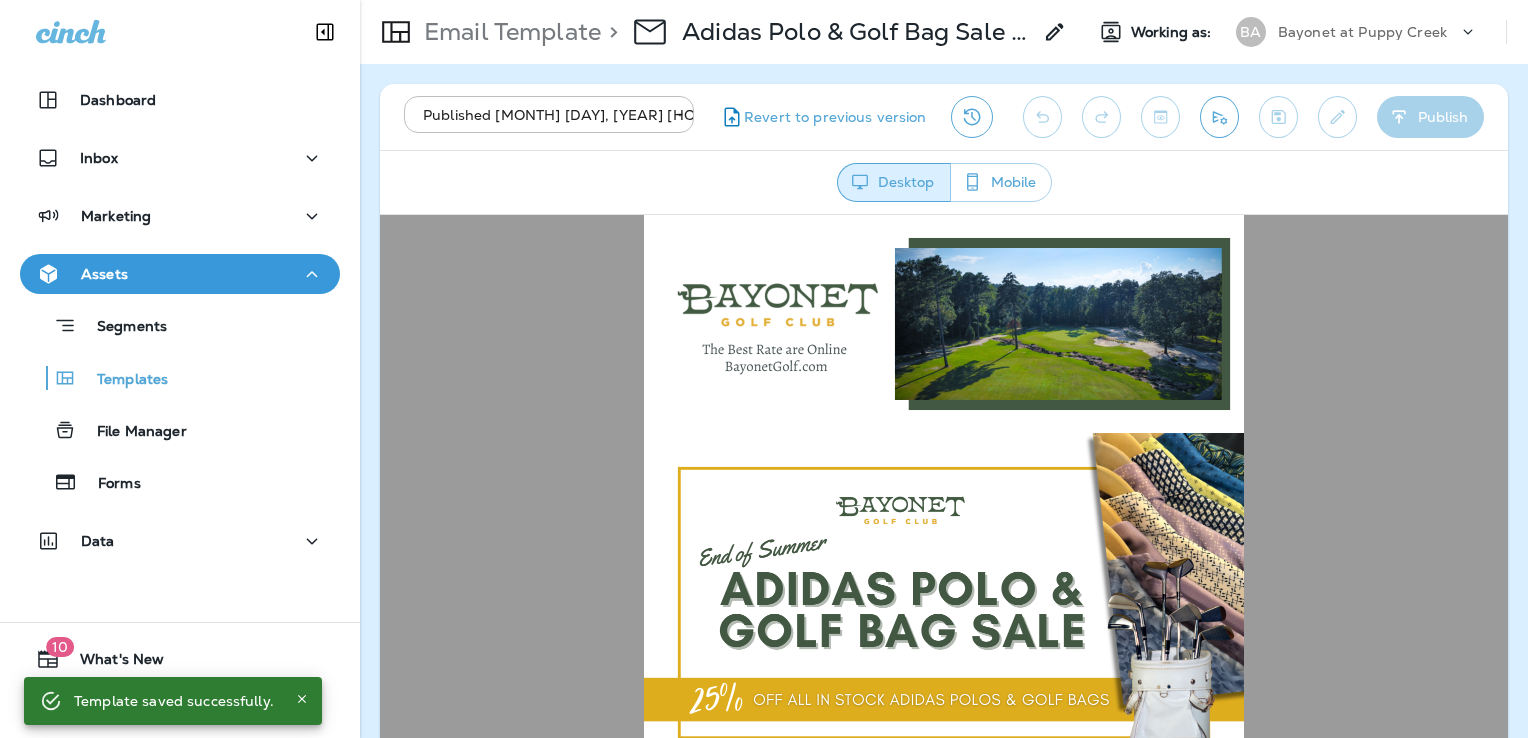 scroll, scrollTop: 0, scrollLeft: 0, axis: both 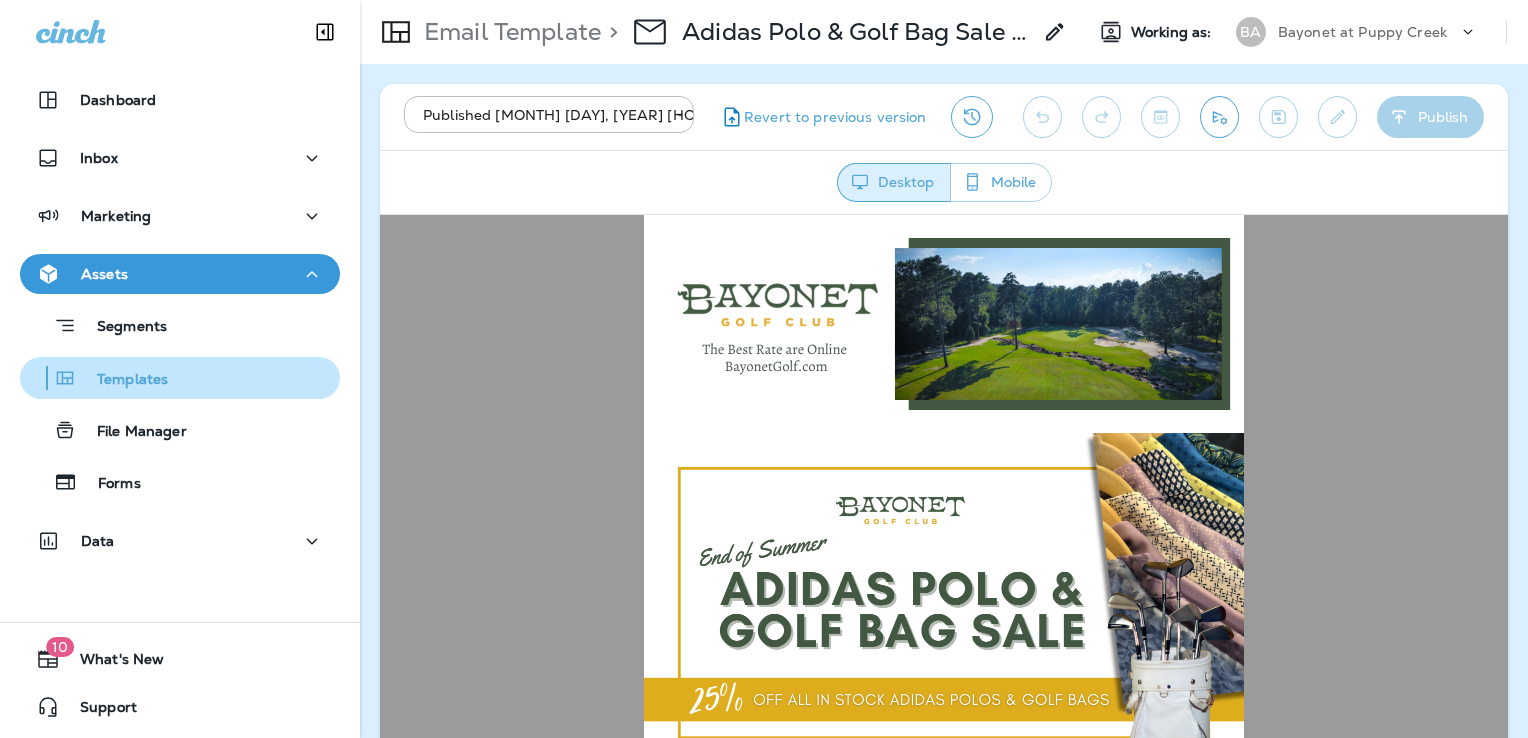 click on "Templates" at bounding box center [180, 378] 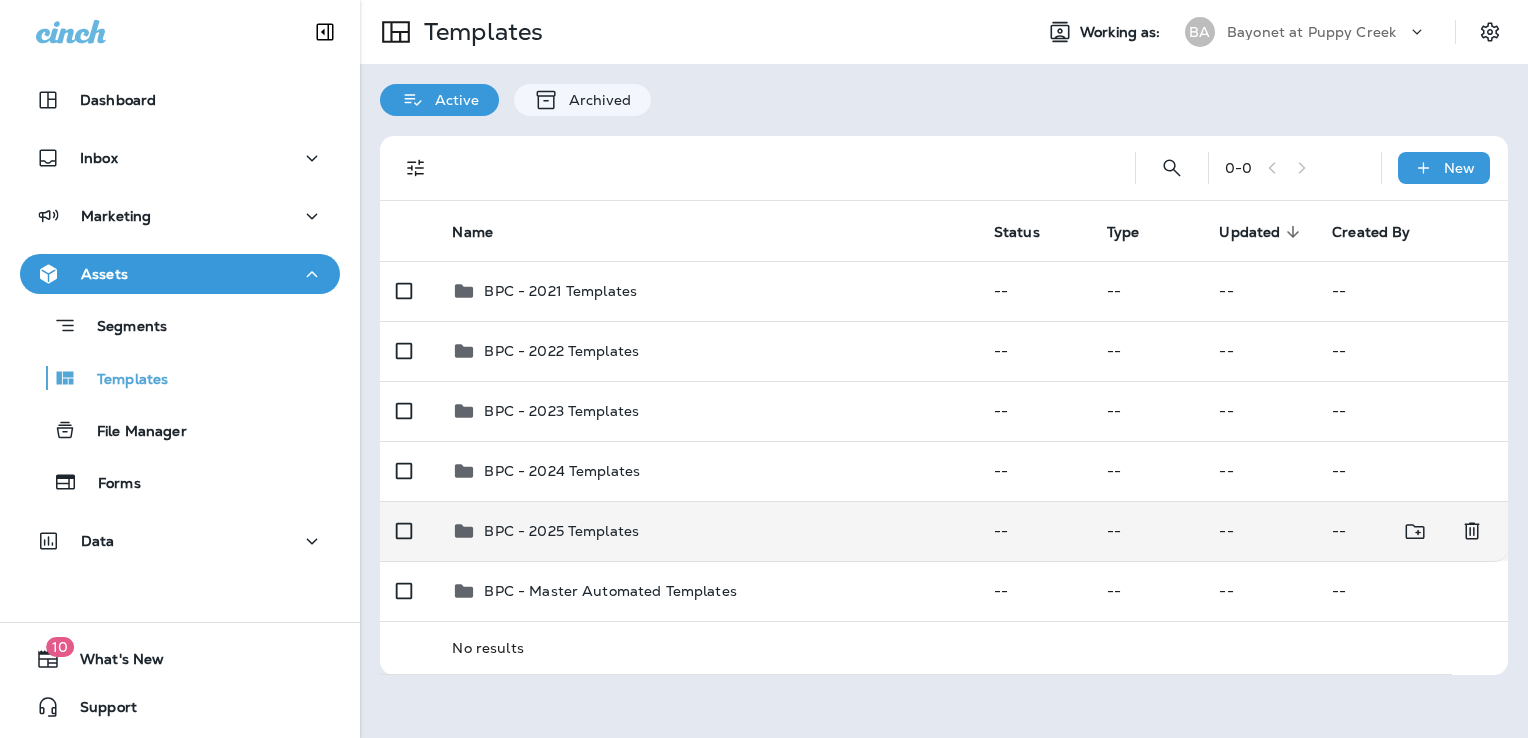 click on "BPC - 2025 Templates" at bounding box center [706, 531] 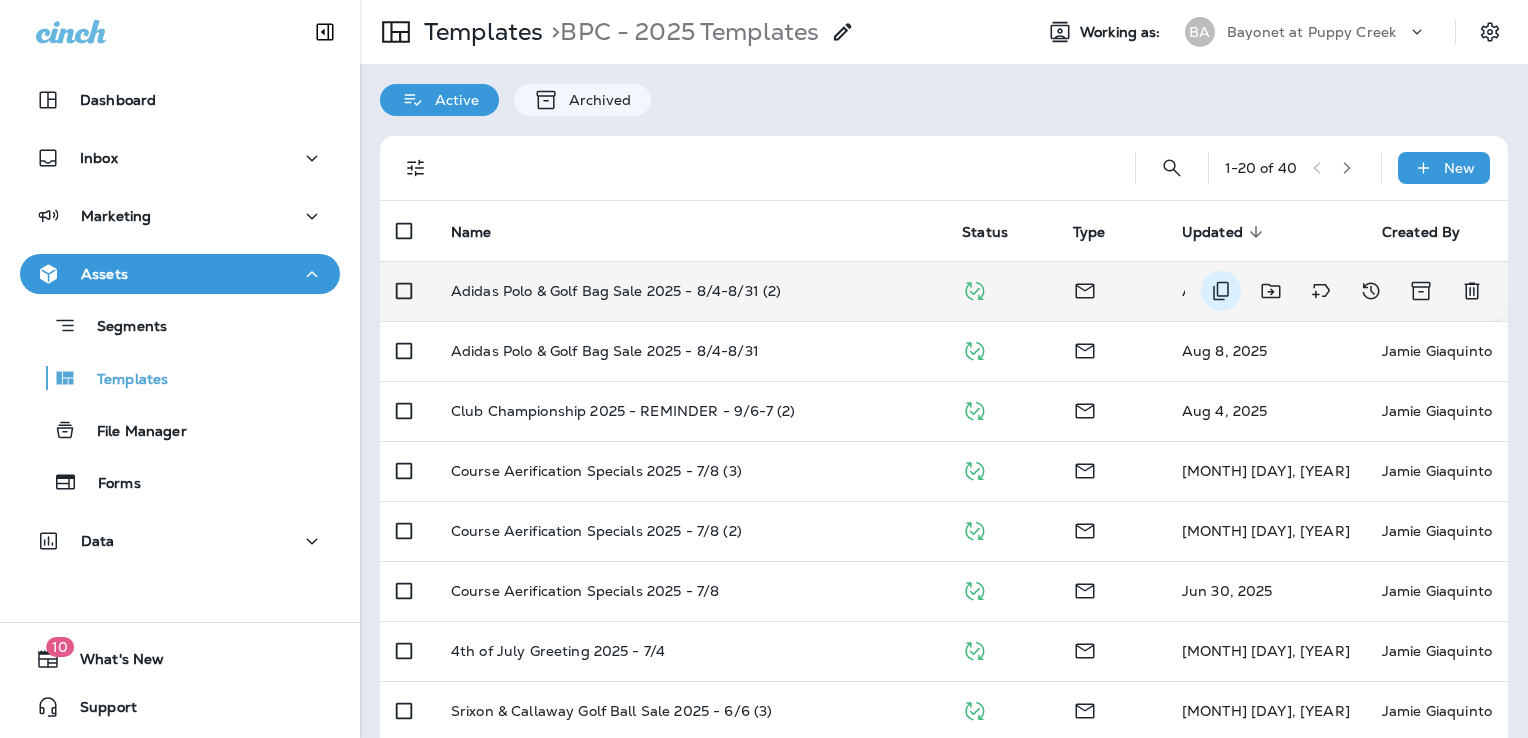 click 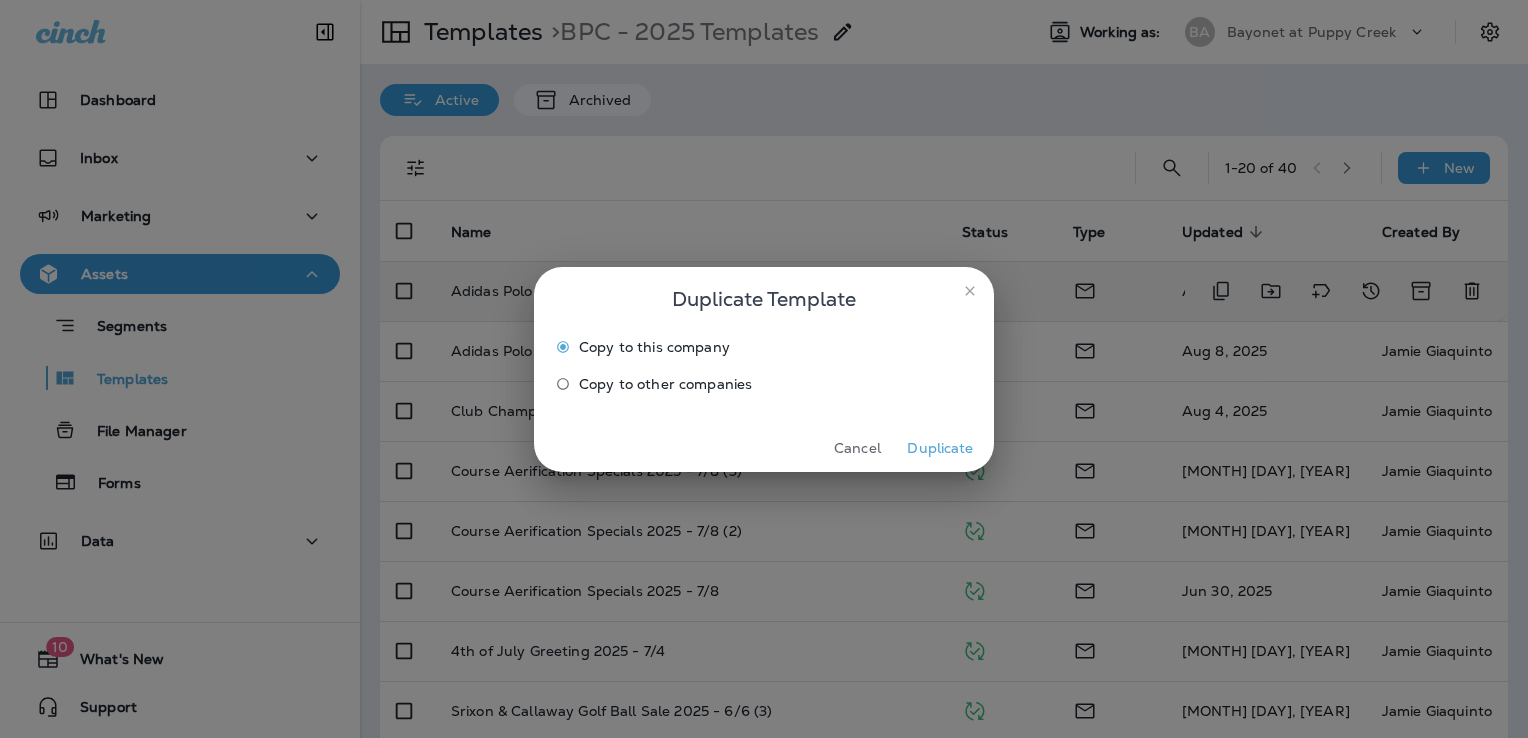 click on "Duplicate" at bounding box center [940, 448] 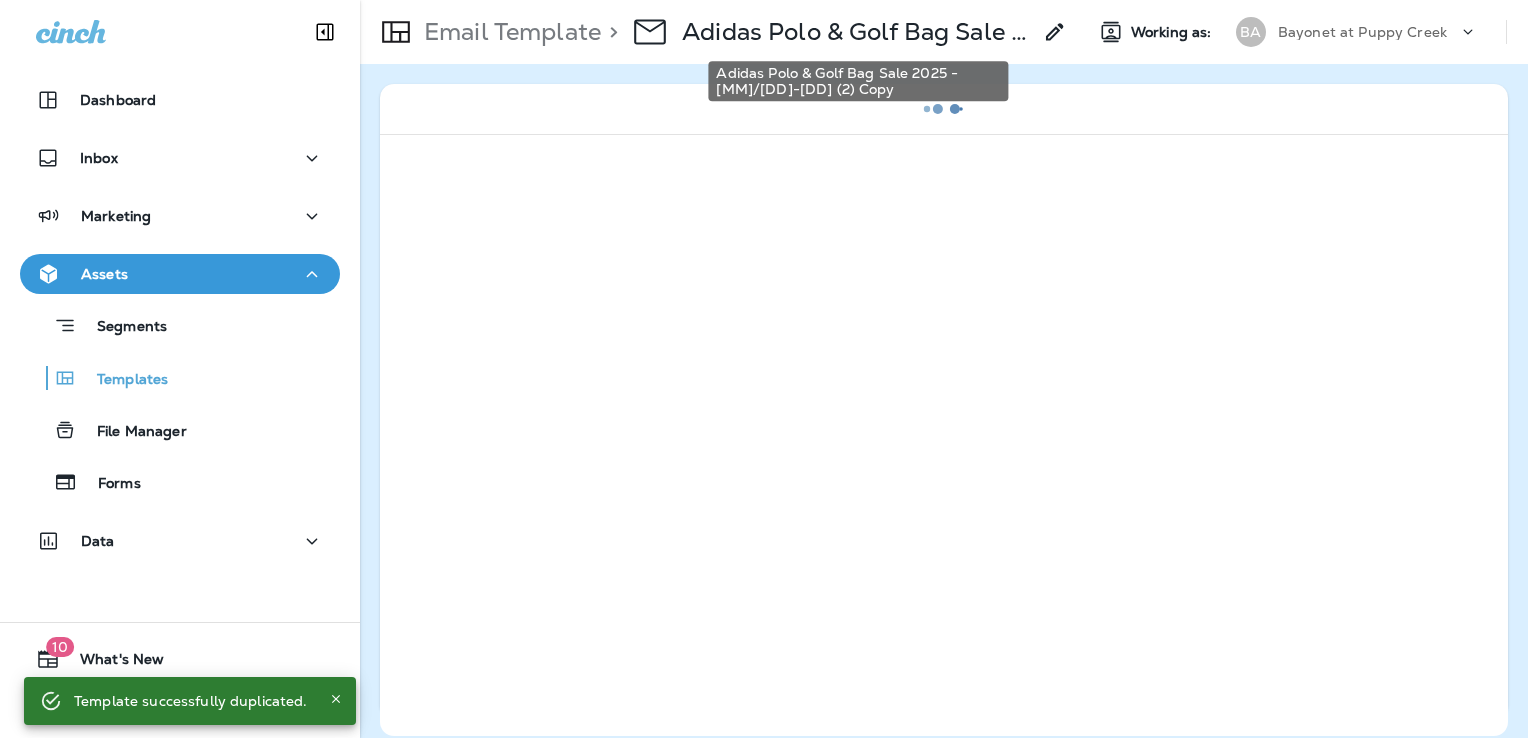 click on "Adidas Polo & Golf Bag Sale 2025 - [MM]/[DD]-[DD] (2) Copy" at bounding box center (856, 32) 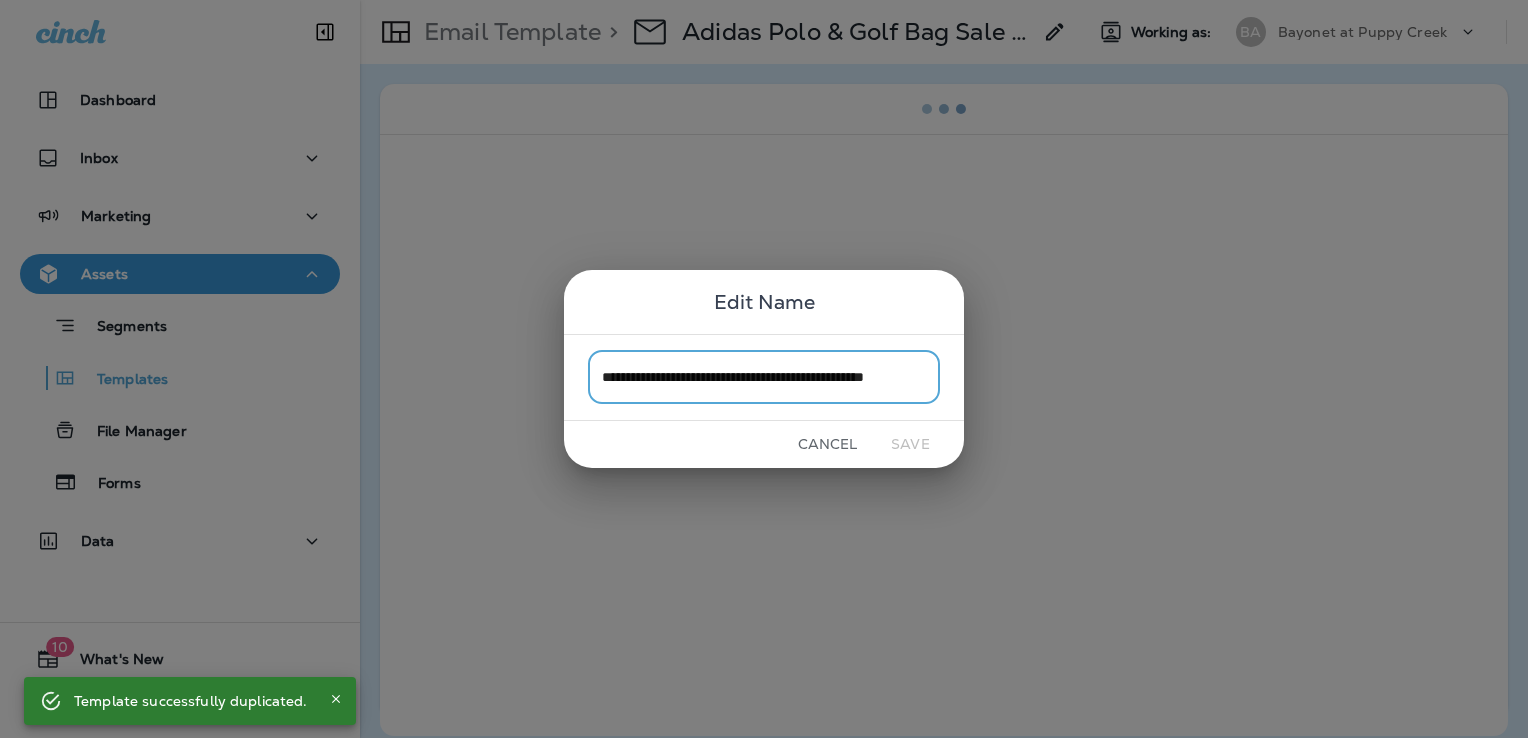 scroll, scrollTop: 0, scrollLeft: 43, axis: horizontal 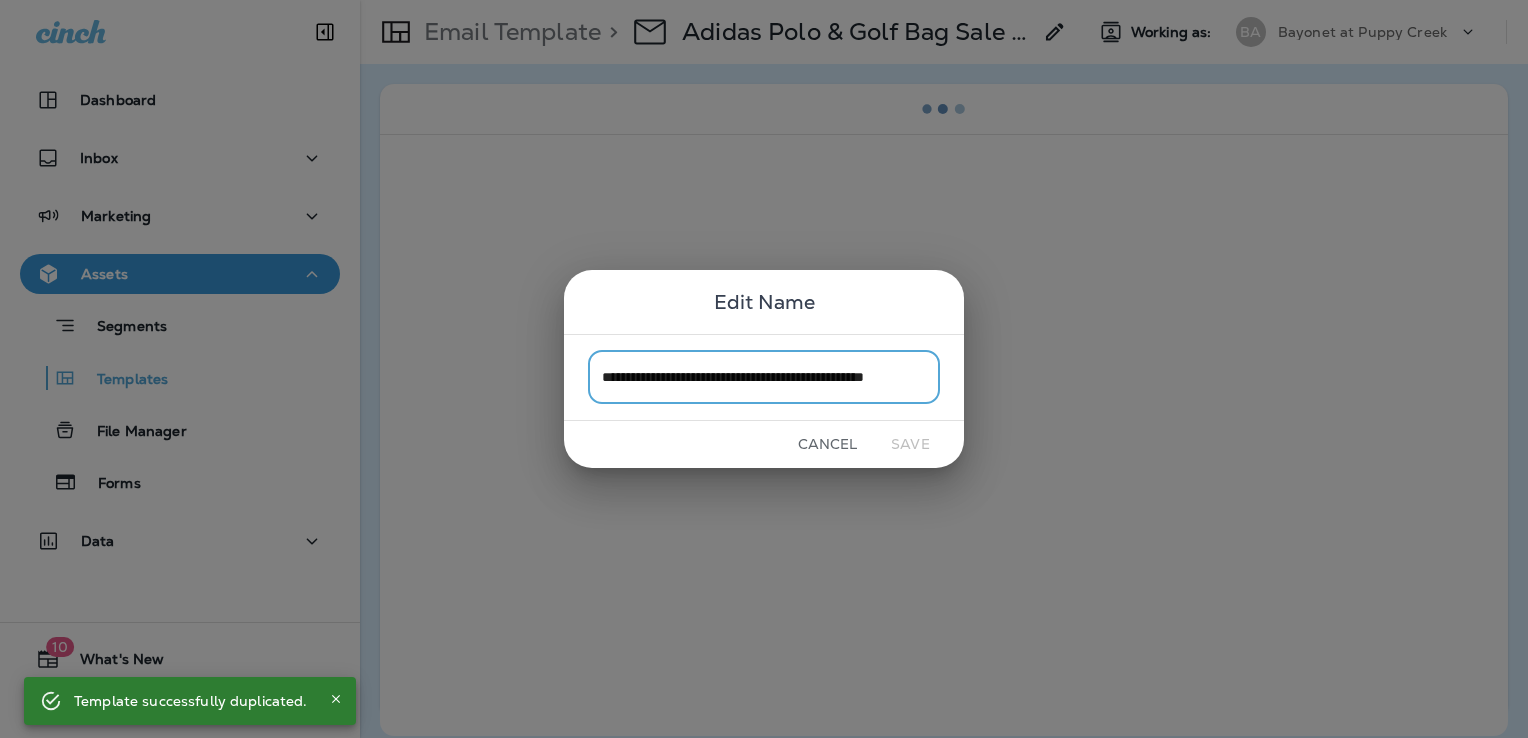 click on "**********" at bounding box center (764, 377) 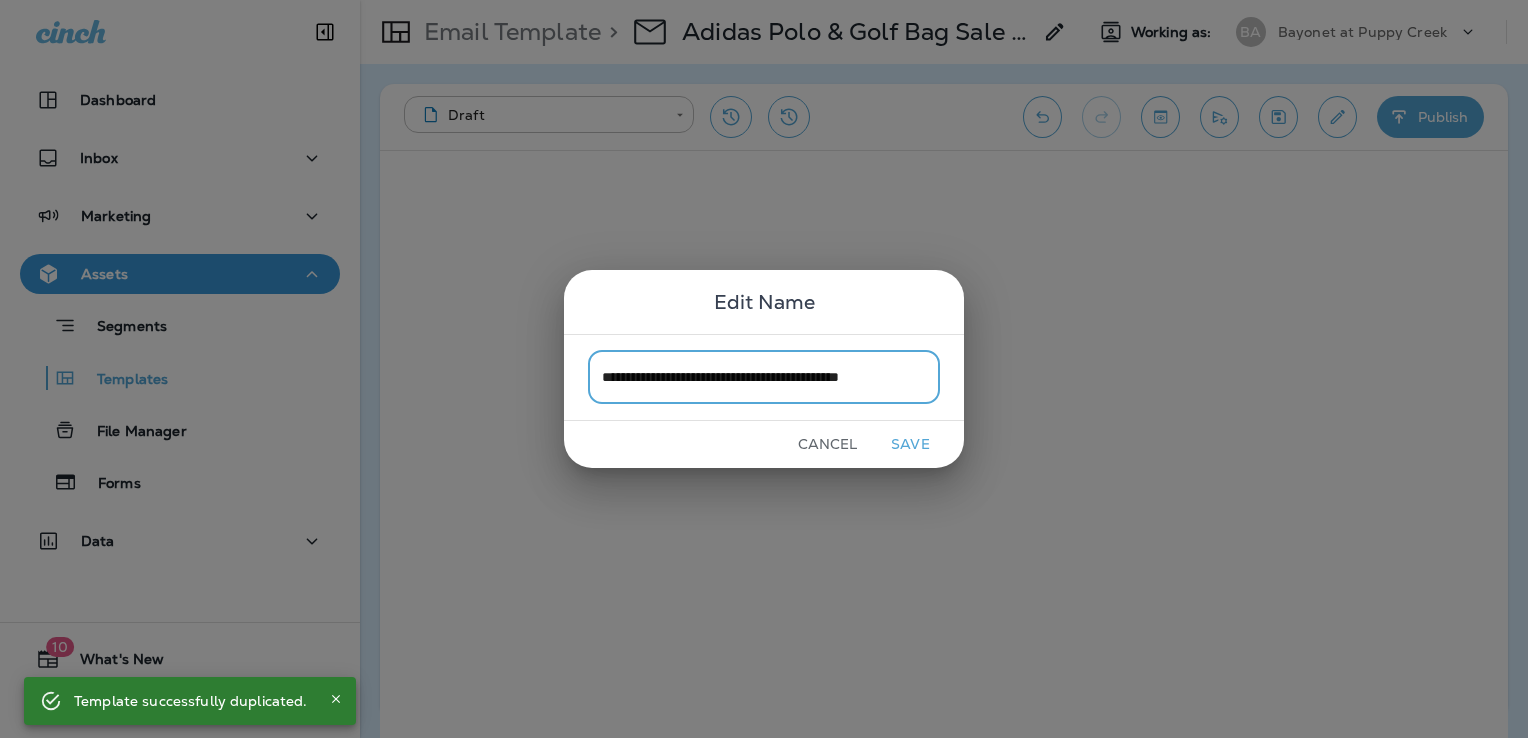 scroll, scrollTop: 0, scrollLeft: 4, axis: horizontal 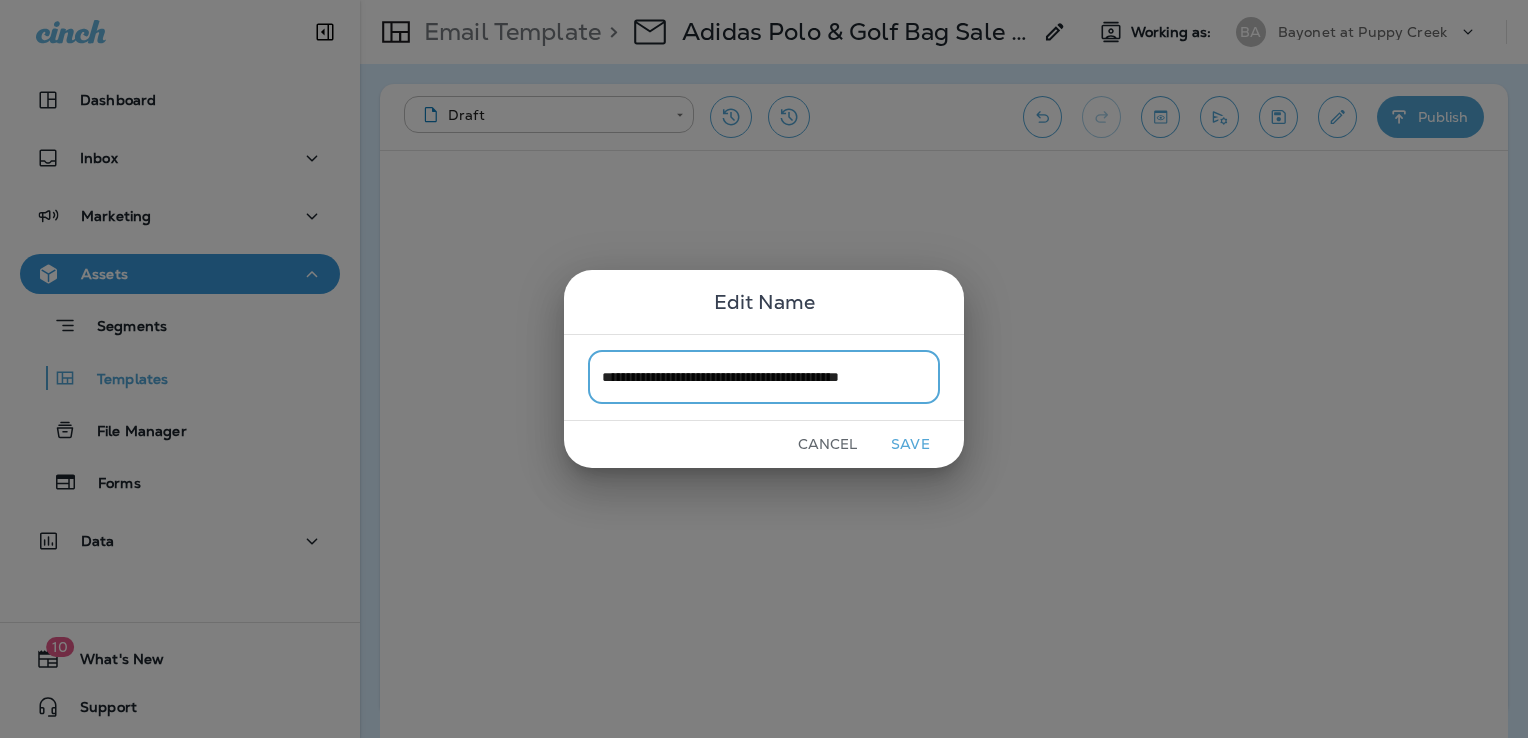 type on "**********" 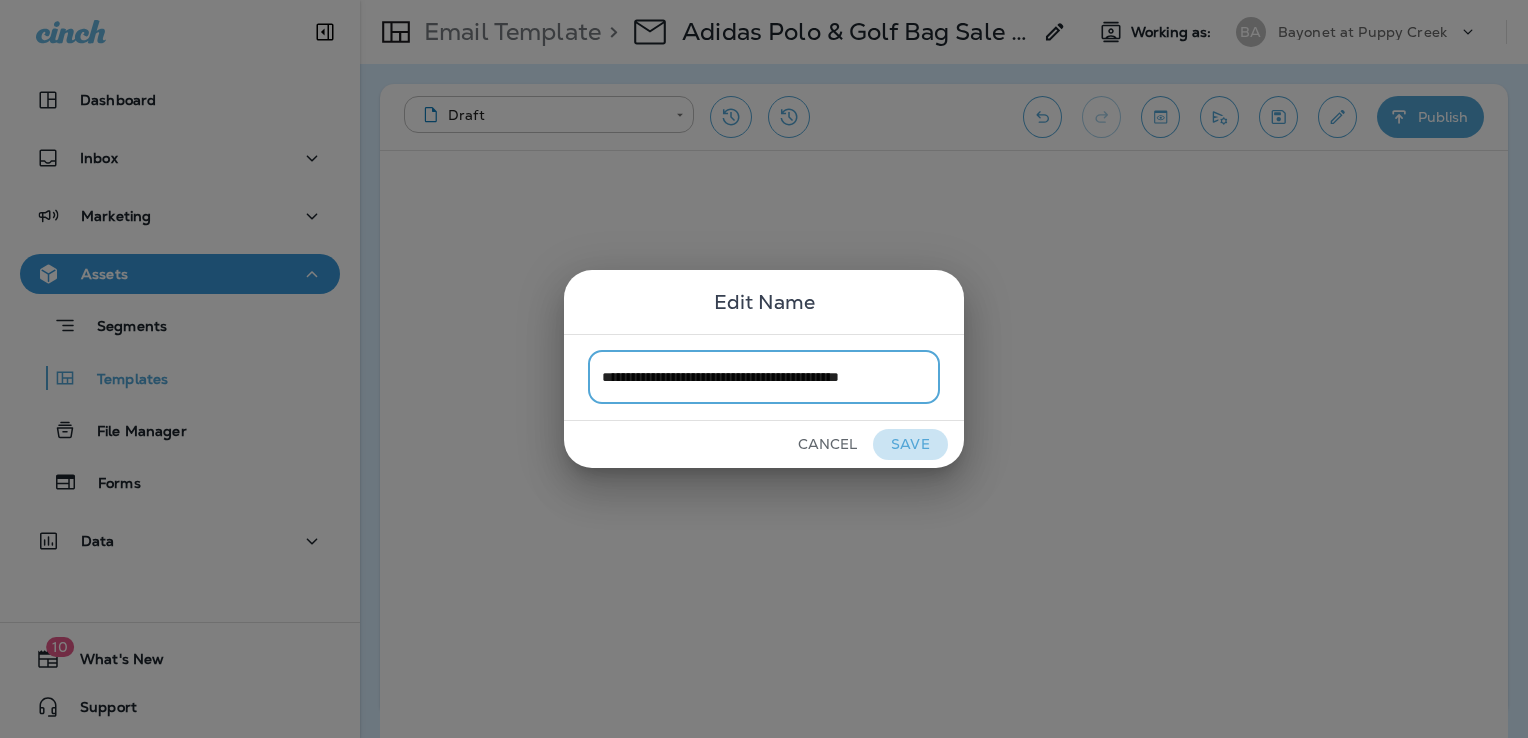 click on "Save" at bounding box center (910, 444) 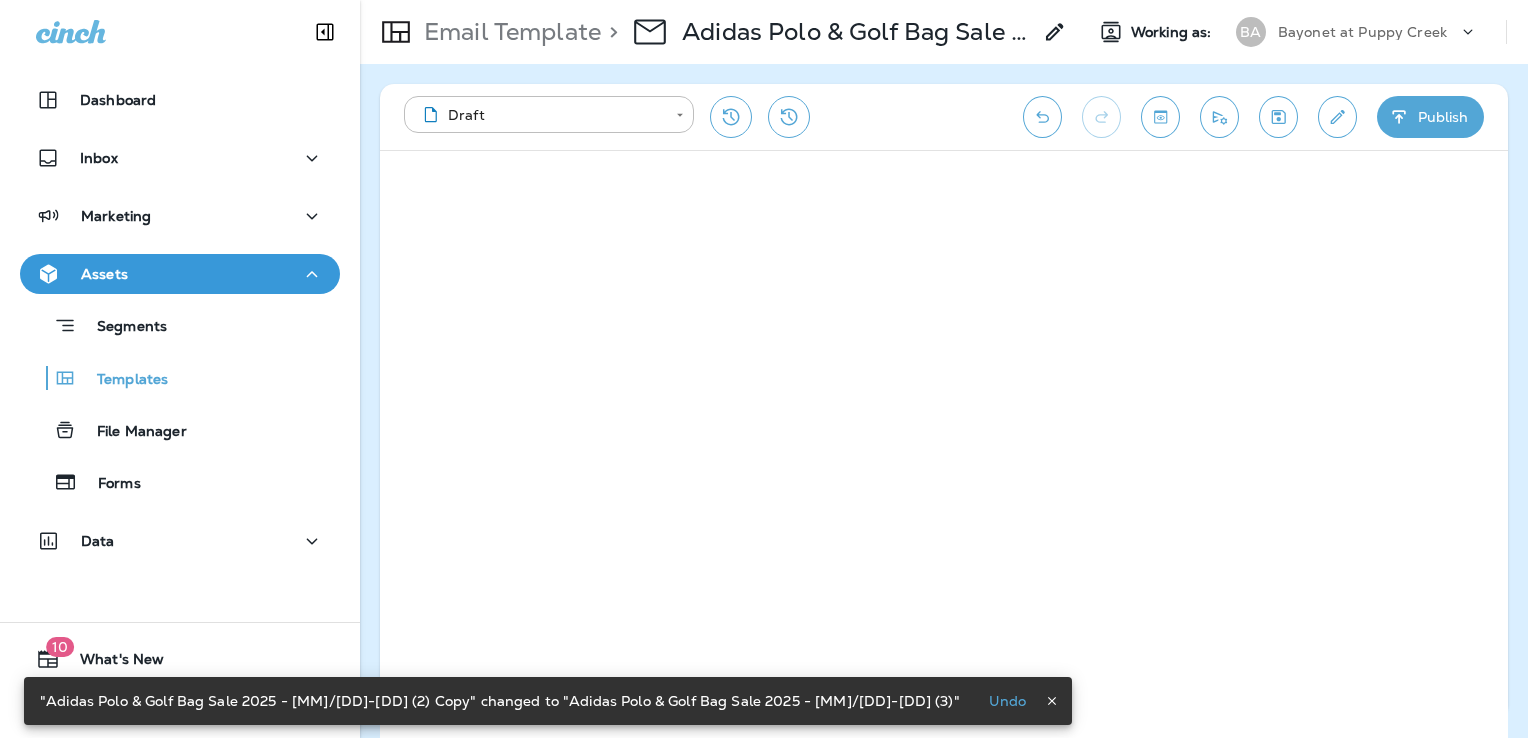 click 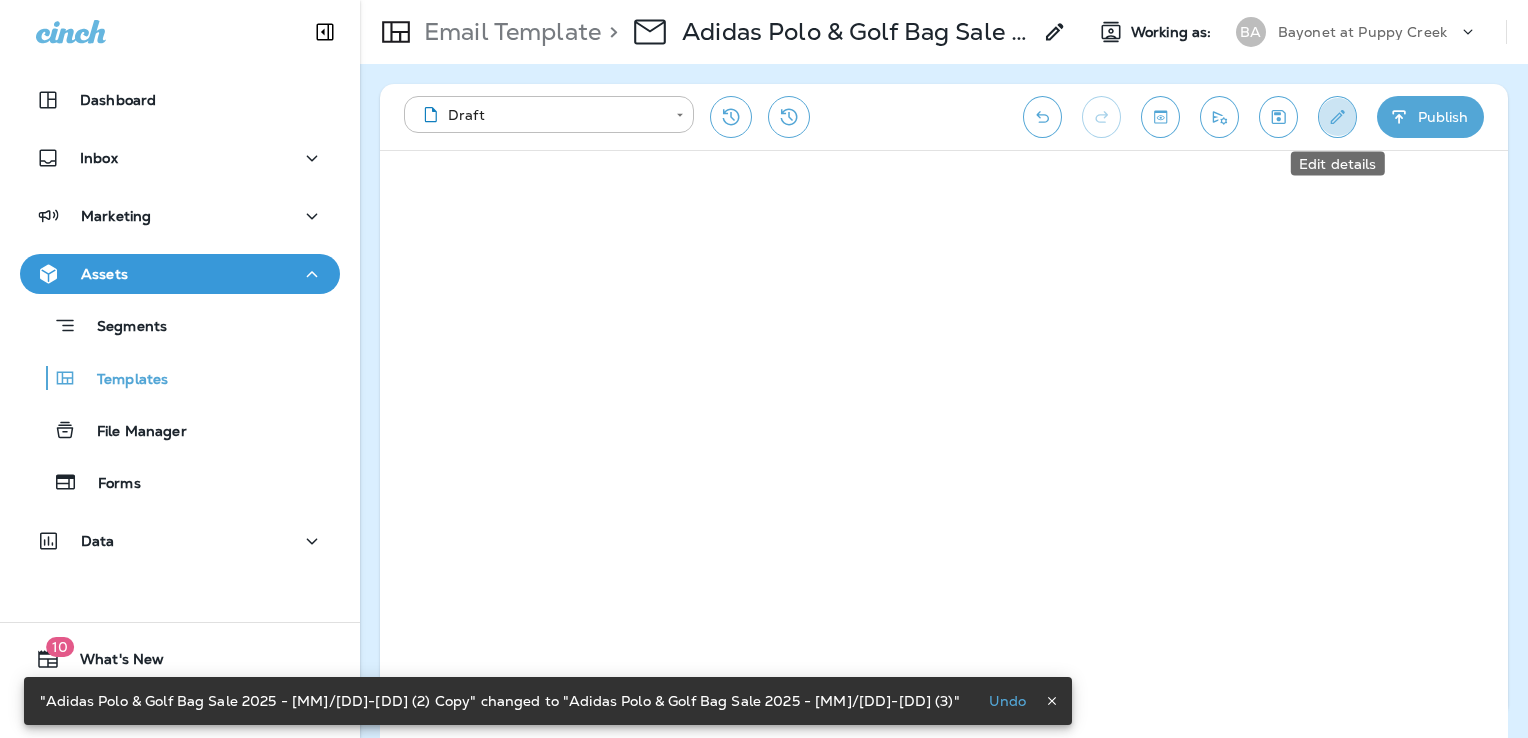click 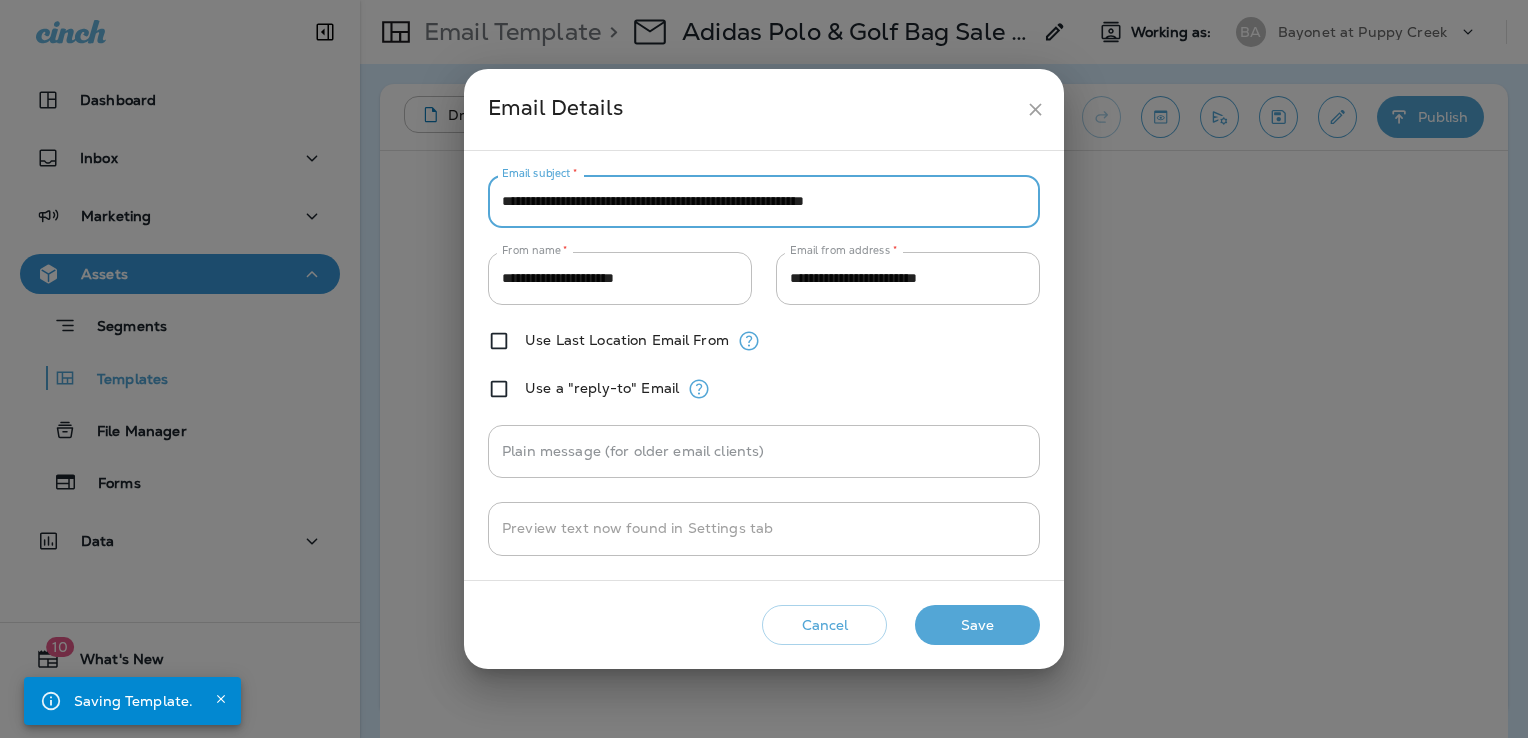 click on "**********" at bounding box center (764, 201) 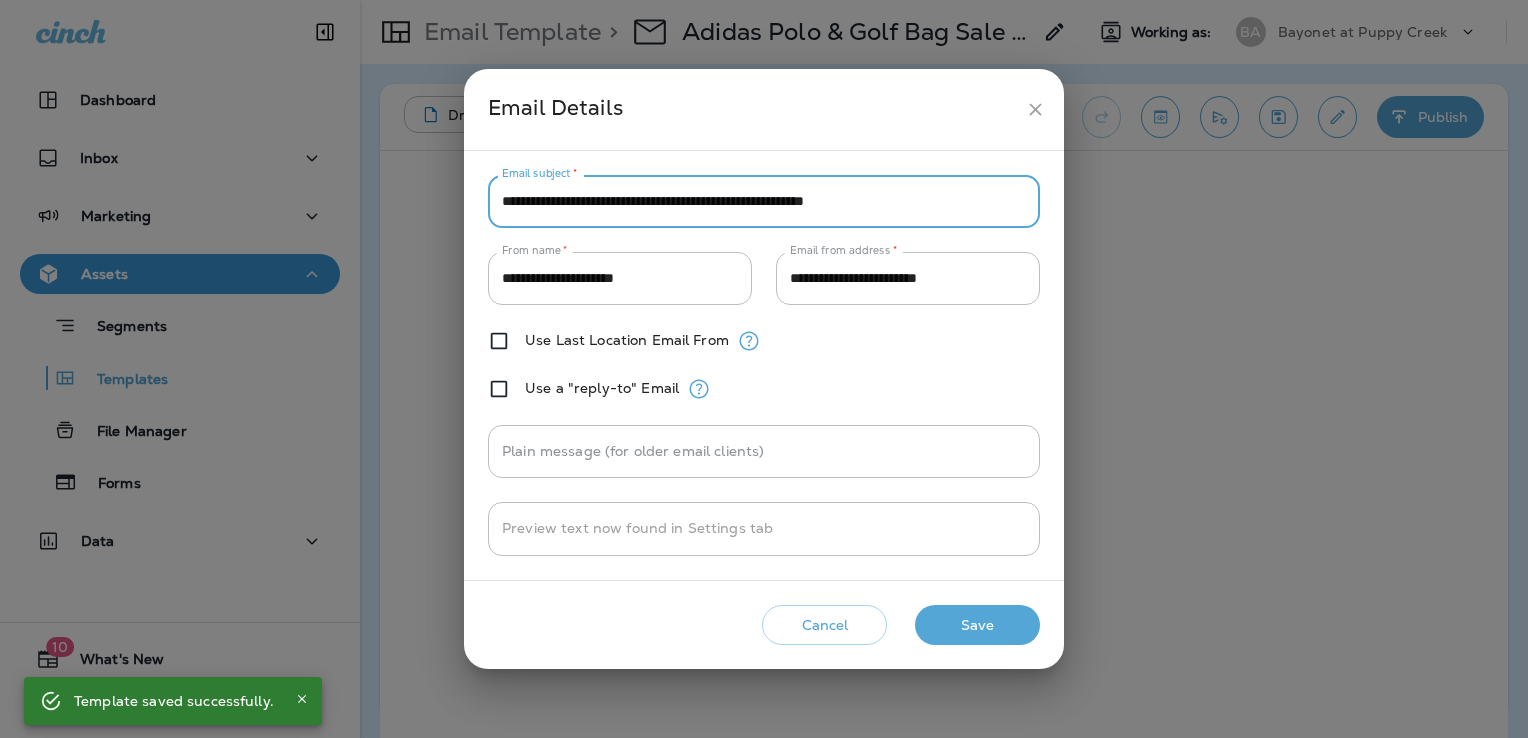 click on "**********" at bounding box center [764, 201] 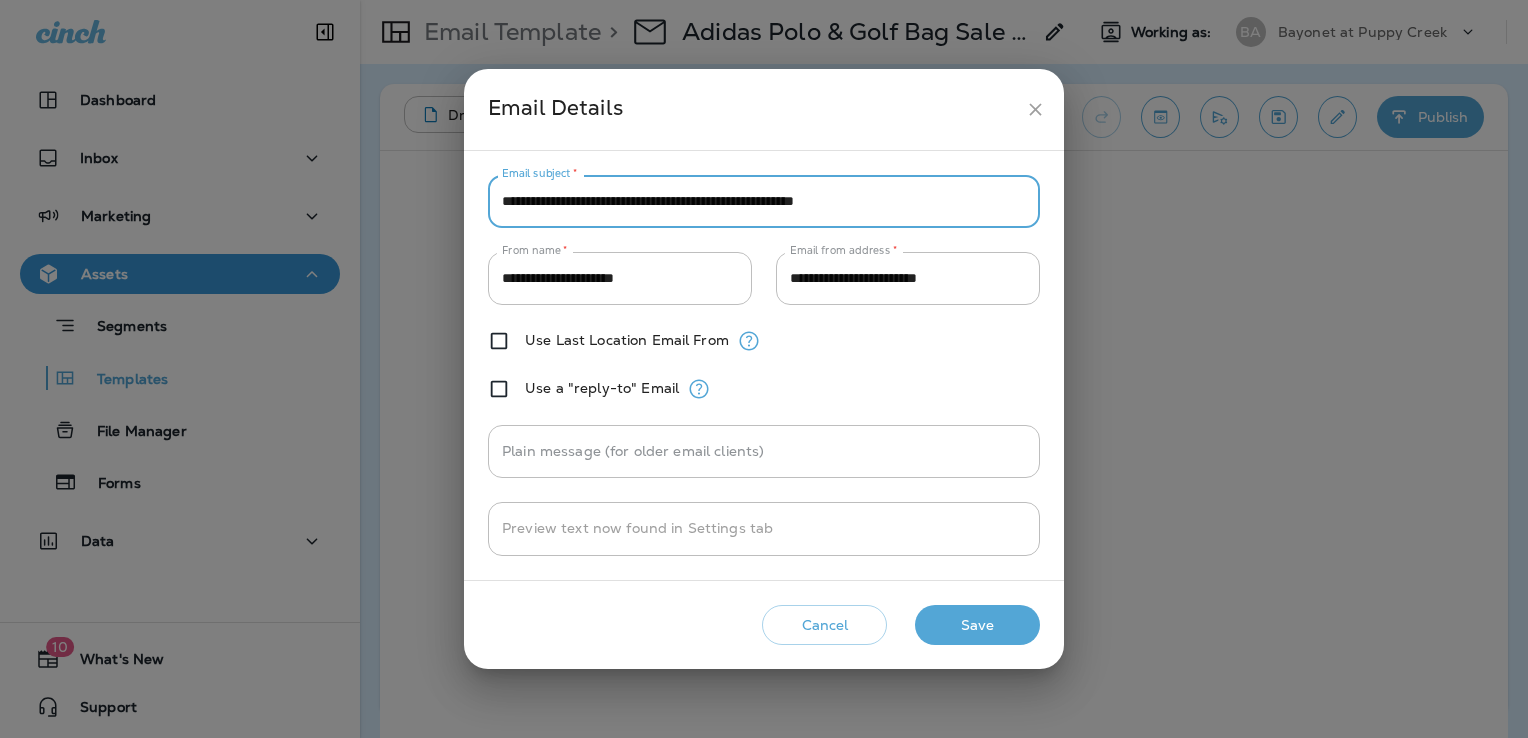 type on "**********" 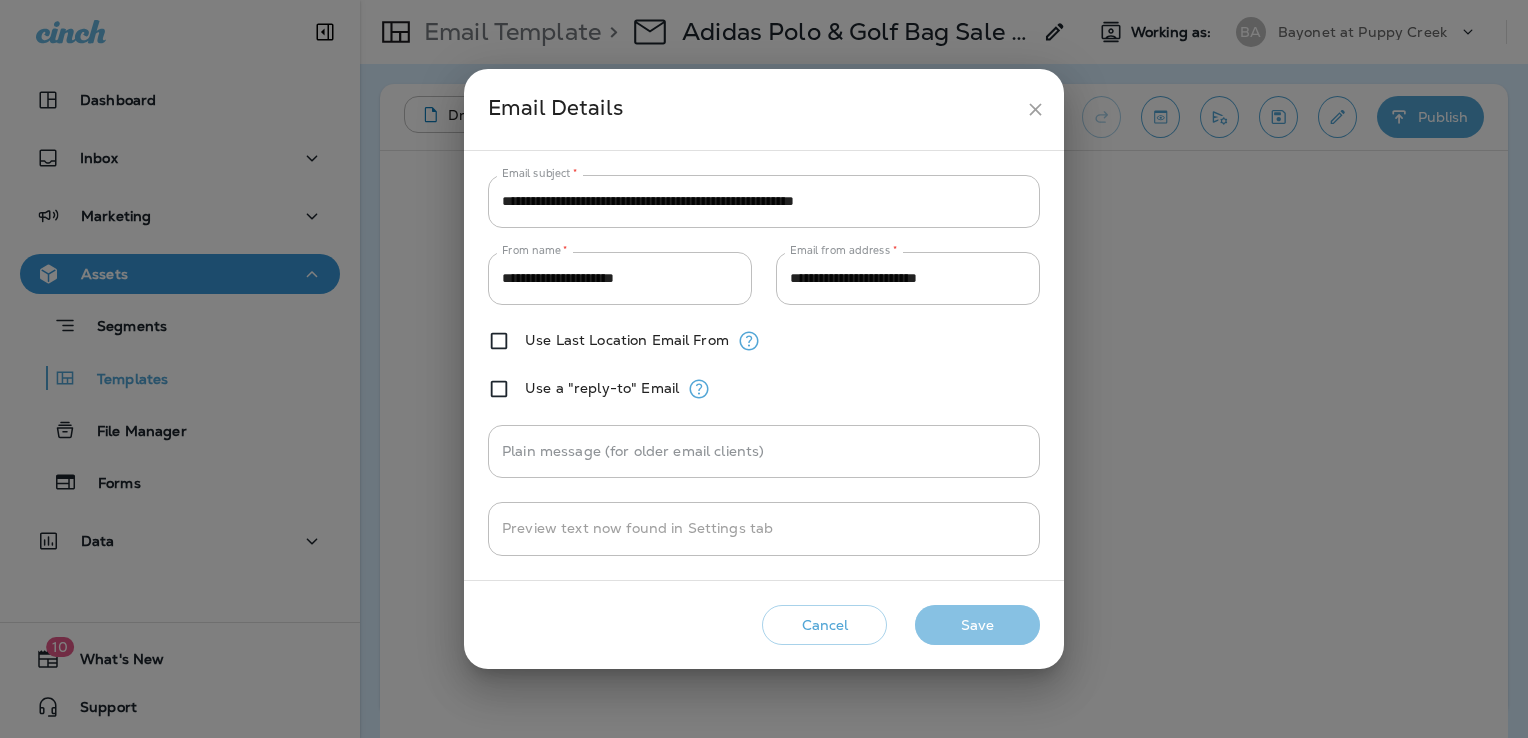 click on "Save" at bounding box center [977, 625] 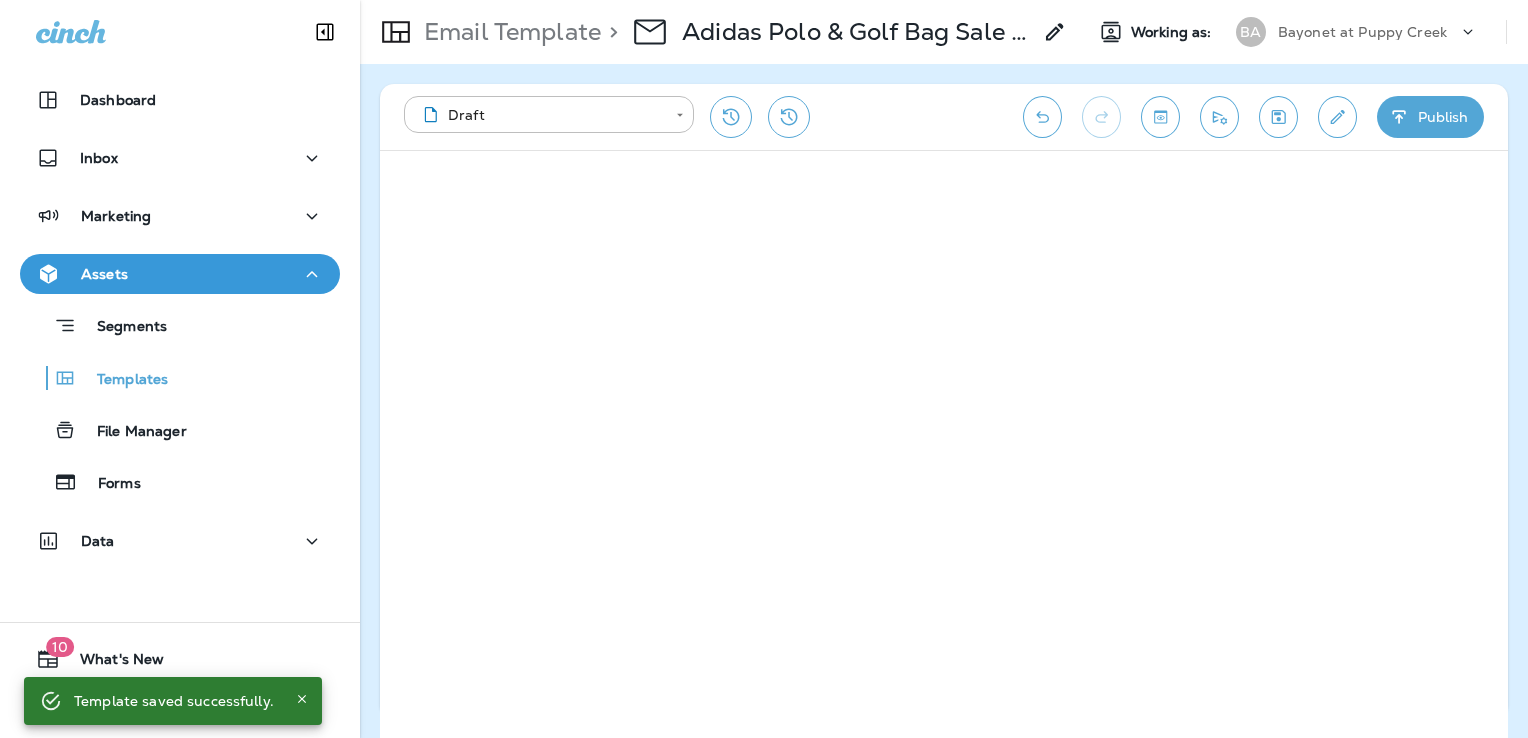 click 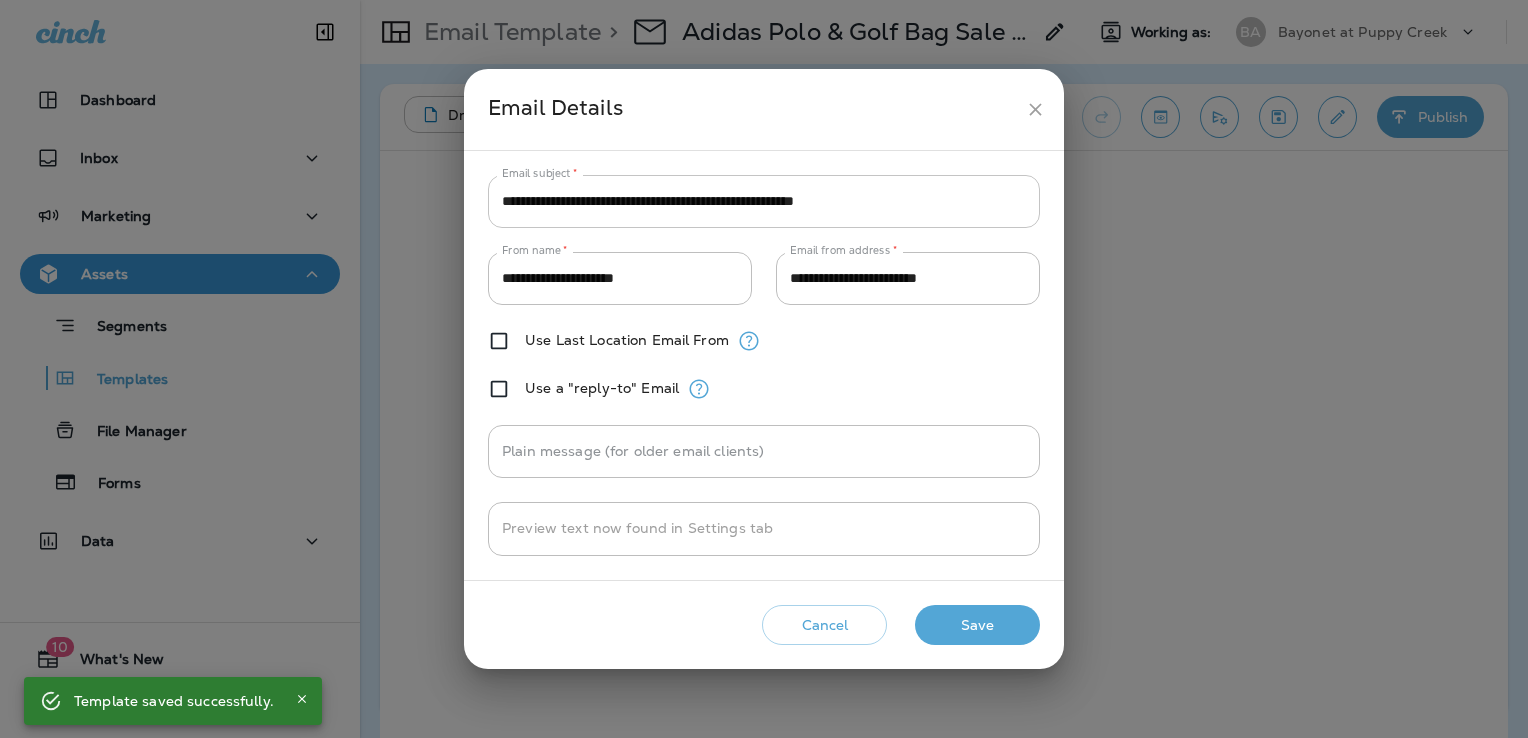 click on "**********" at bounding box center (764, 201) 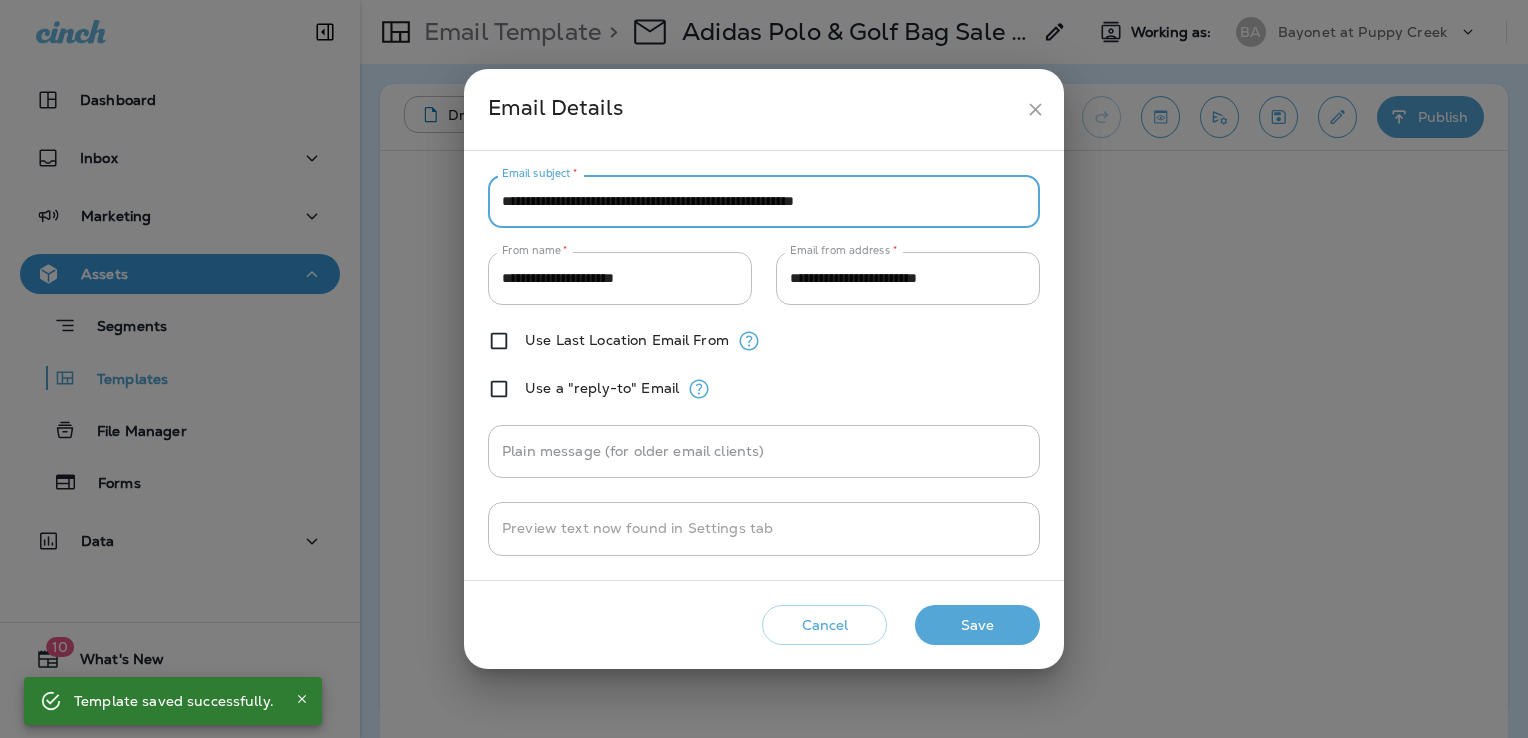 paste on "**" 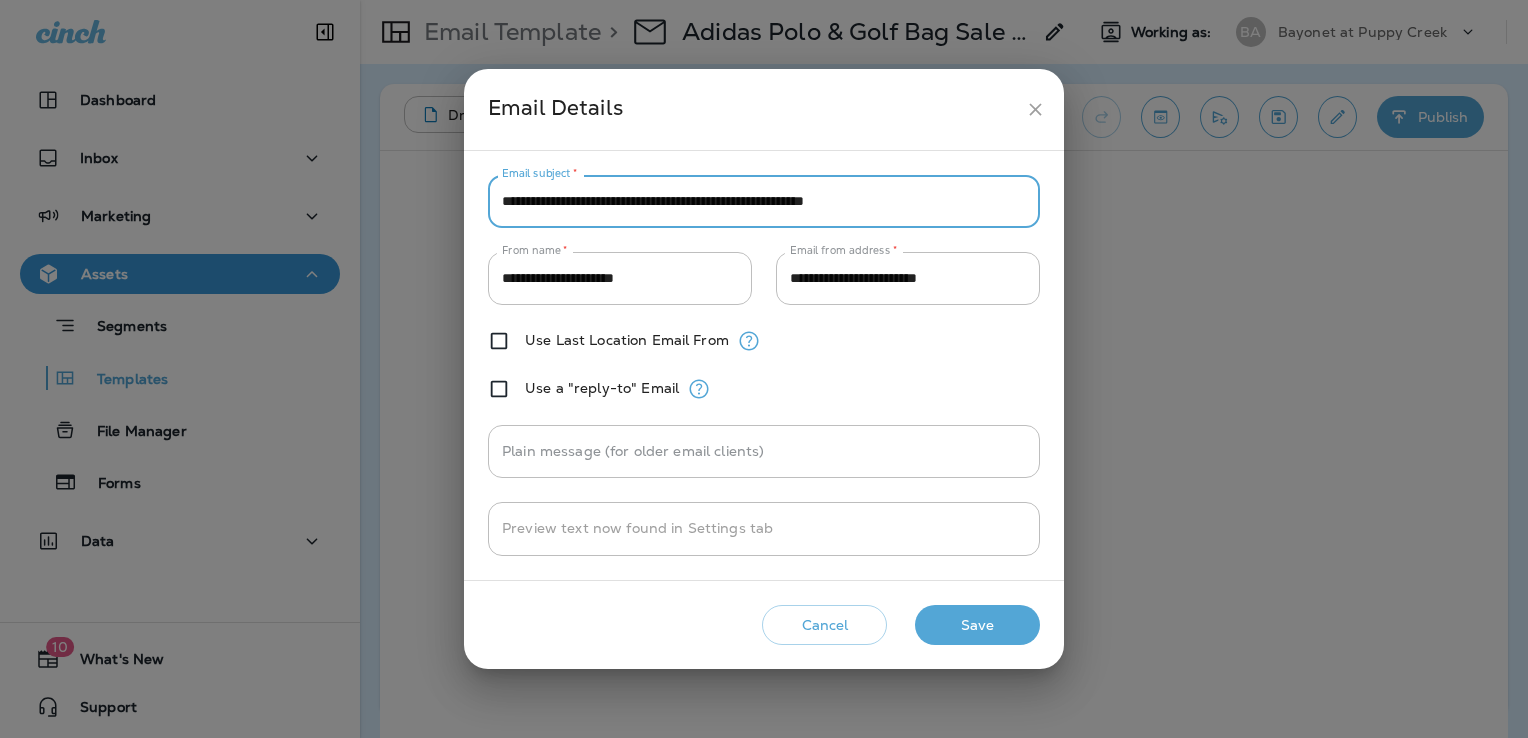 click on "**********" at bounding box center [764, 201] 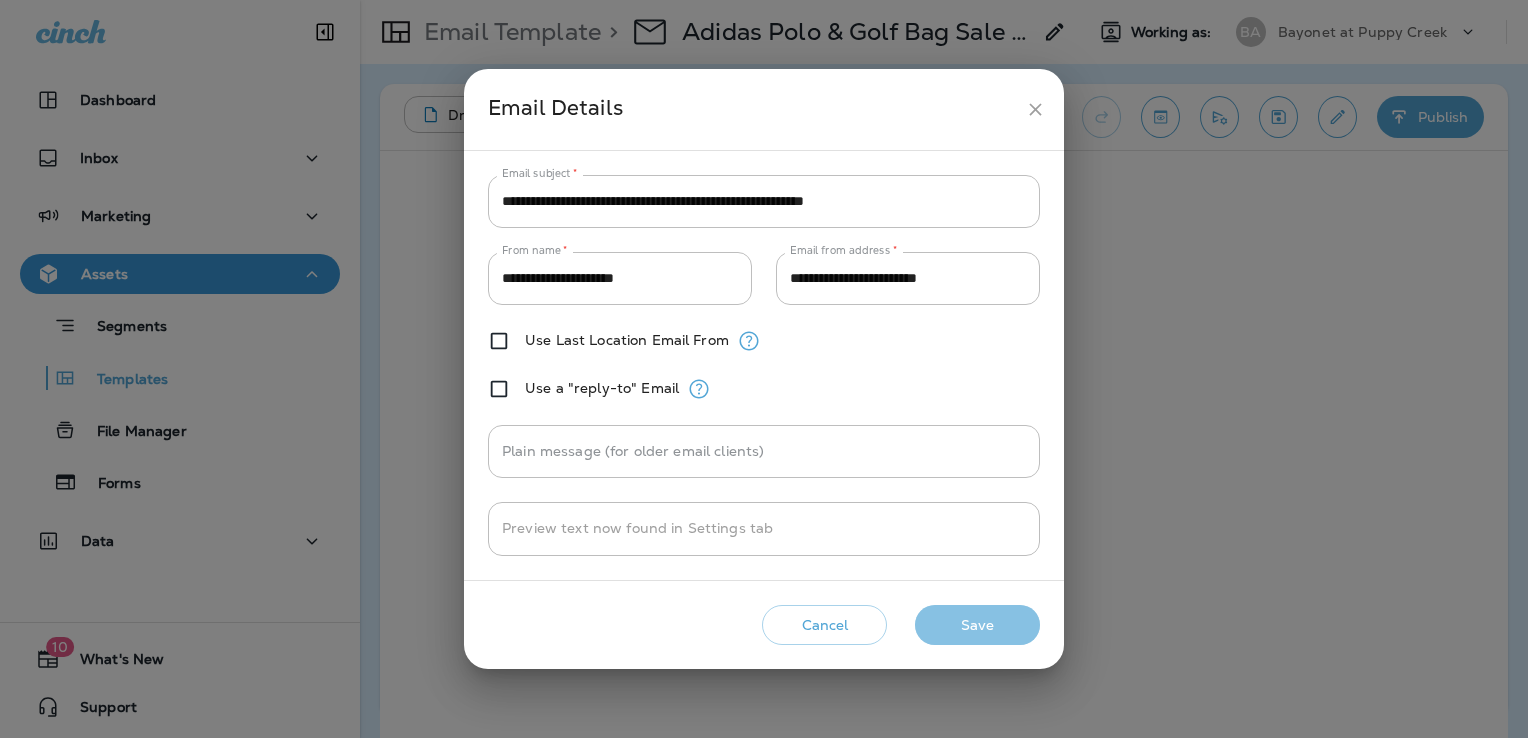 click on "Save" at bounding box center [977, 625] 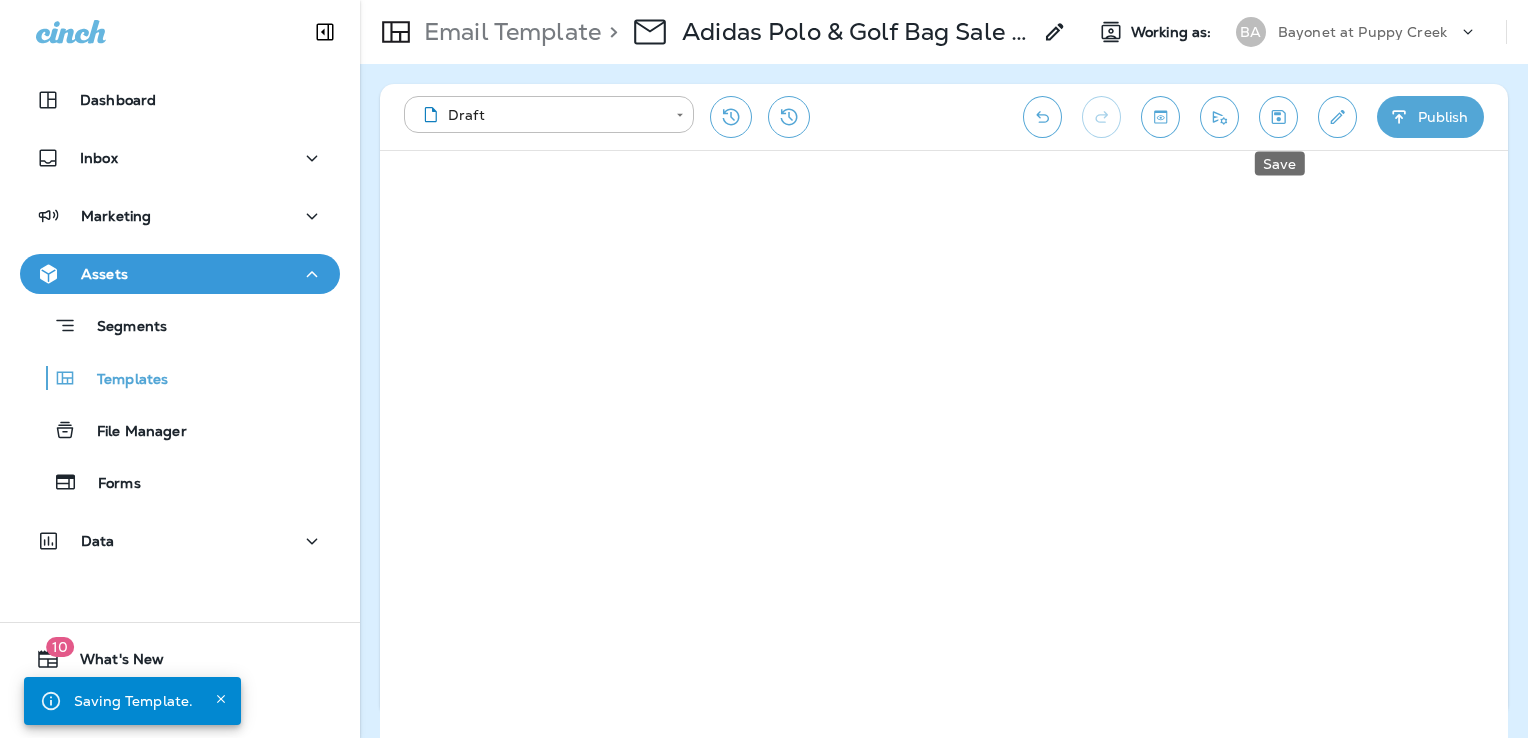 click 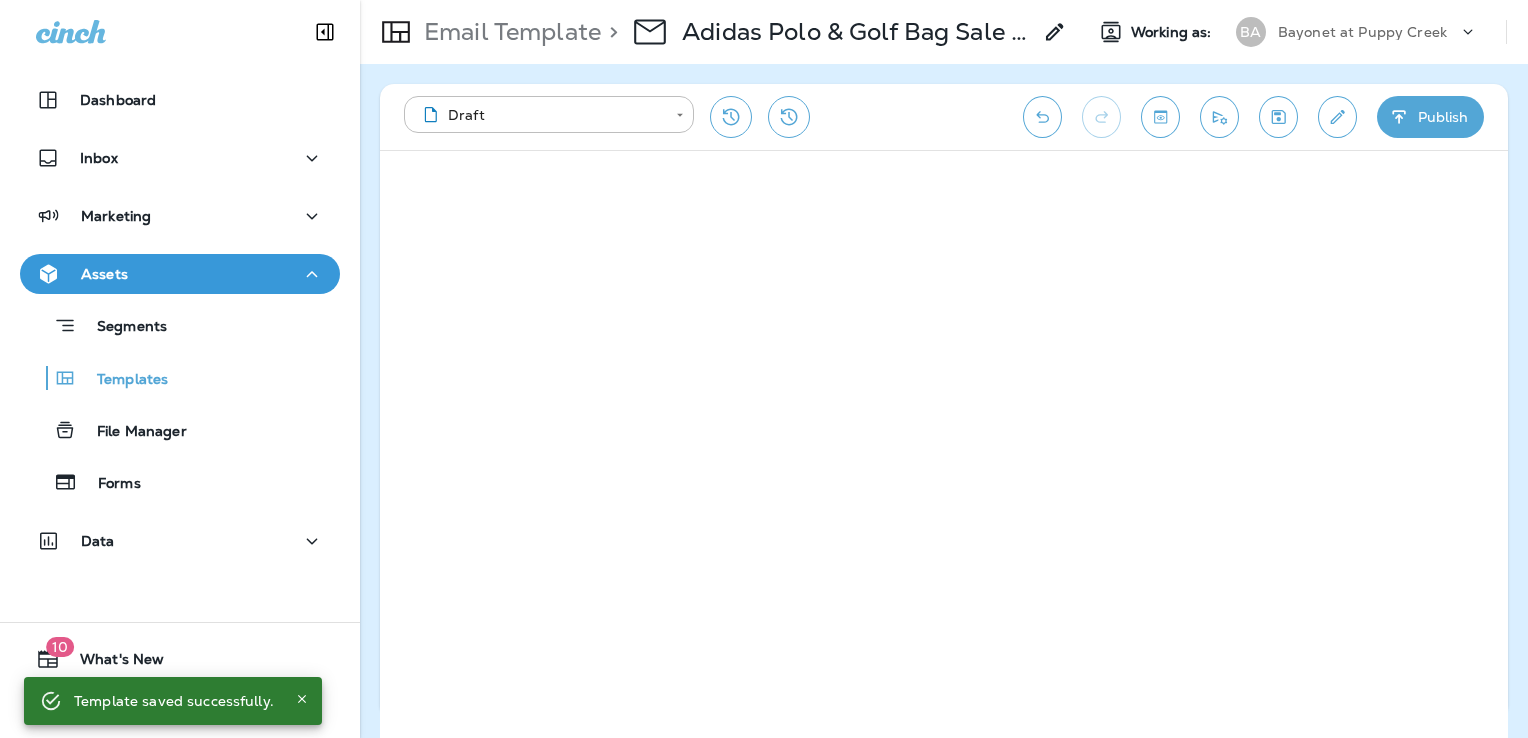 click on "Publish" at bounding box center [1430, 117] 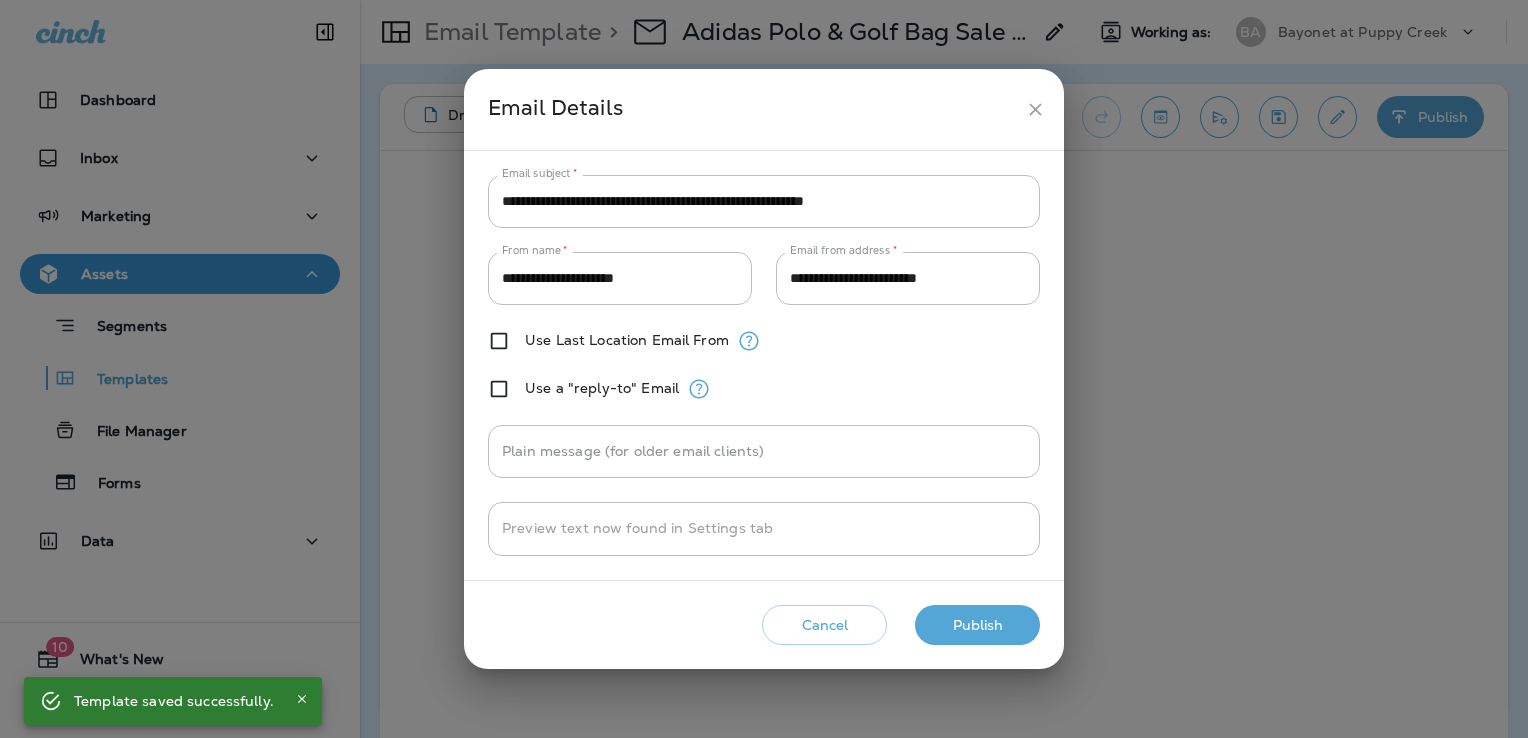 click on "Publish" at bounding box center (977, 625) 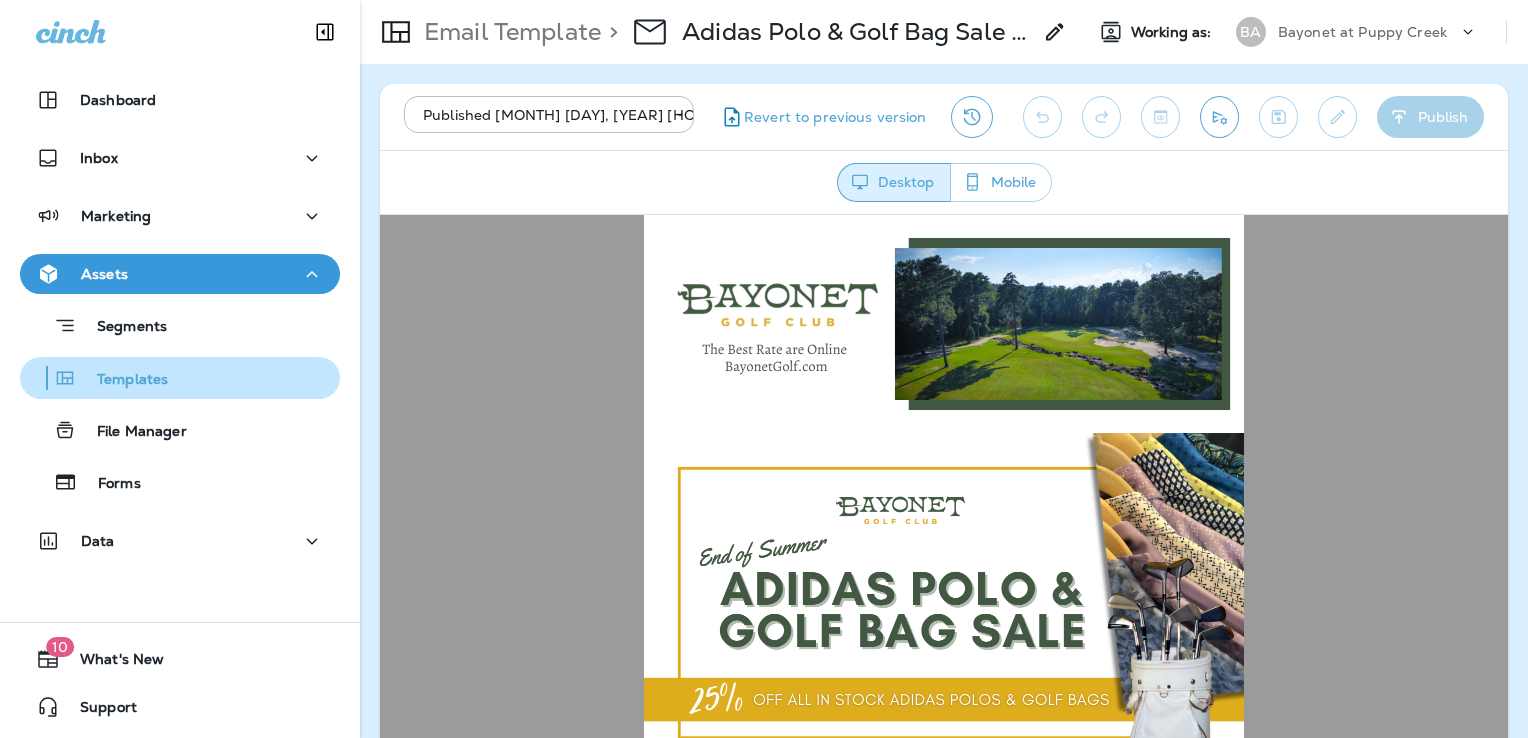 scroll, scrollTop: 0, scrollLeft: 0, axis: both 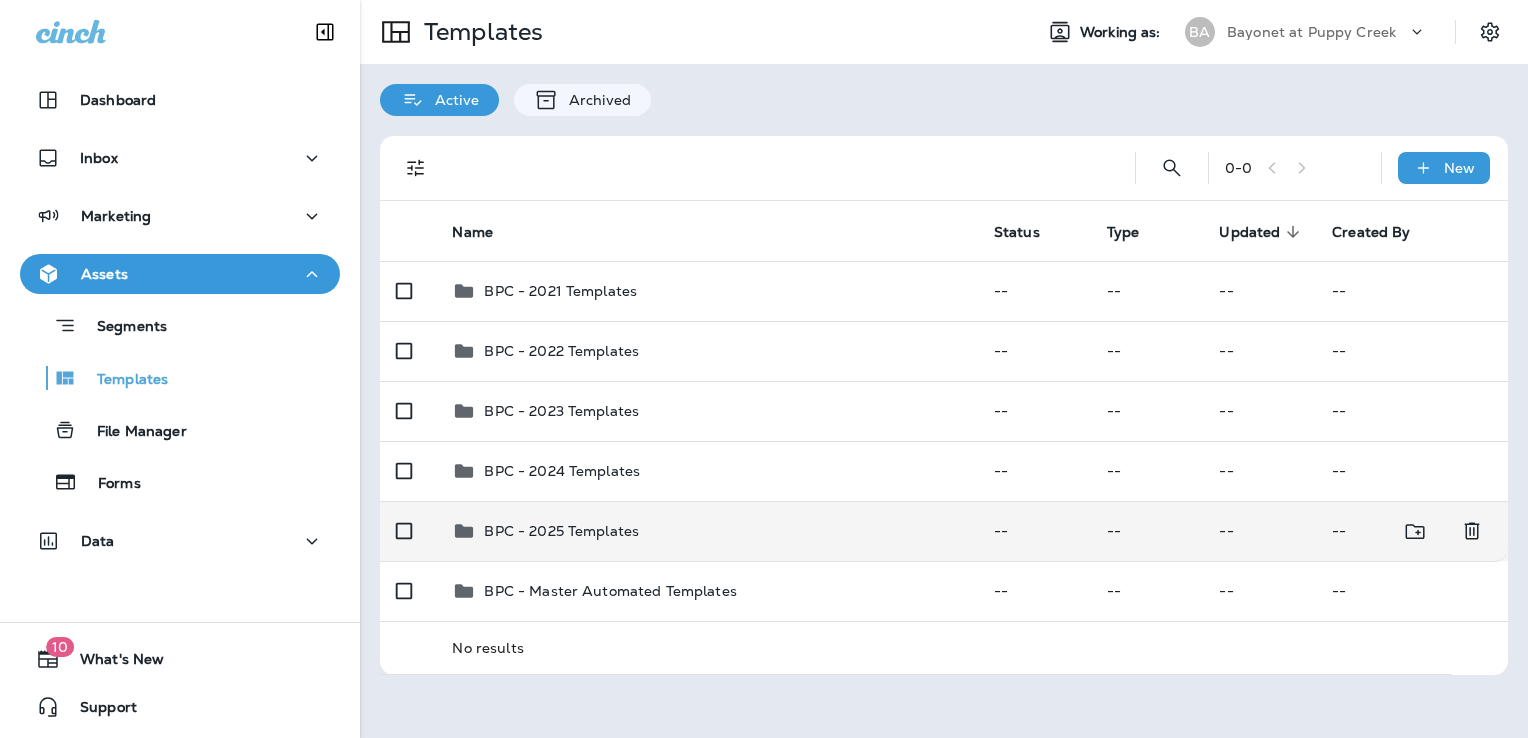 click on "BPC - 2025 Templates" at bounding box center (706, 531) 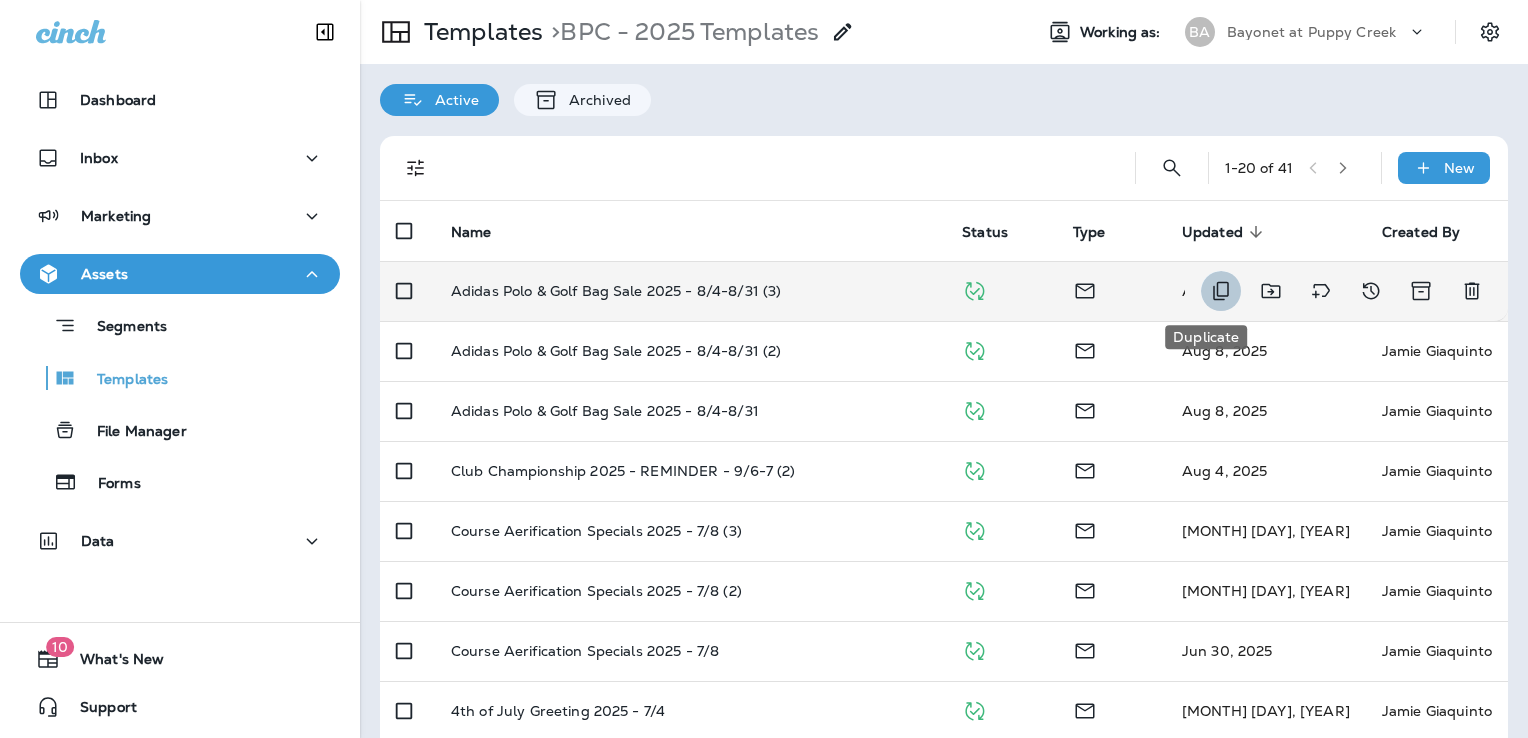 click 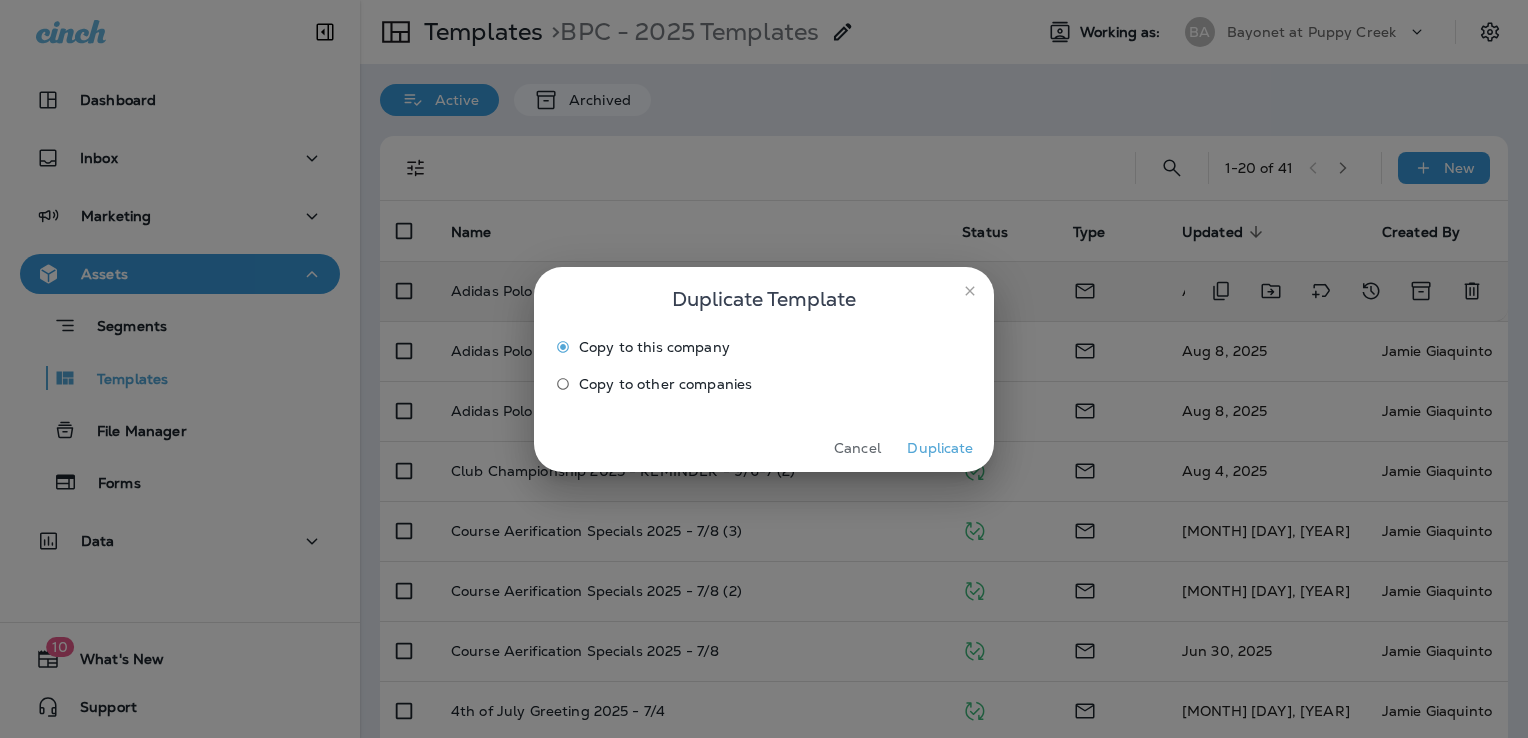 click on "Duplicate" at bounding box center [940, 448] 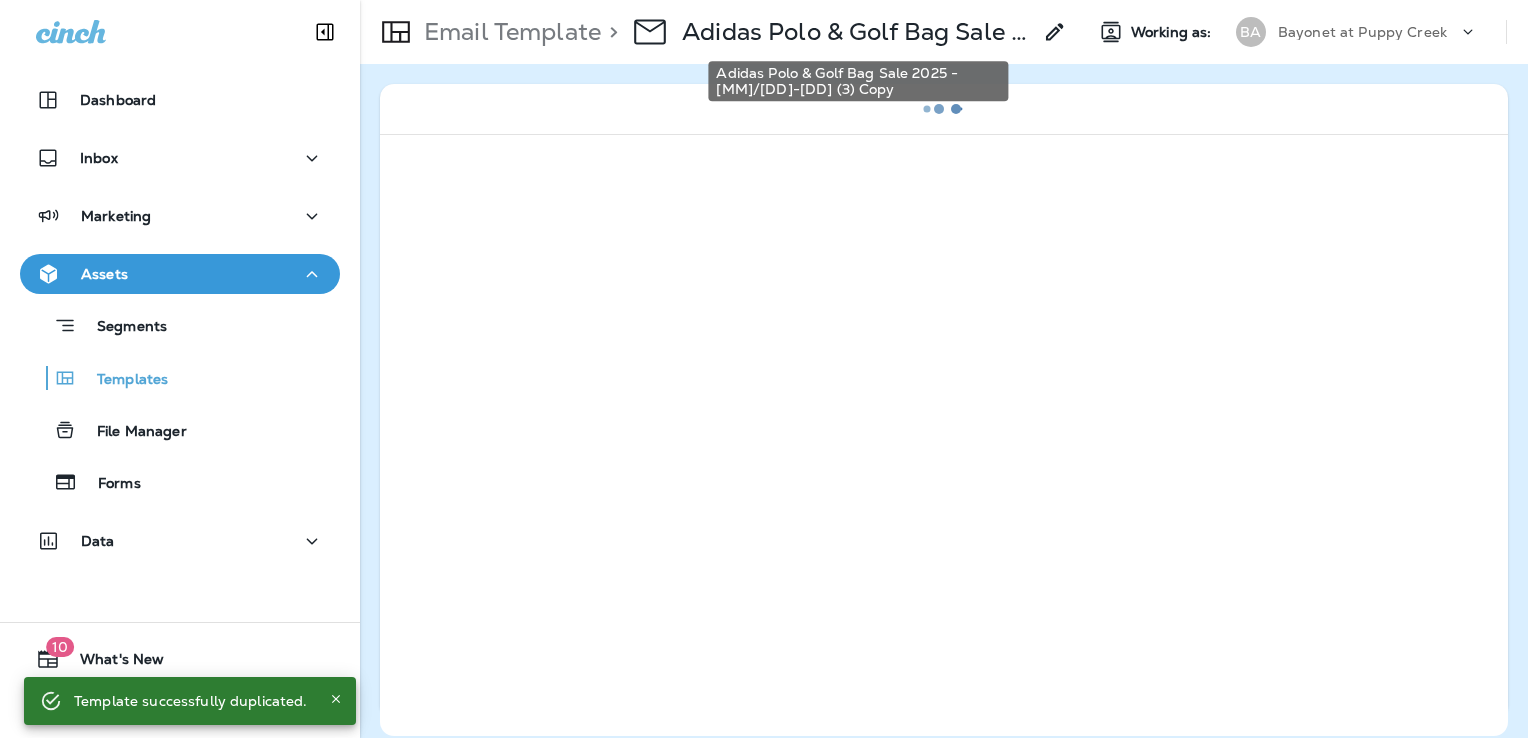 click on "Adidas Polo & Golf Bag Sale 2025 - [MM]/[DD]-[DD] (3) Copy" at bounding box center (856, 32) 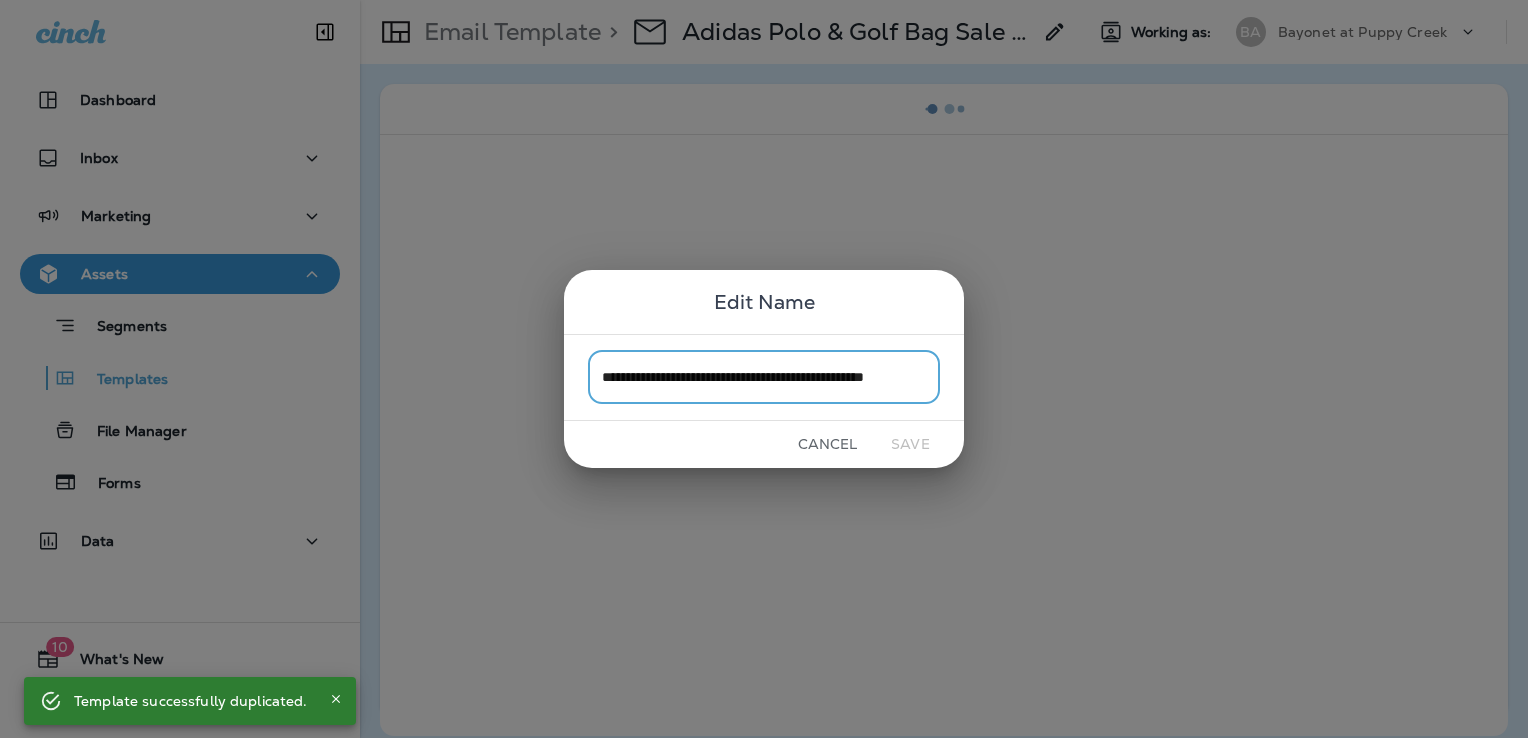 scroll, scrollTop: 0, scrollLeft: 42, axis: horizontal 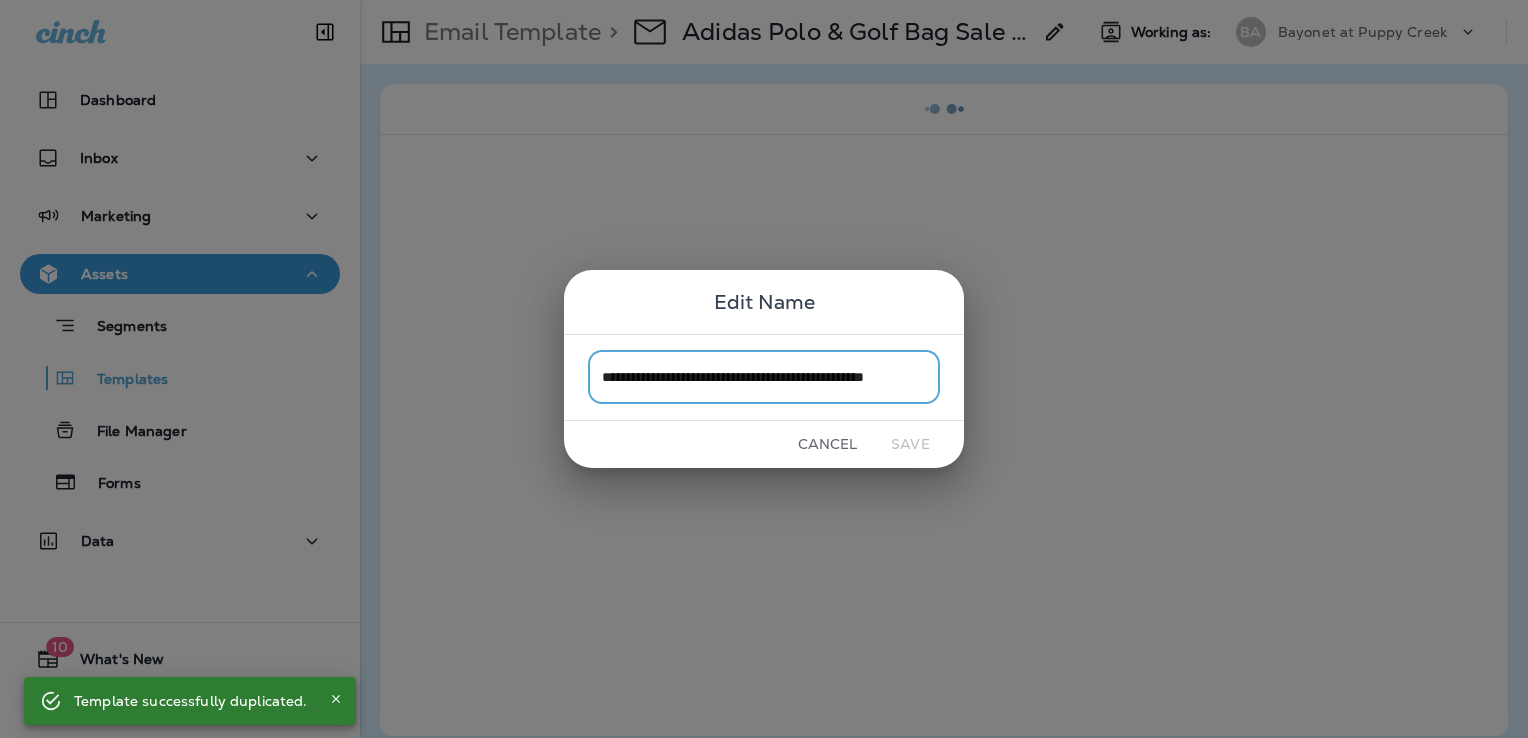 click on "**********" at bounding box center (764, 377) 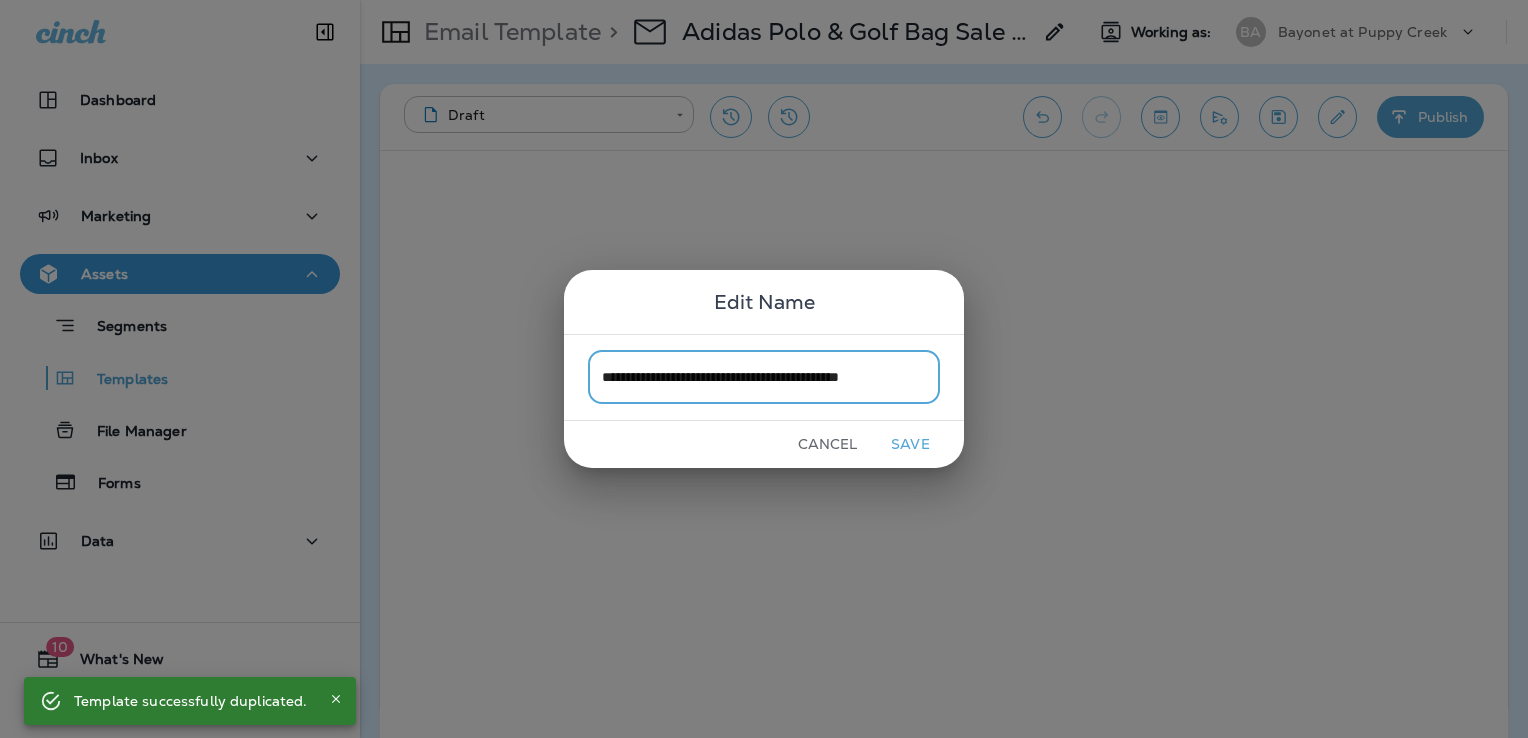 scroll, scrollTop: 0, scrollLeft: 4, axis: horizontal 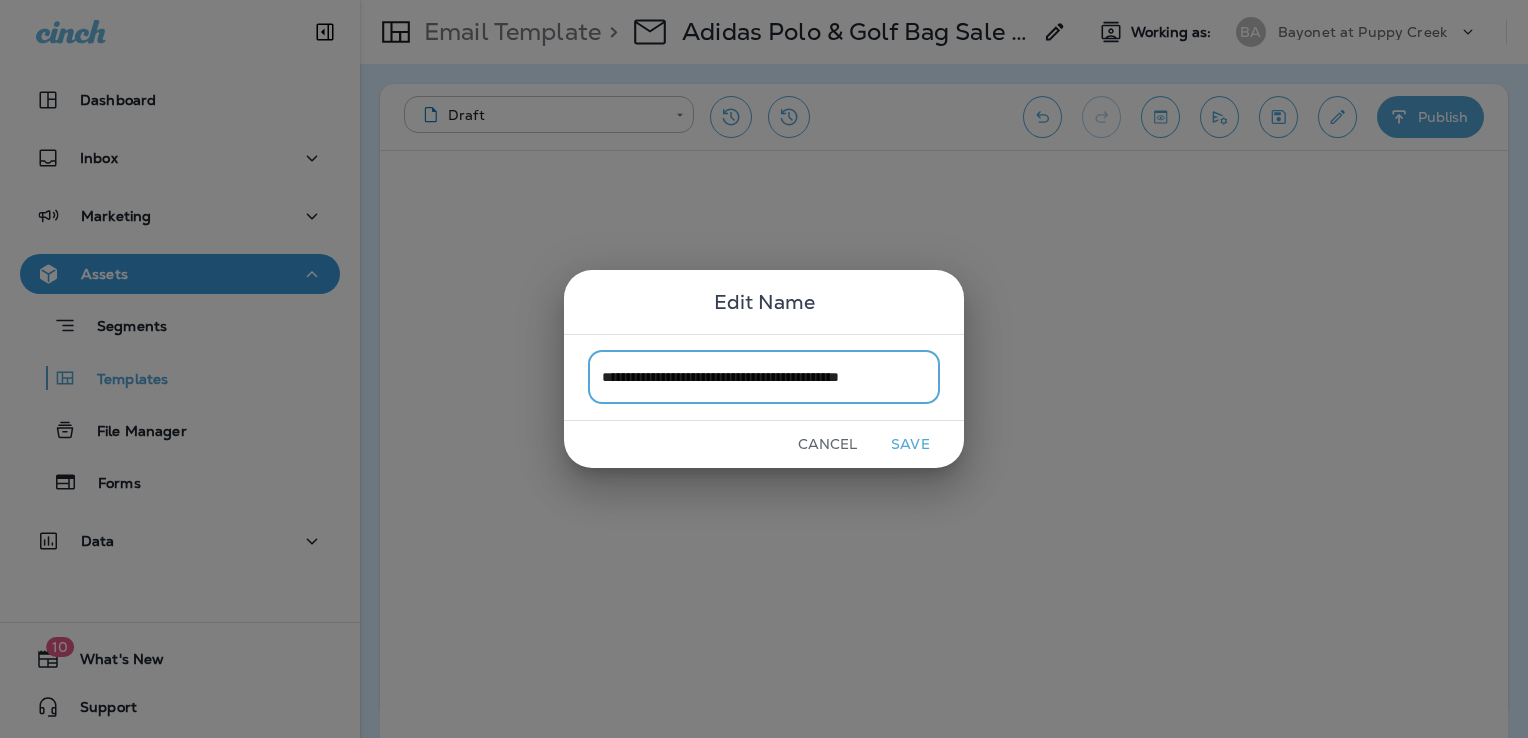 type on "**********" 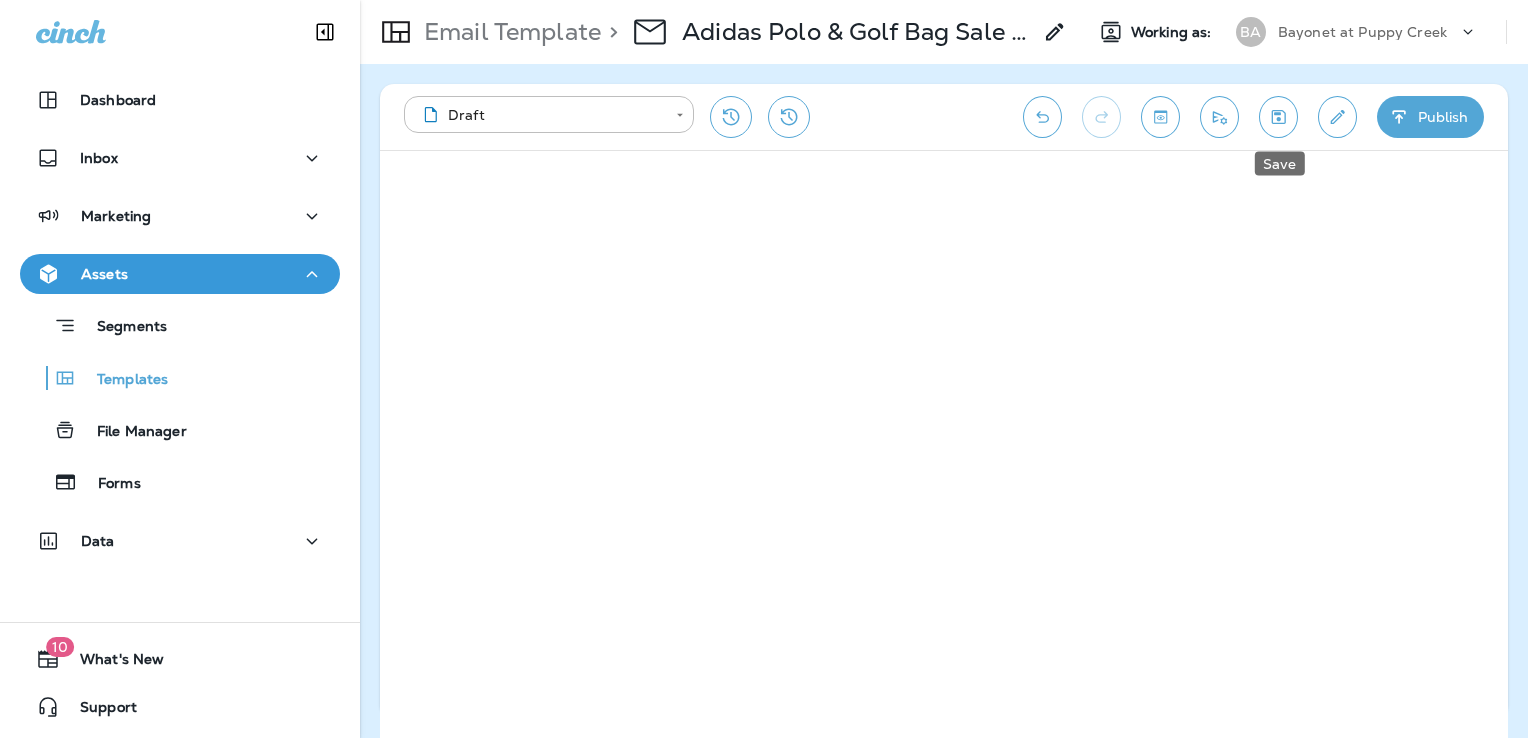 click at bounding box center (1278, 117) 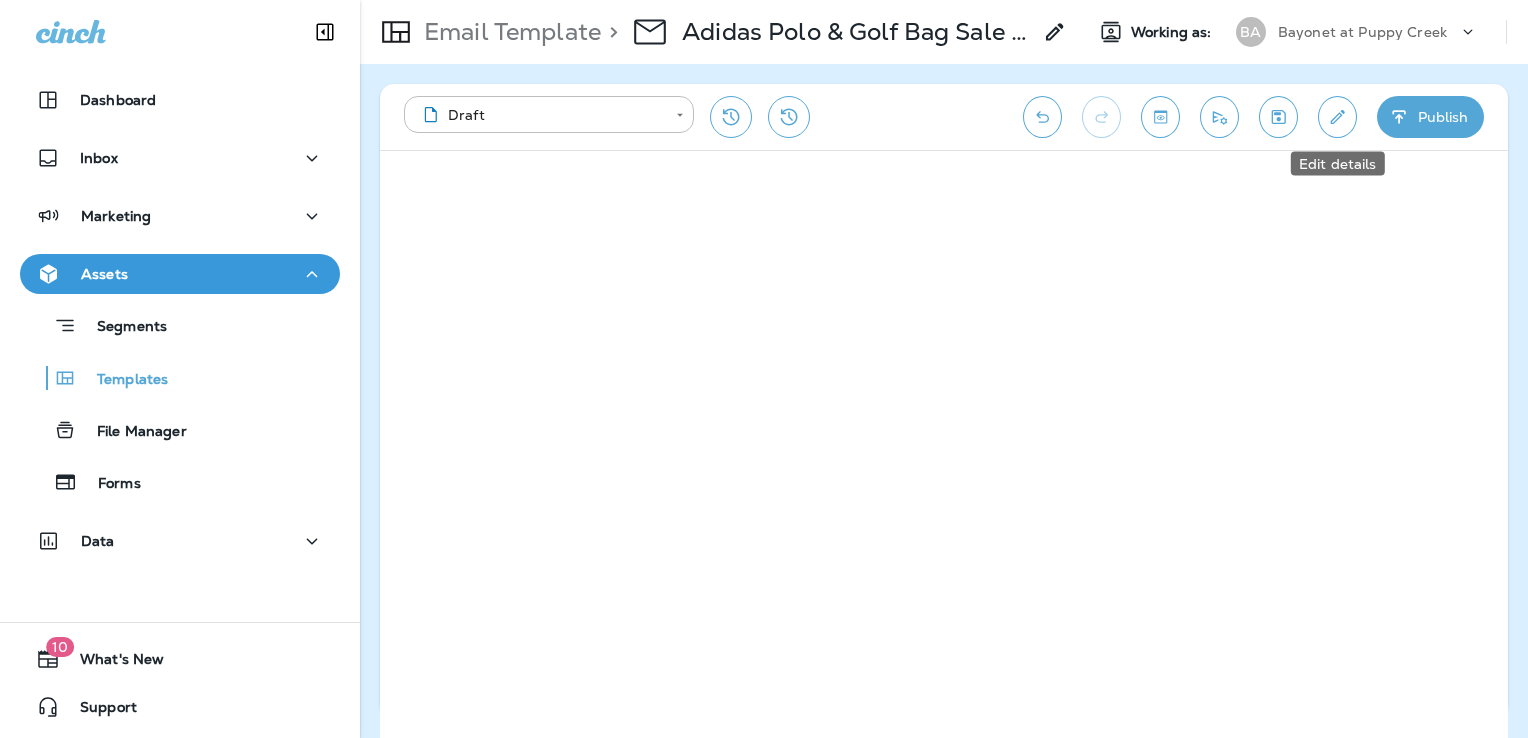click 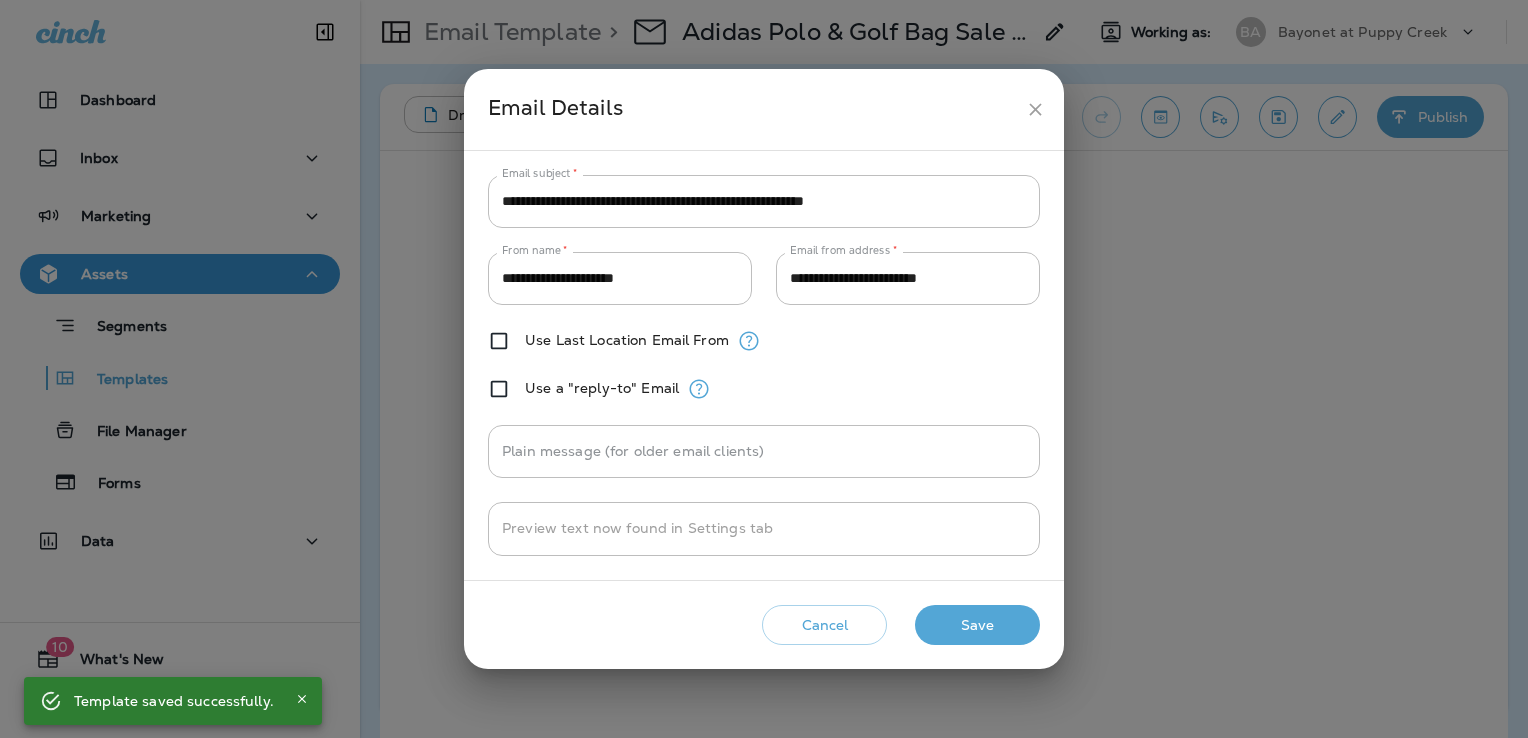 click 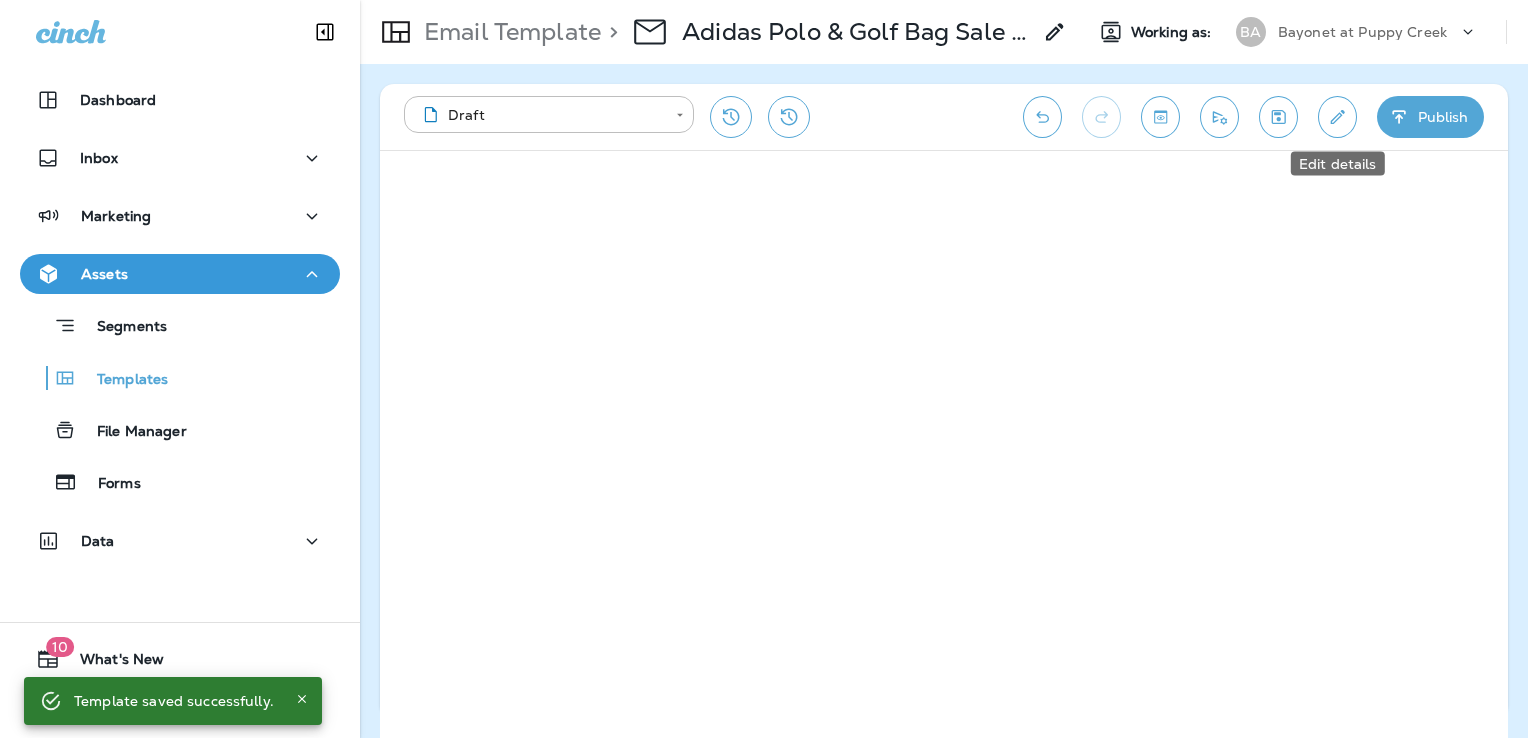 click 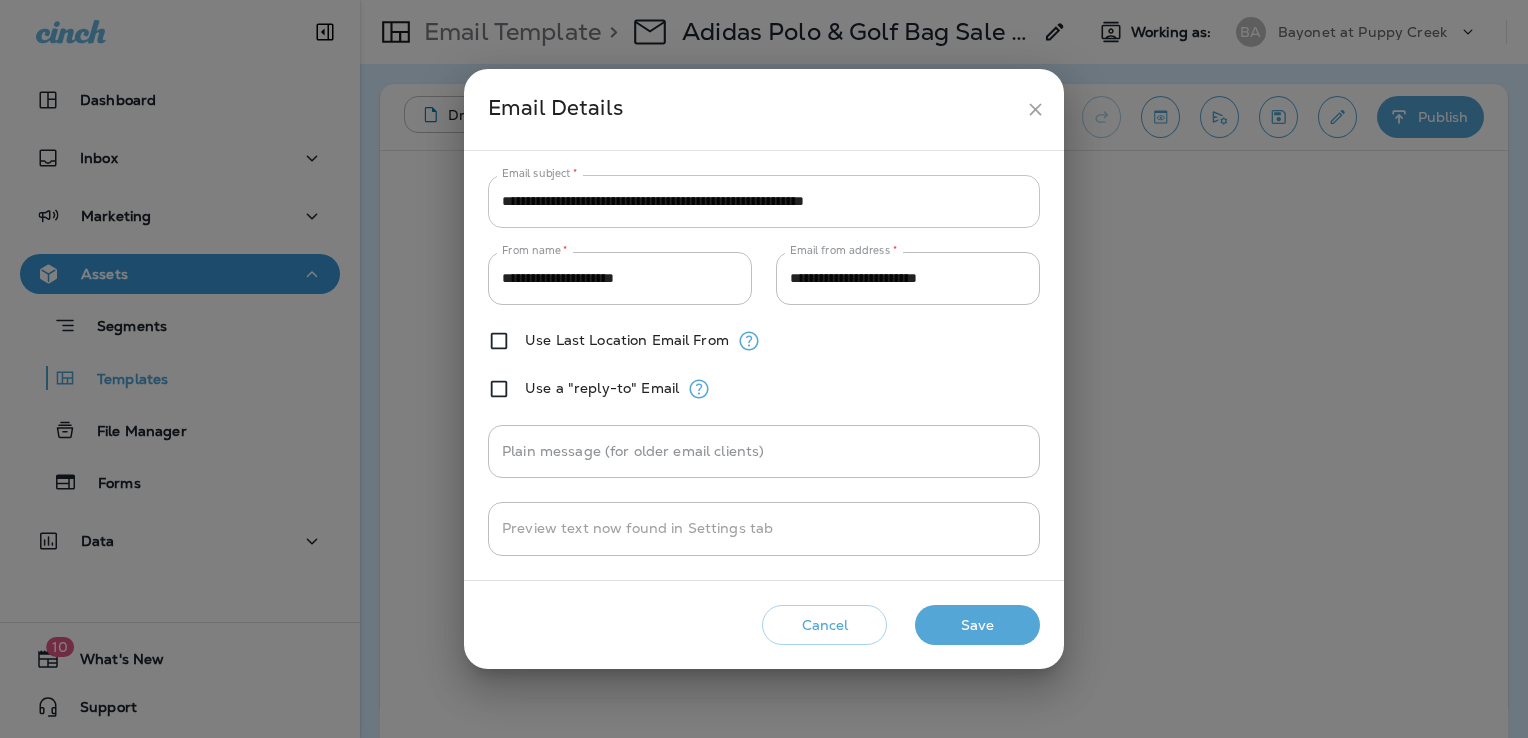 click on "**********" at bounding box center [764, 201] 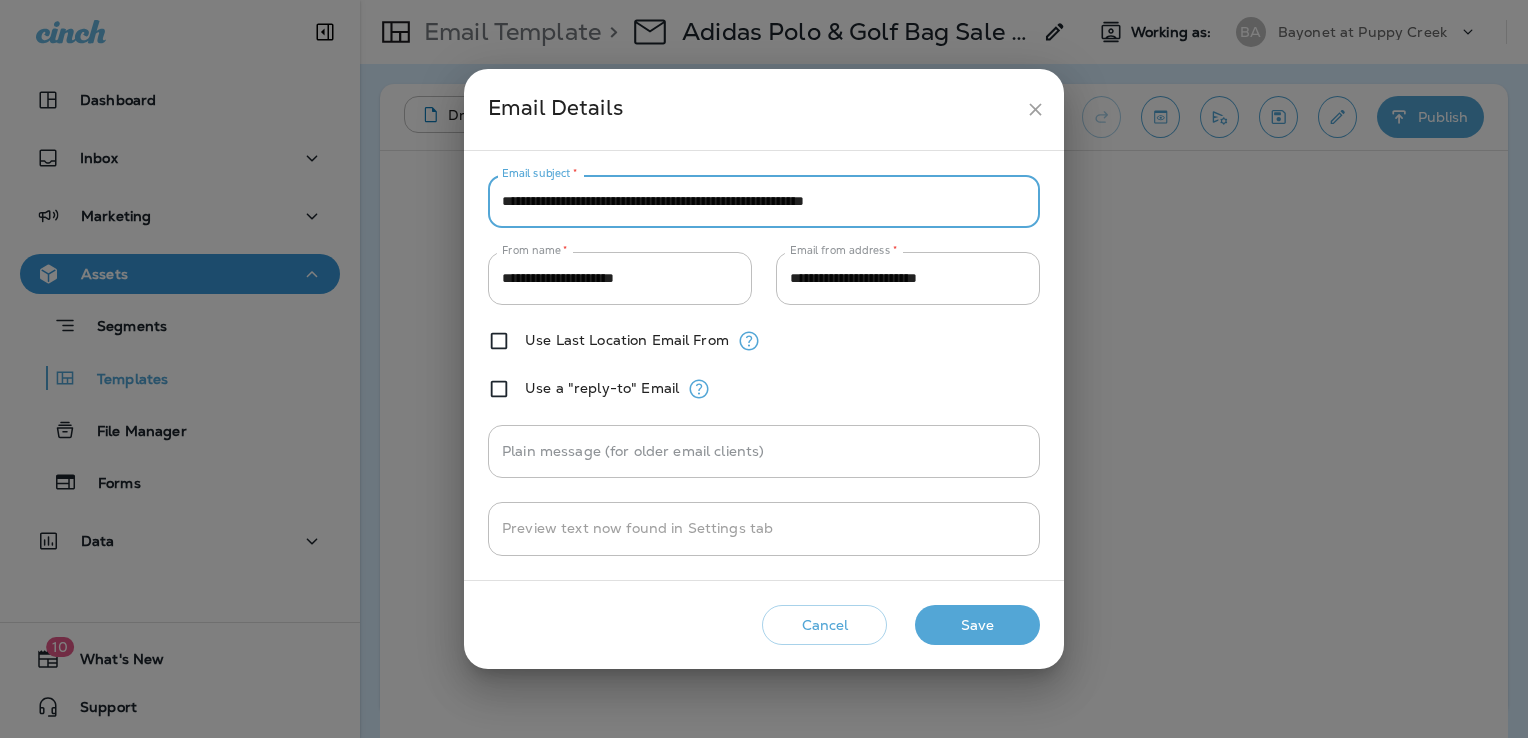 click on "**********" at bounding box center [764, 201] 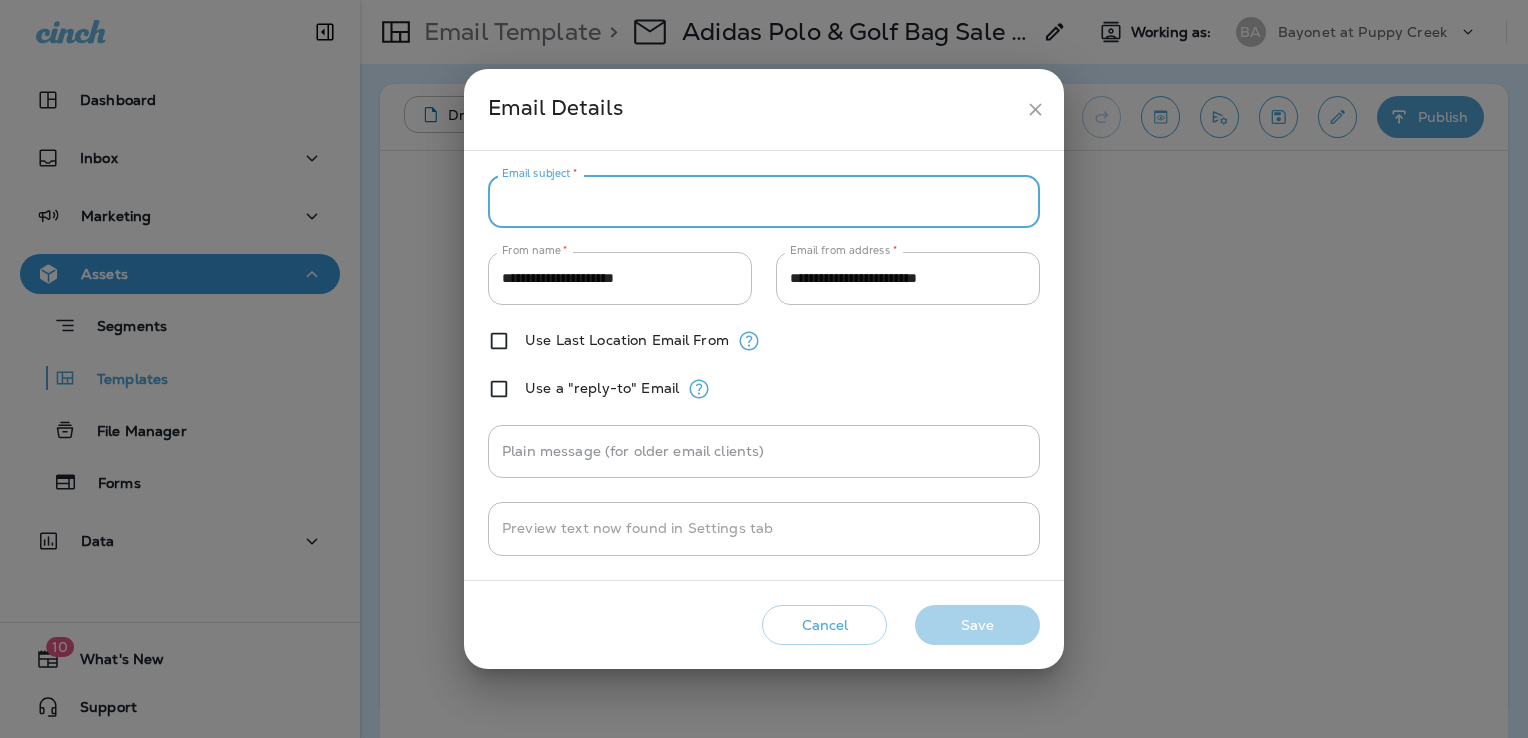 paste on "**********" 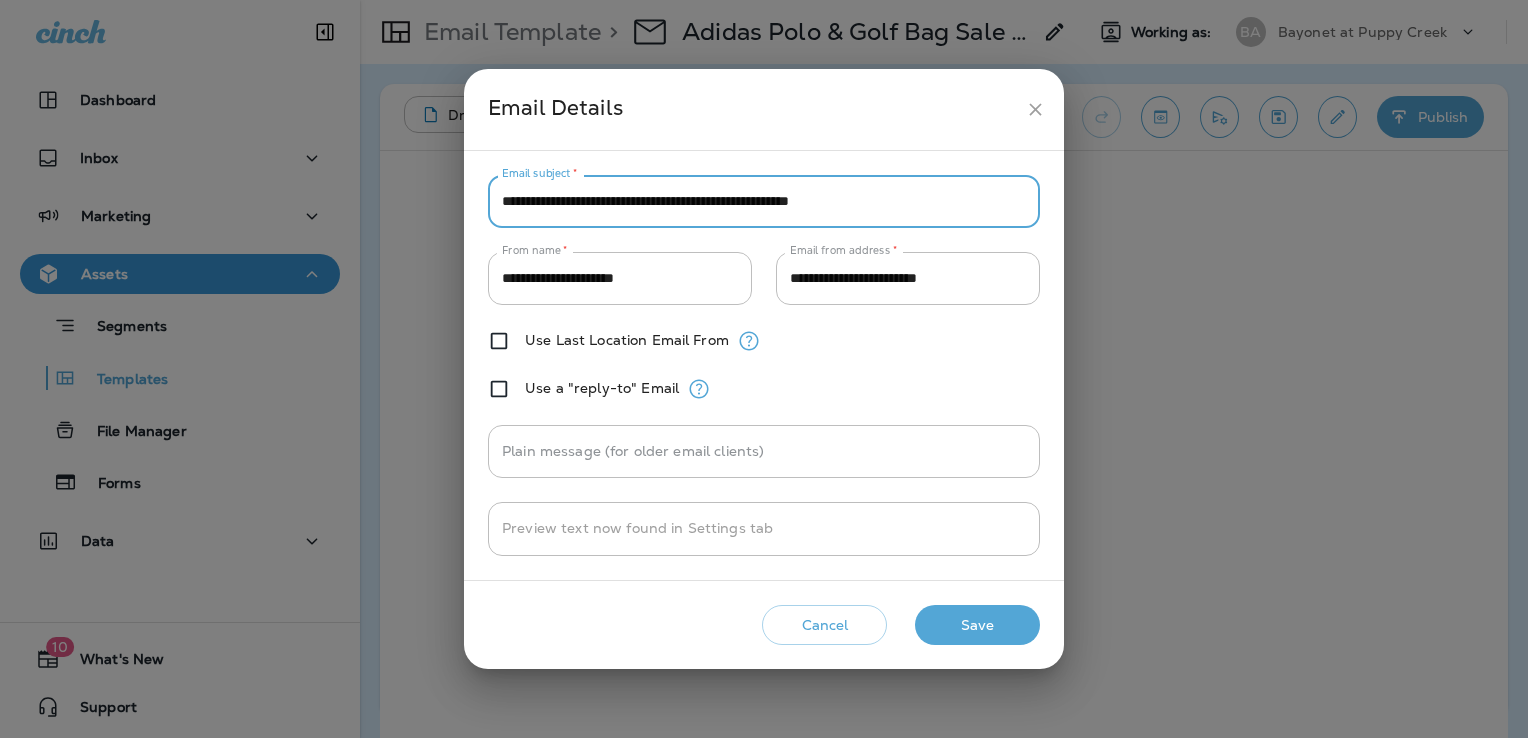 type on "**********" 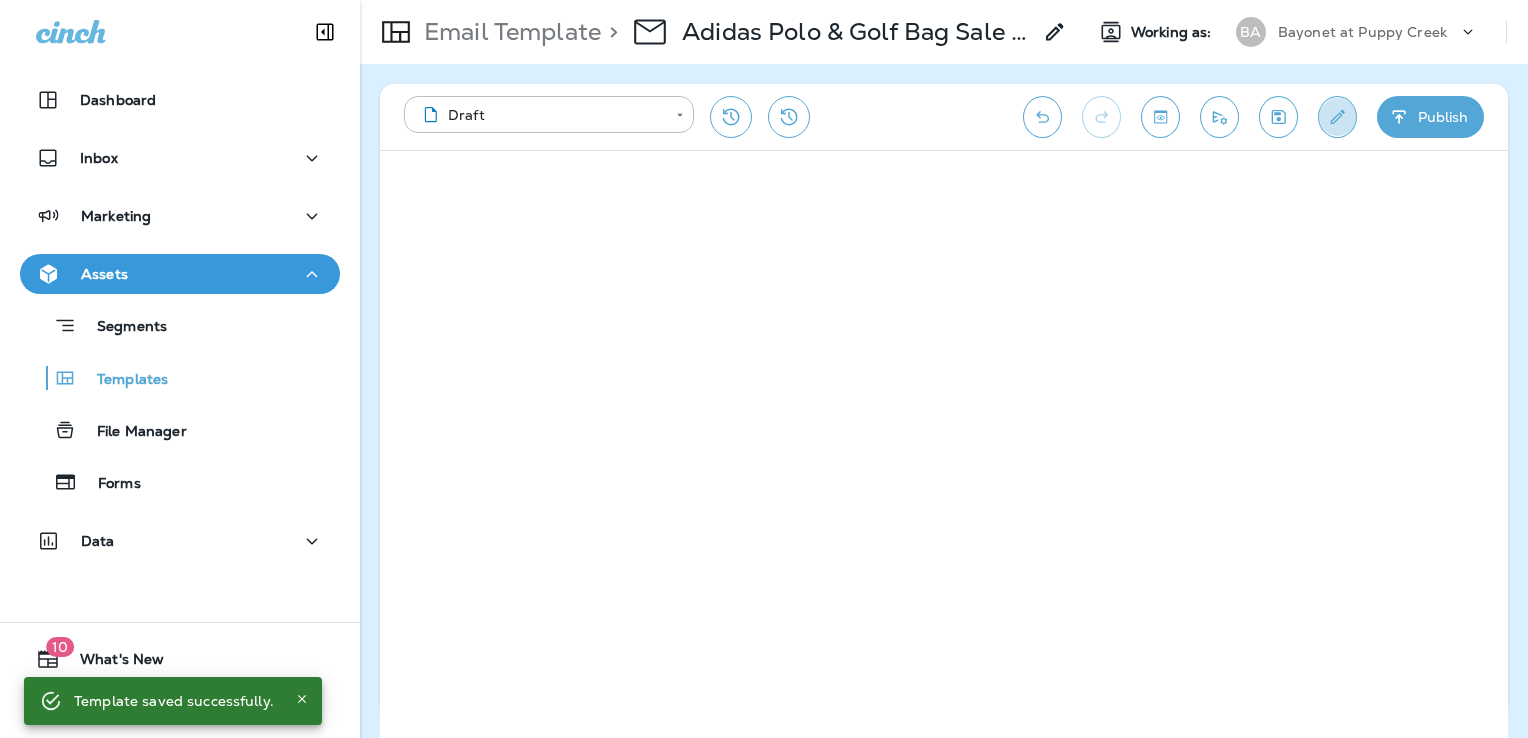 click 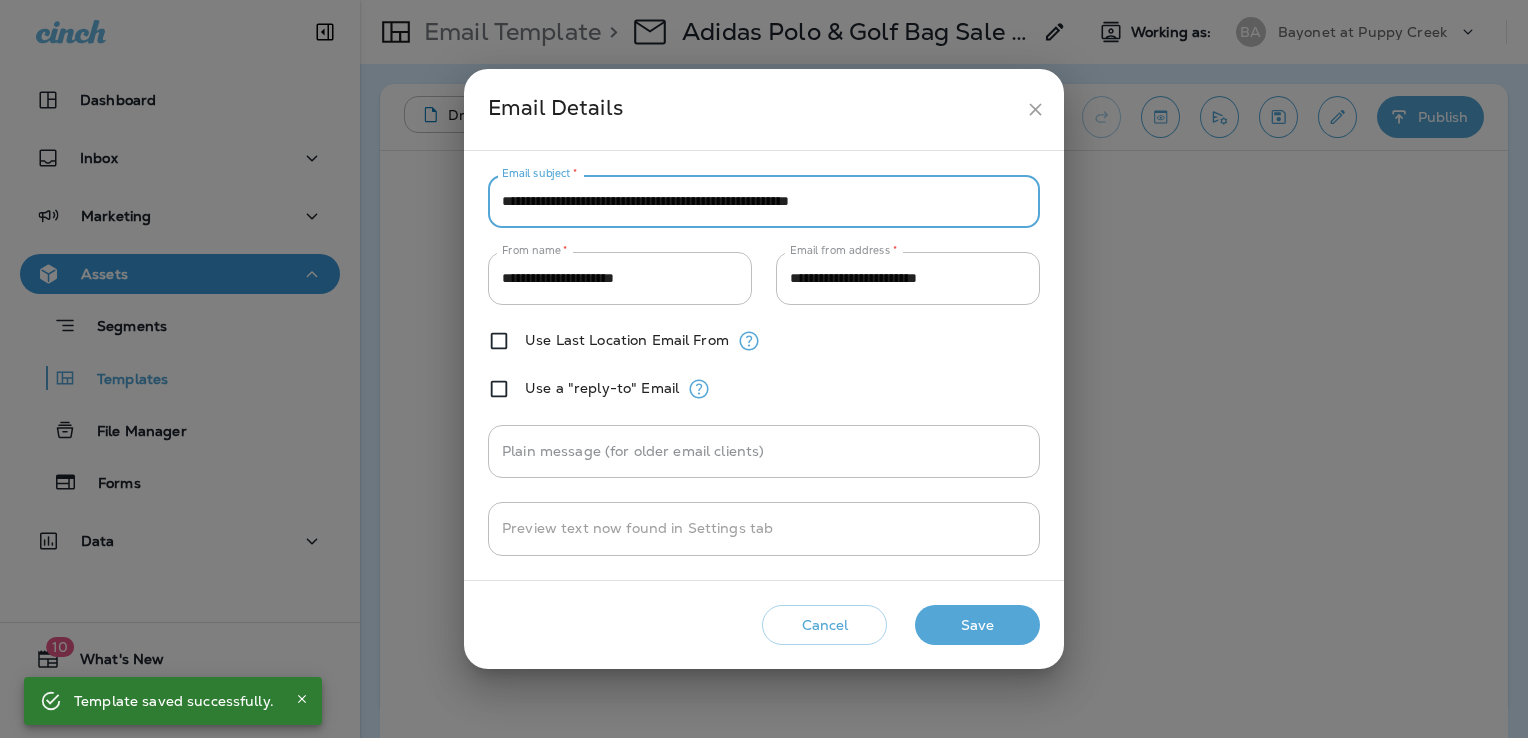 click on "**********" at bounding box center (764, 201) 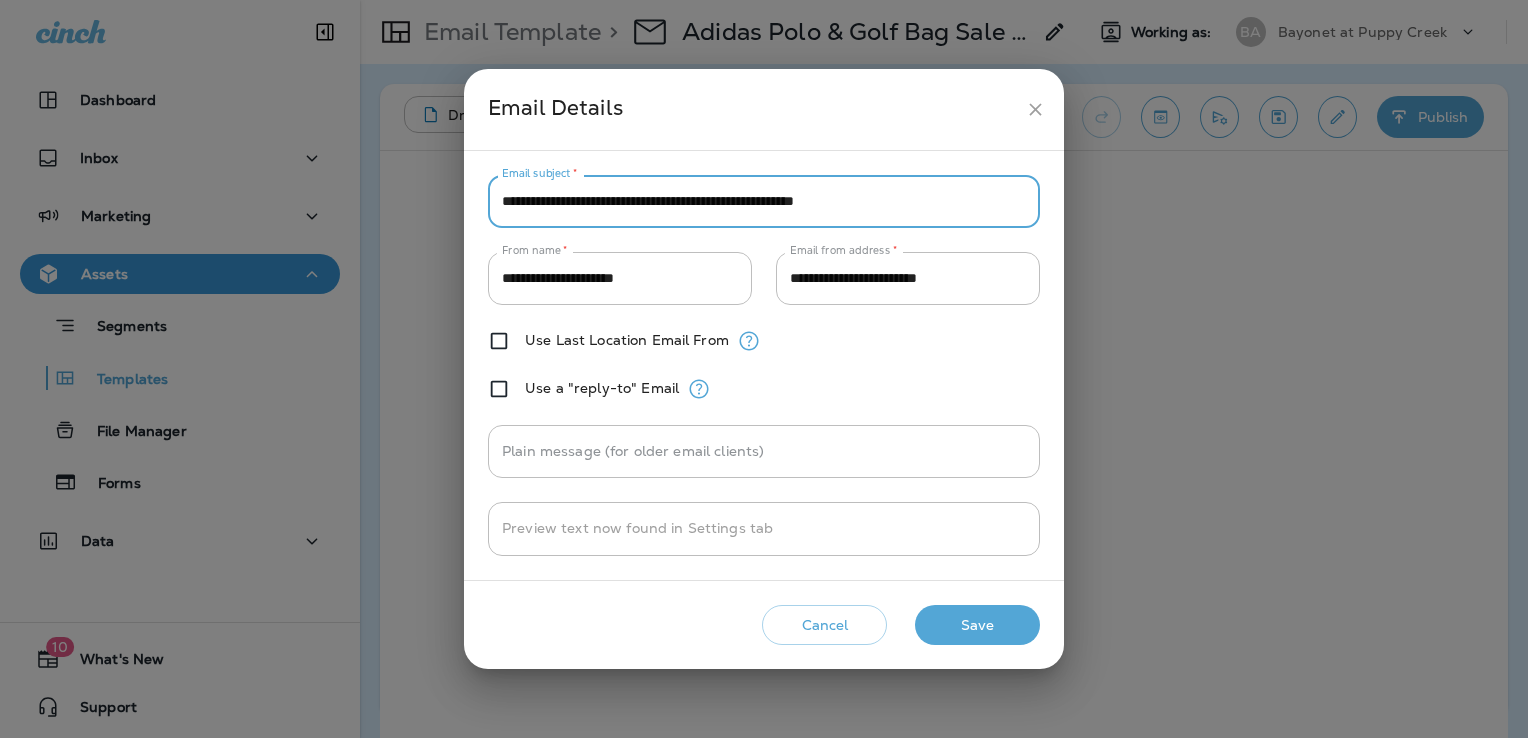 type on "**********" 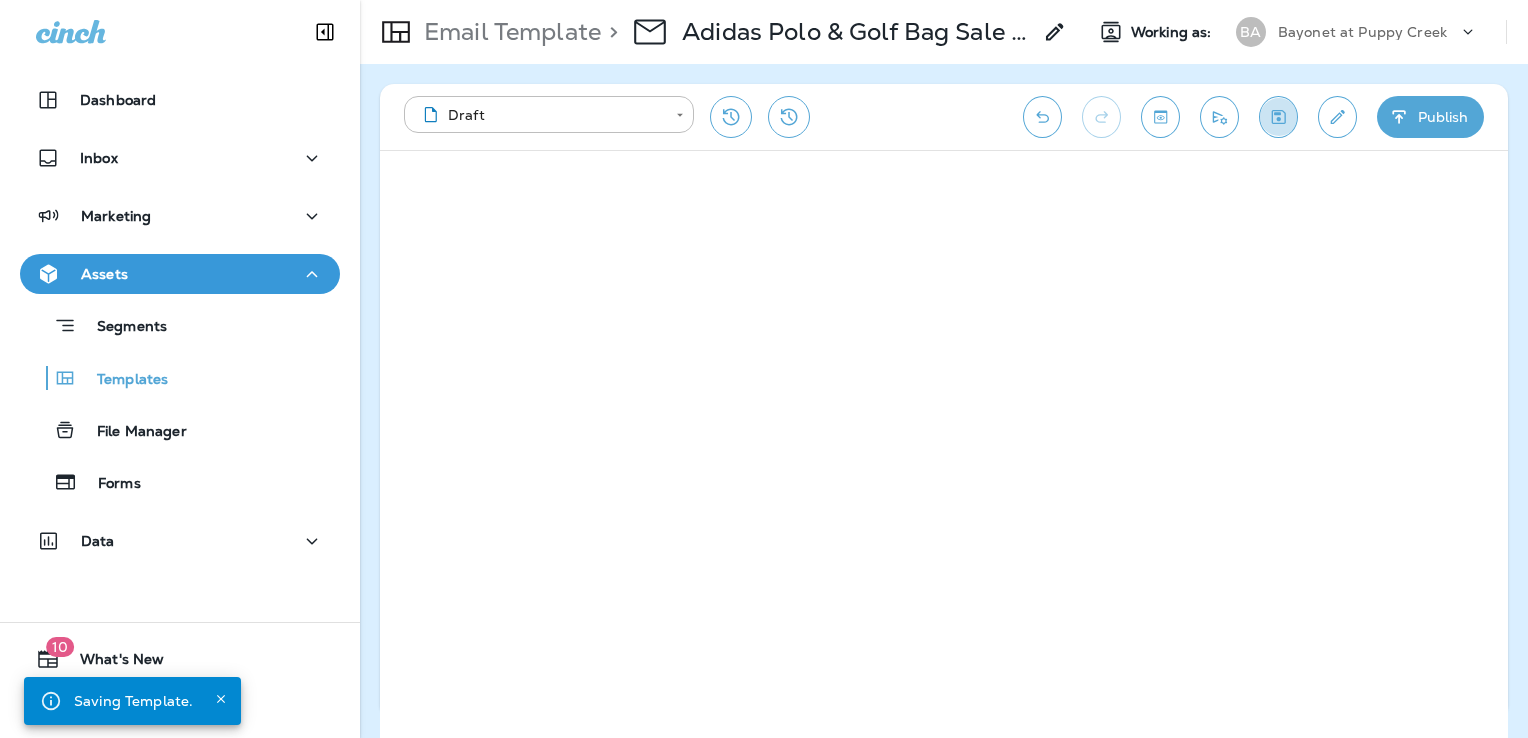click 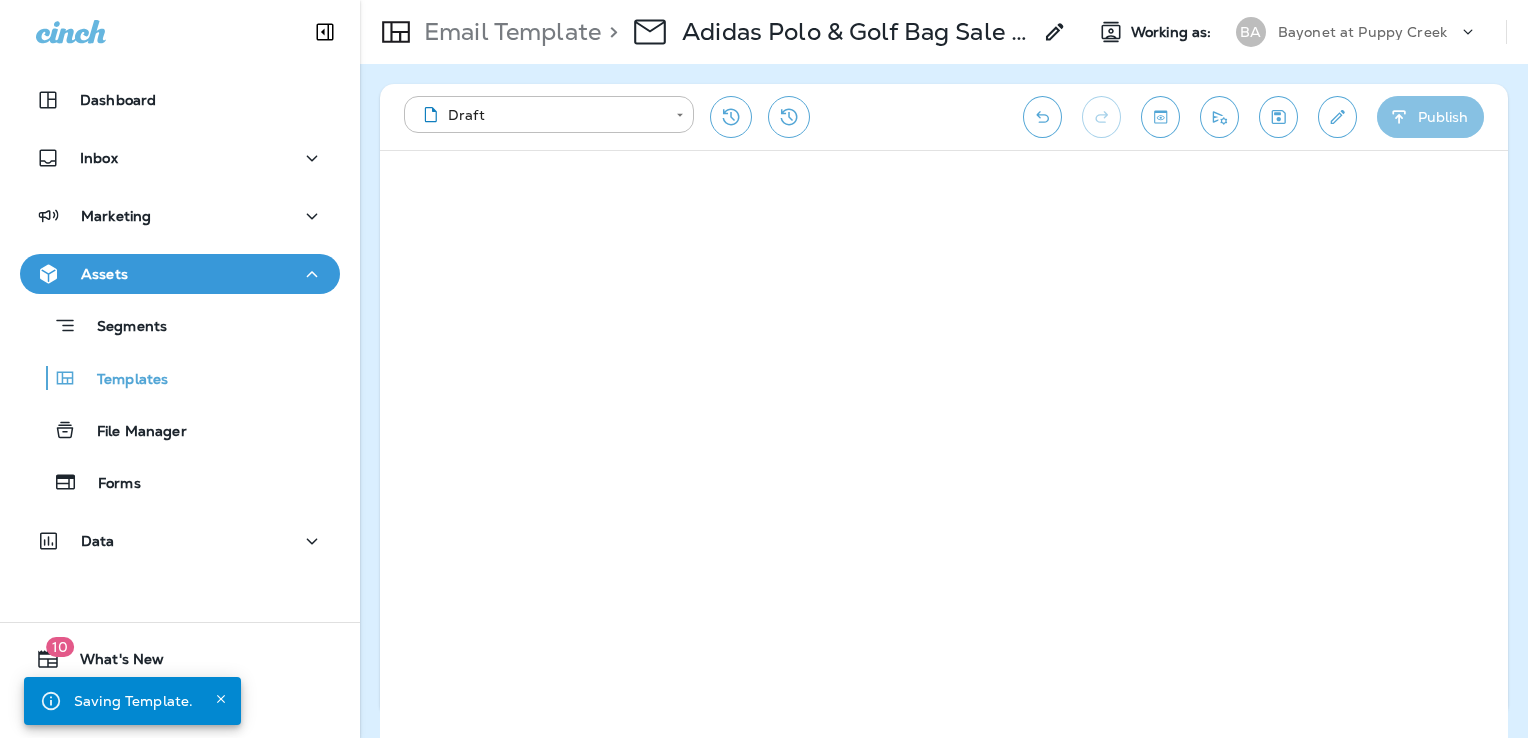 click on "Publish" at bounding box center (1430, 117) 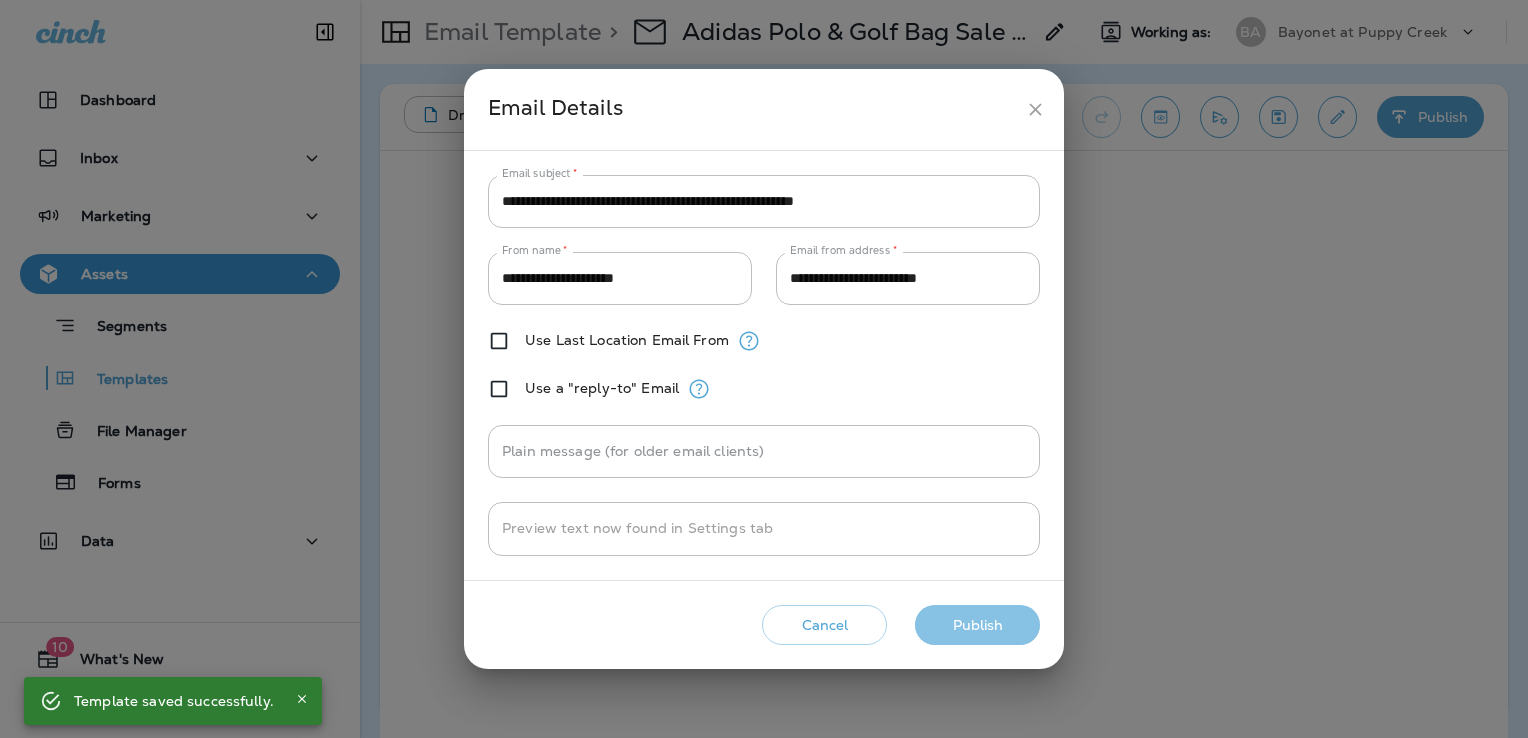 click on "Publish" at bounding box center (977, 625) 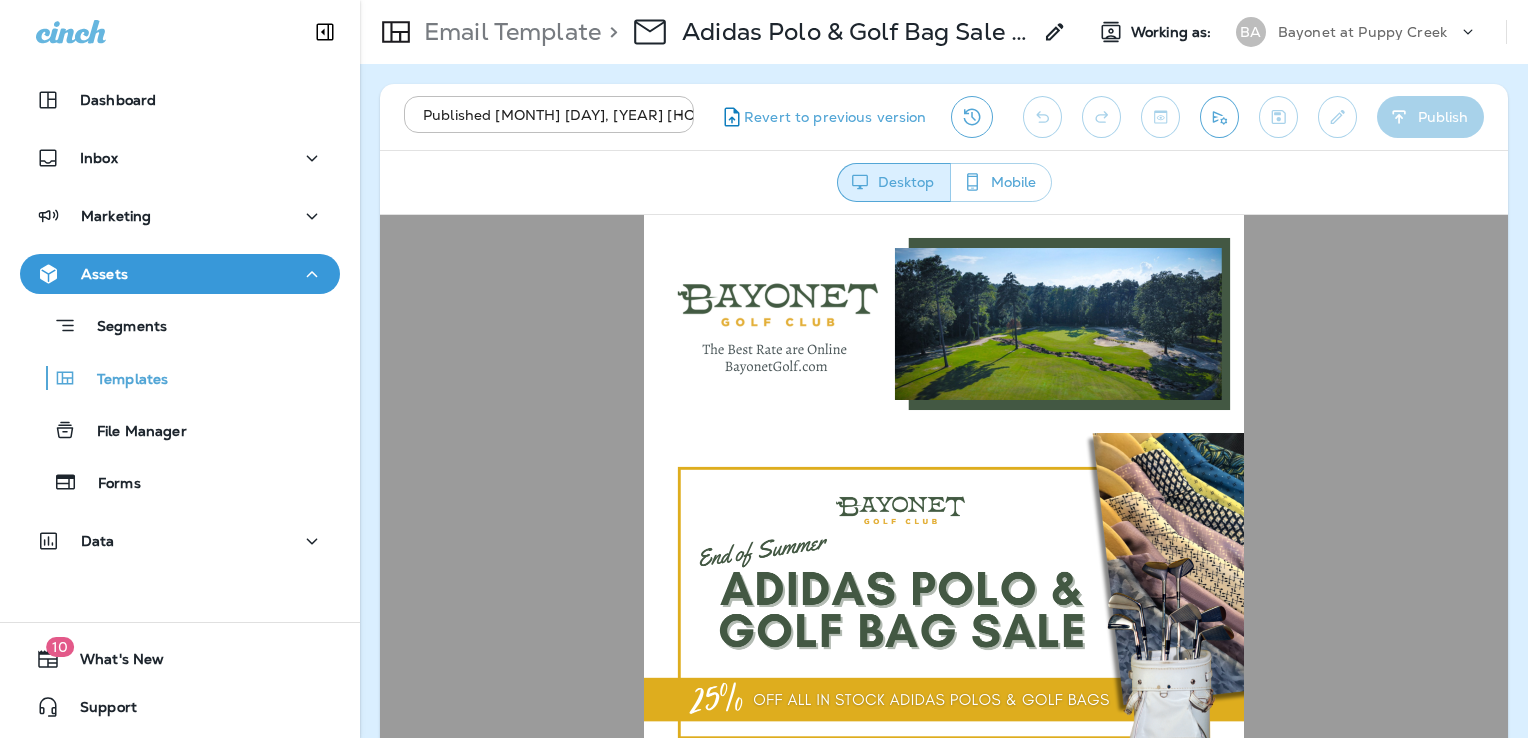 scroll, scrollTop: 0, scrollLeft: 0, axis: both 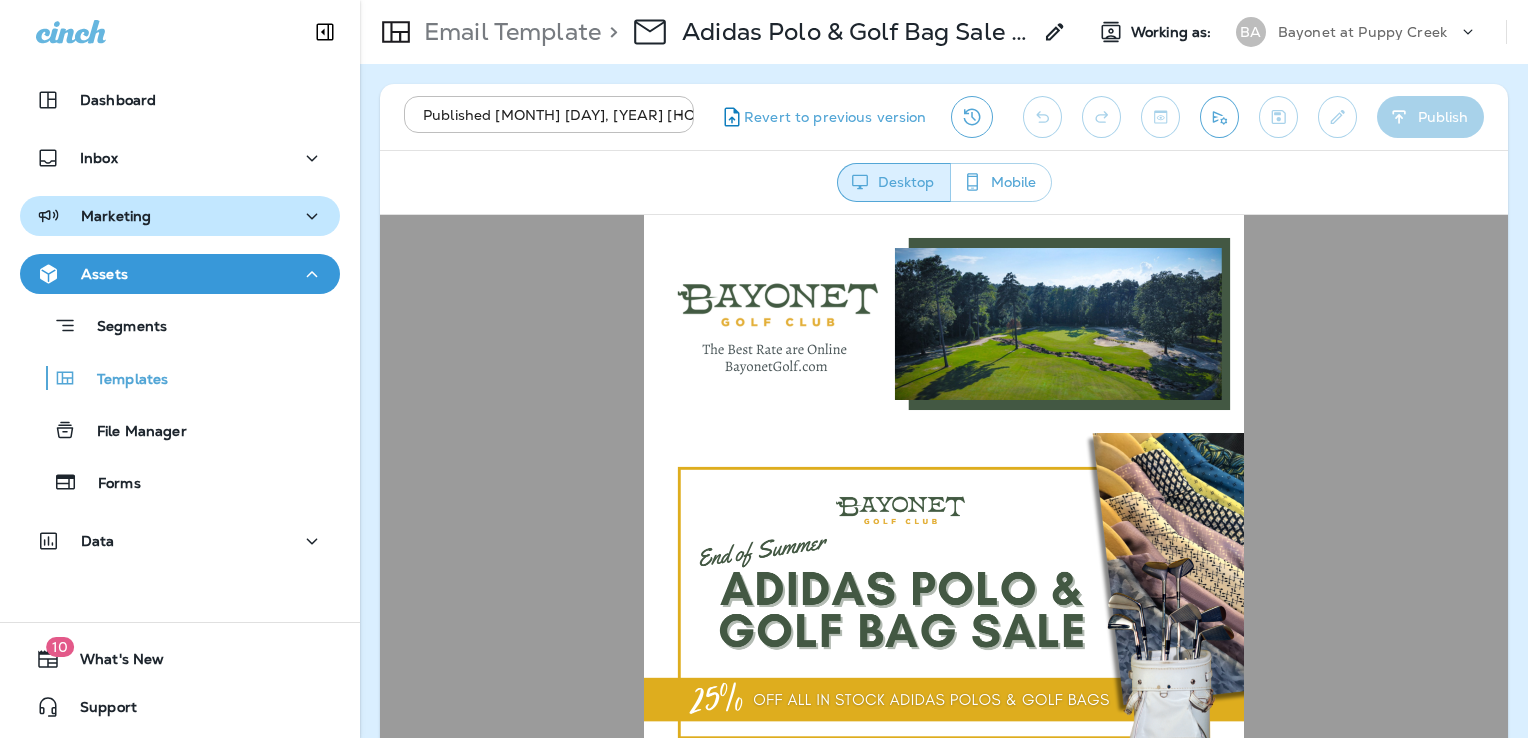 click on "Marketing" at bounding box center (180, 216) 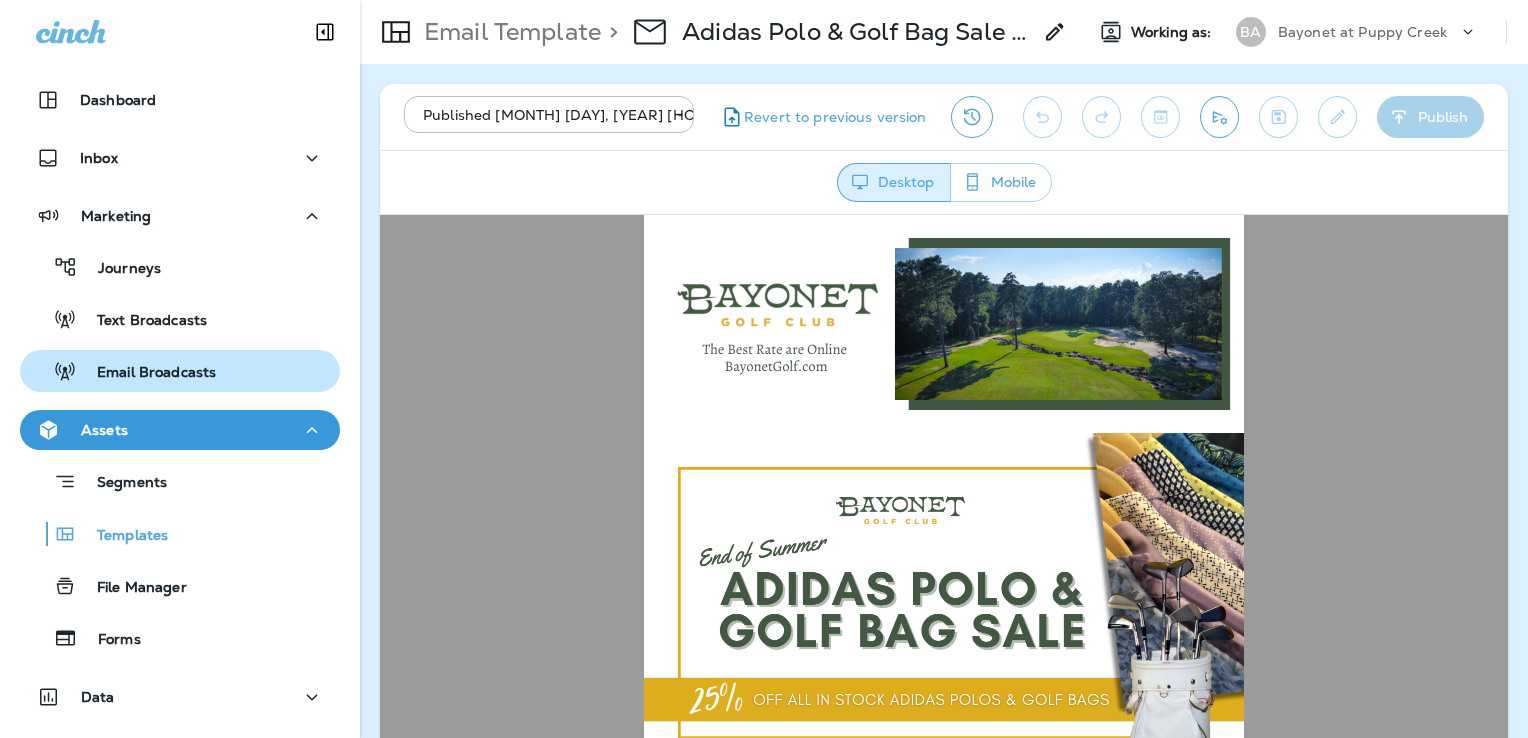 click on "Email Broadcasts" at bounding box center [146, 373] 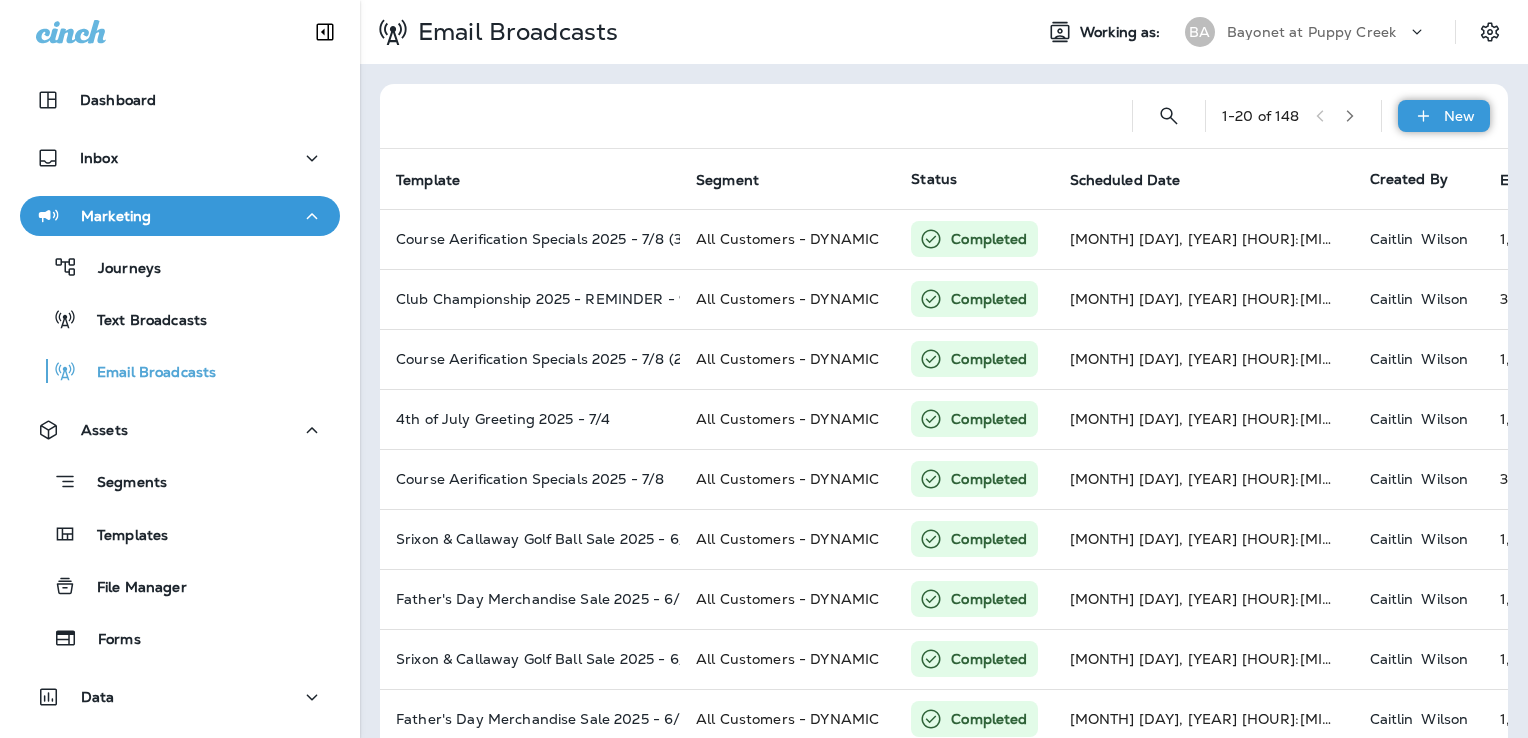 click 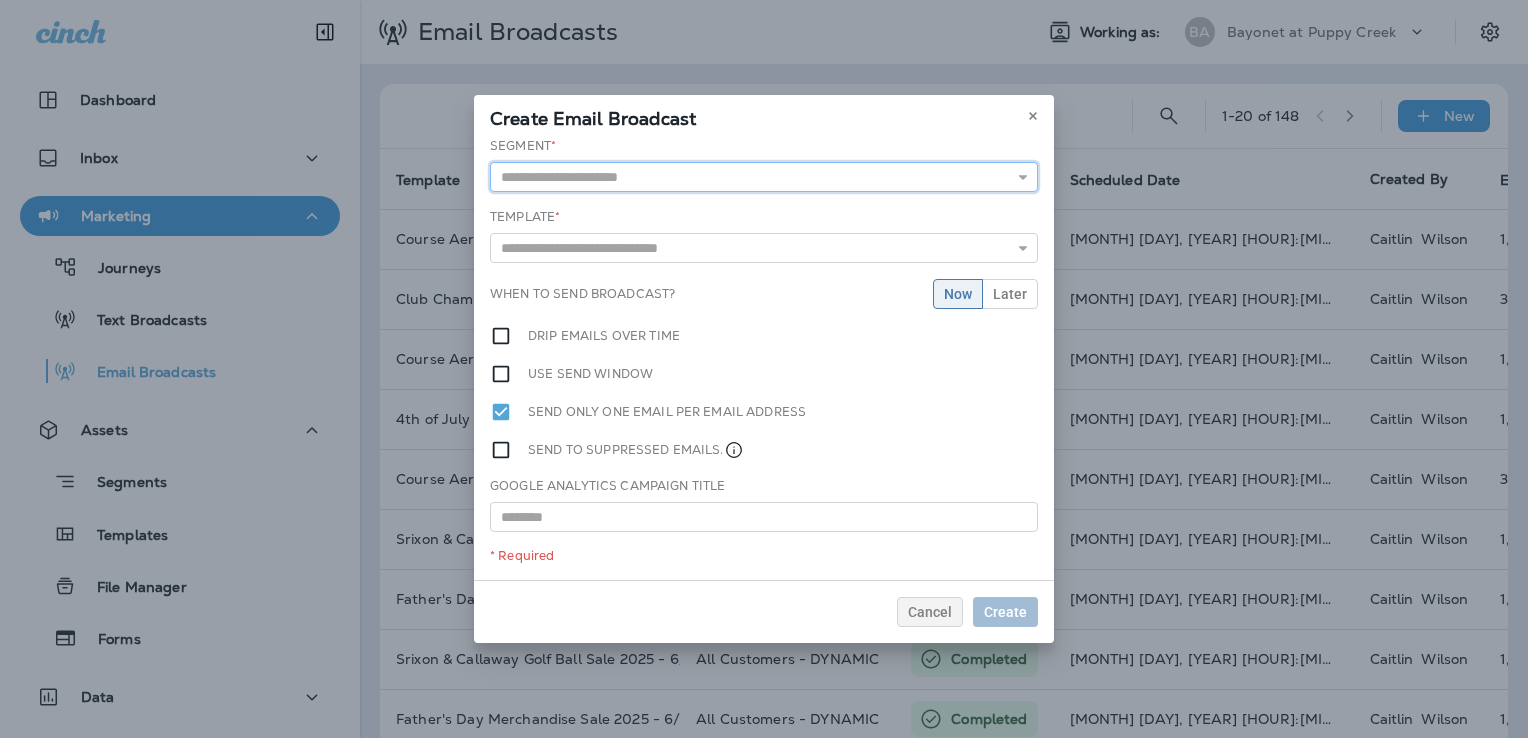 click at bounding box center [764, 177] 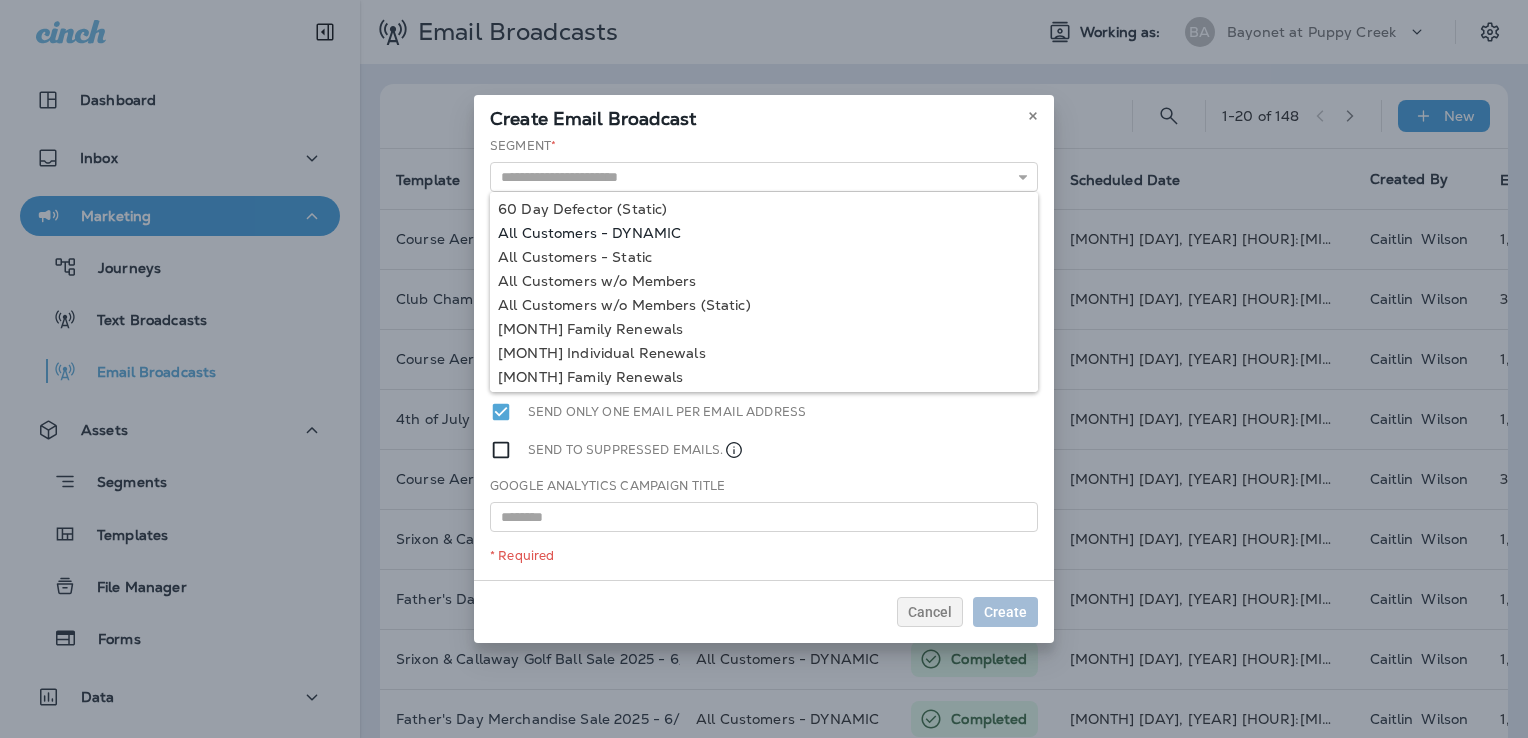 type on "**********" 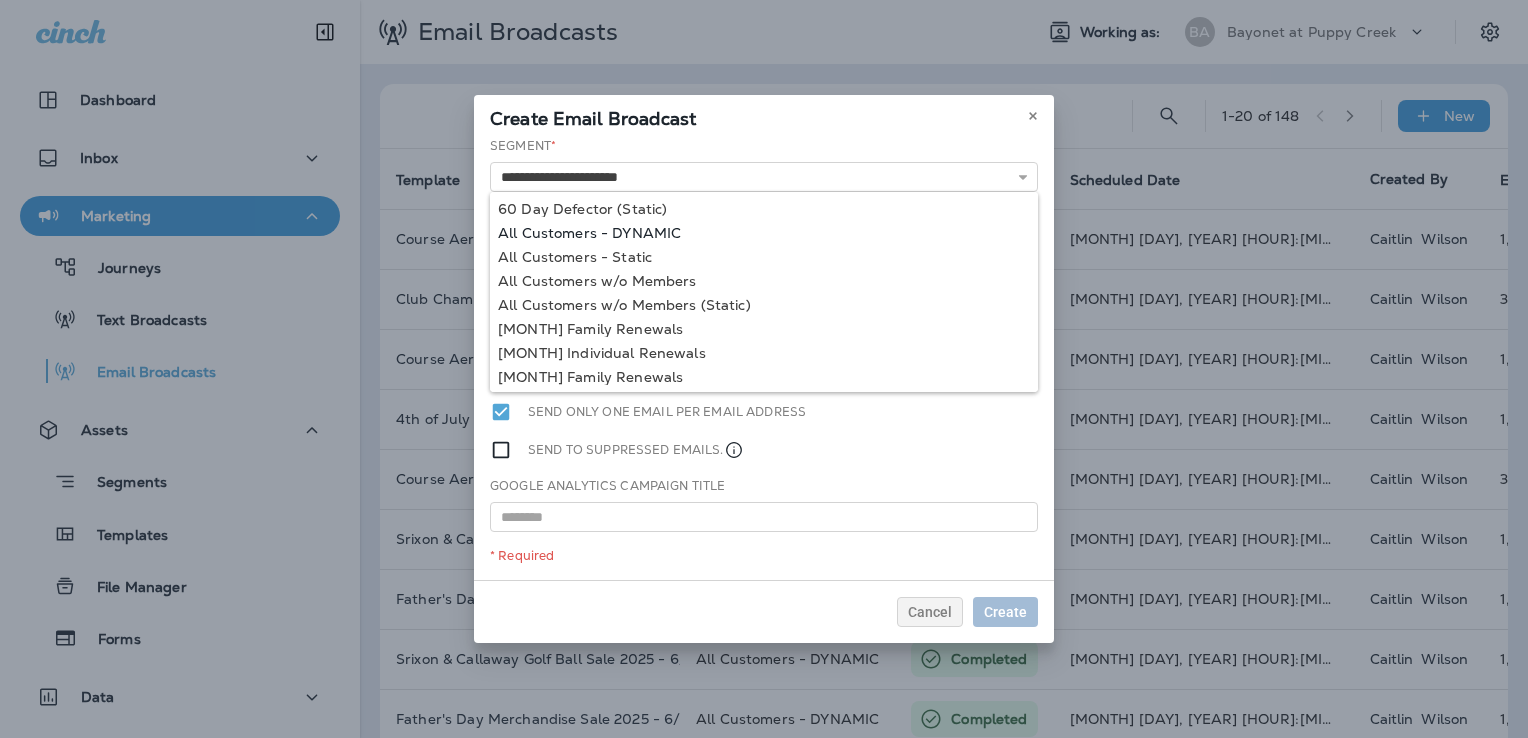 click on "**********" at bounding box center (764, 358) 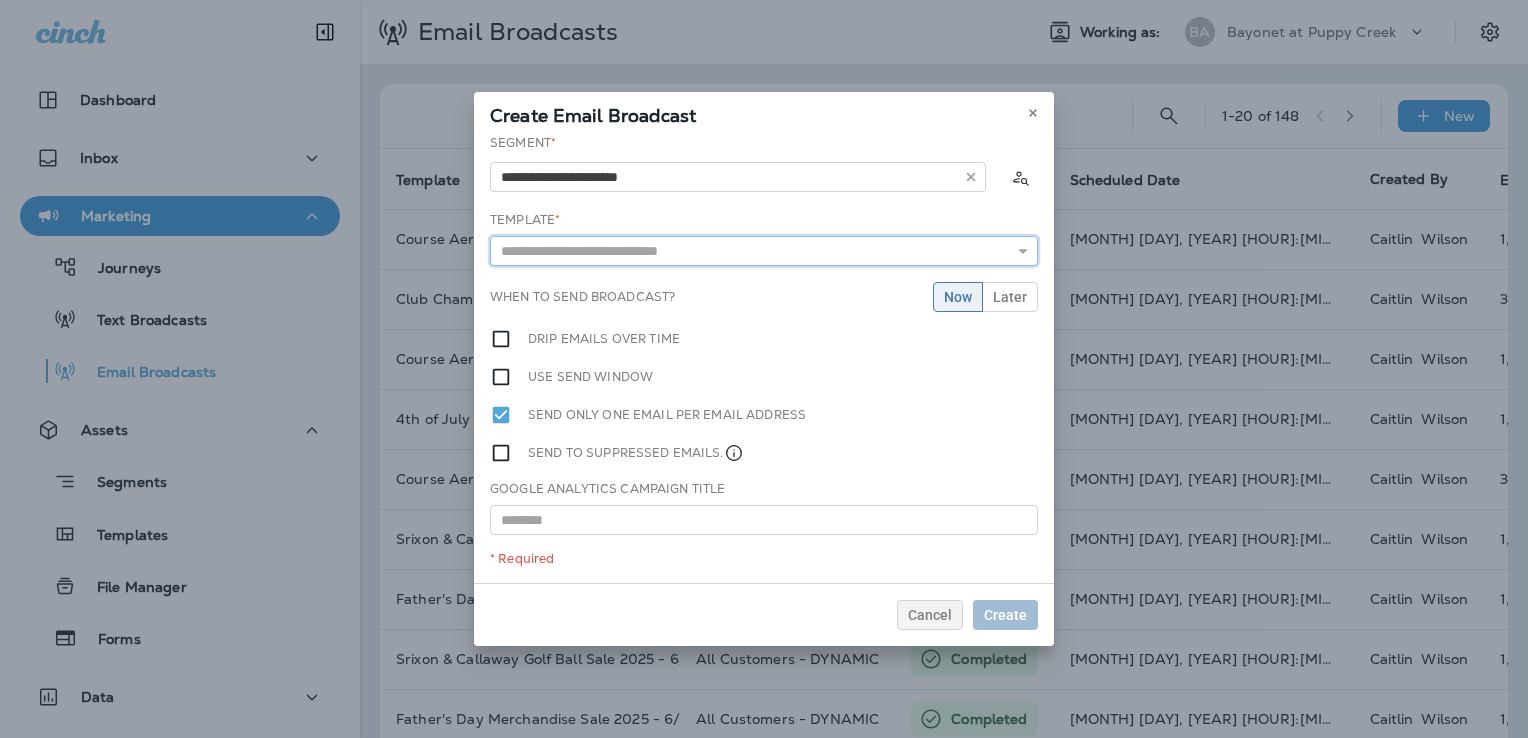 click at bounding box center [764, 251] 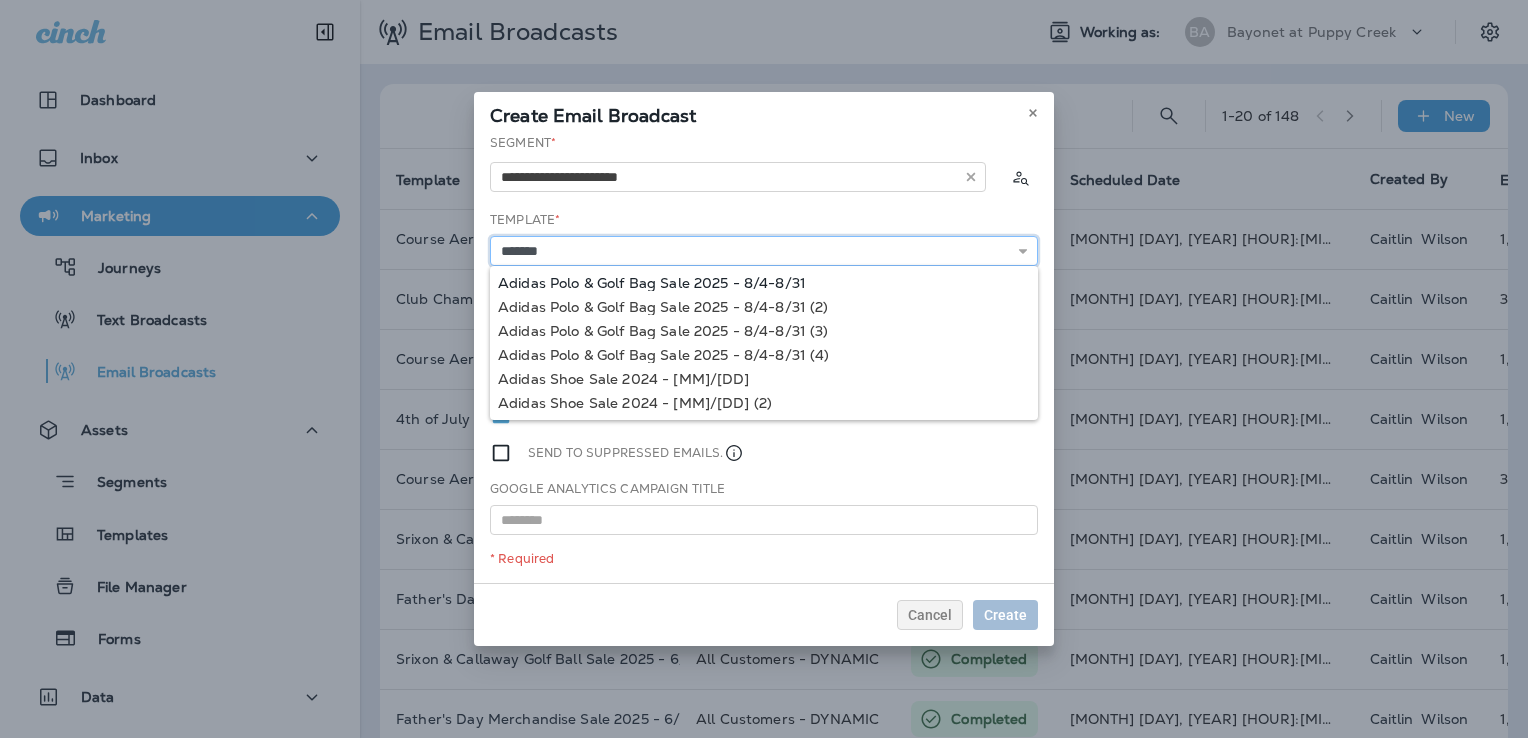 type on "**********" 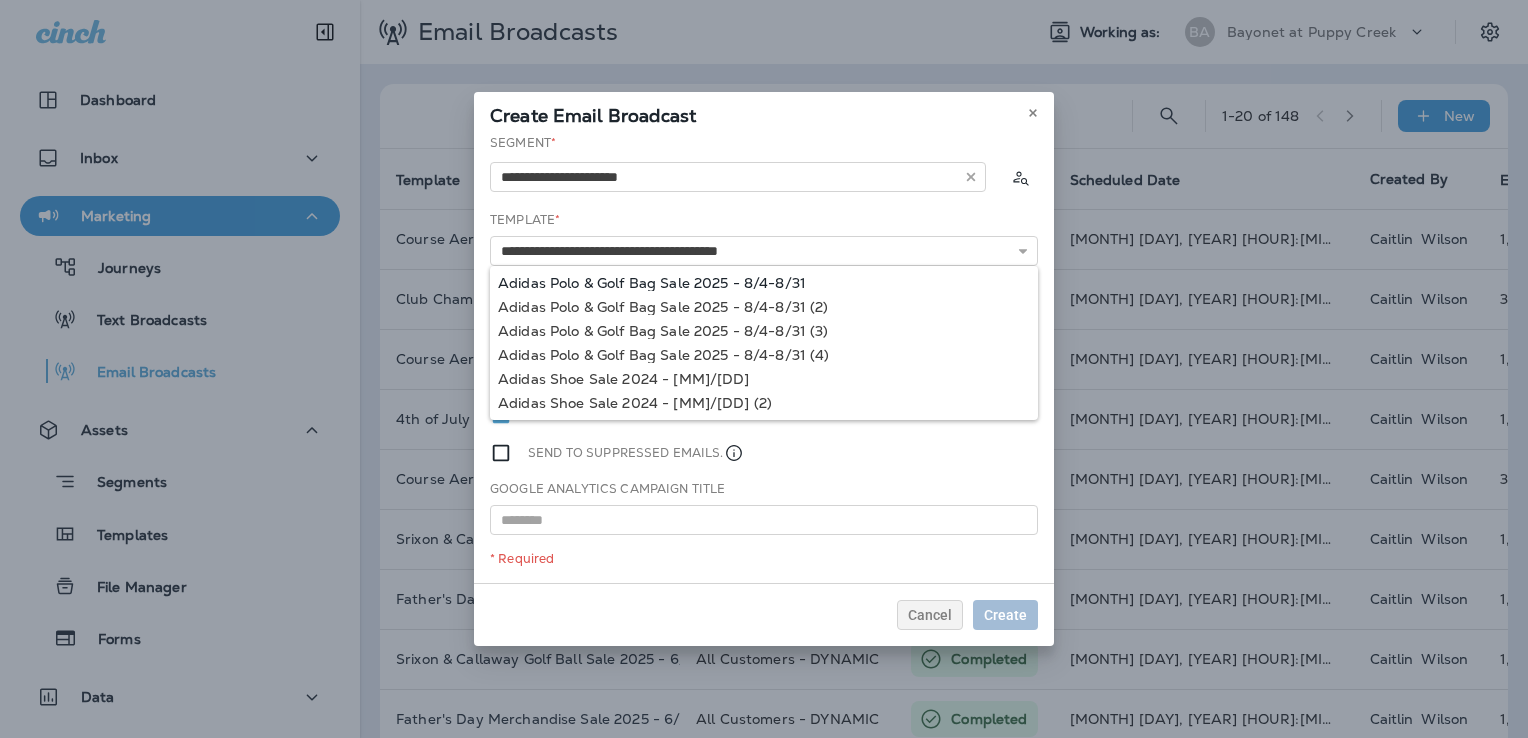click on "**********" at bounding box center (764, 358) 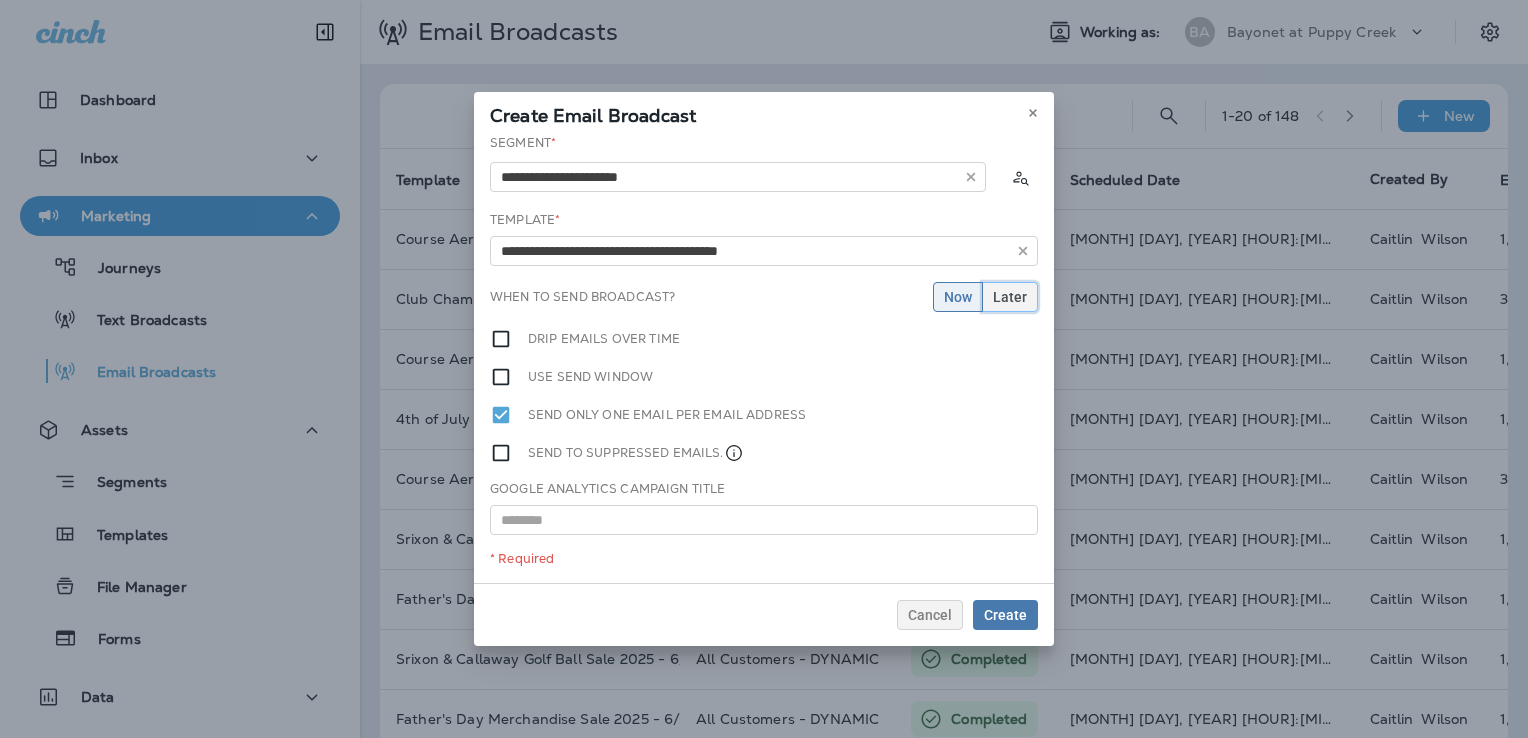 click on "Later" at bounding box center (1010, 297) 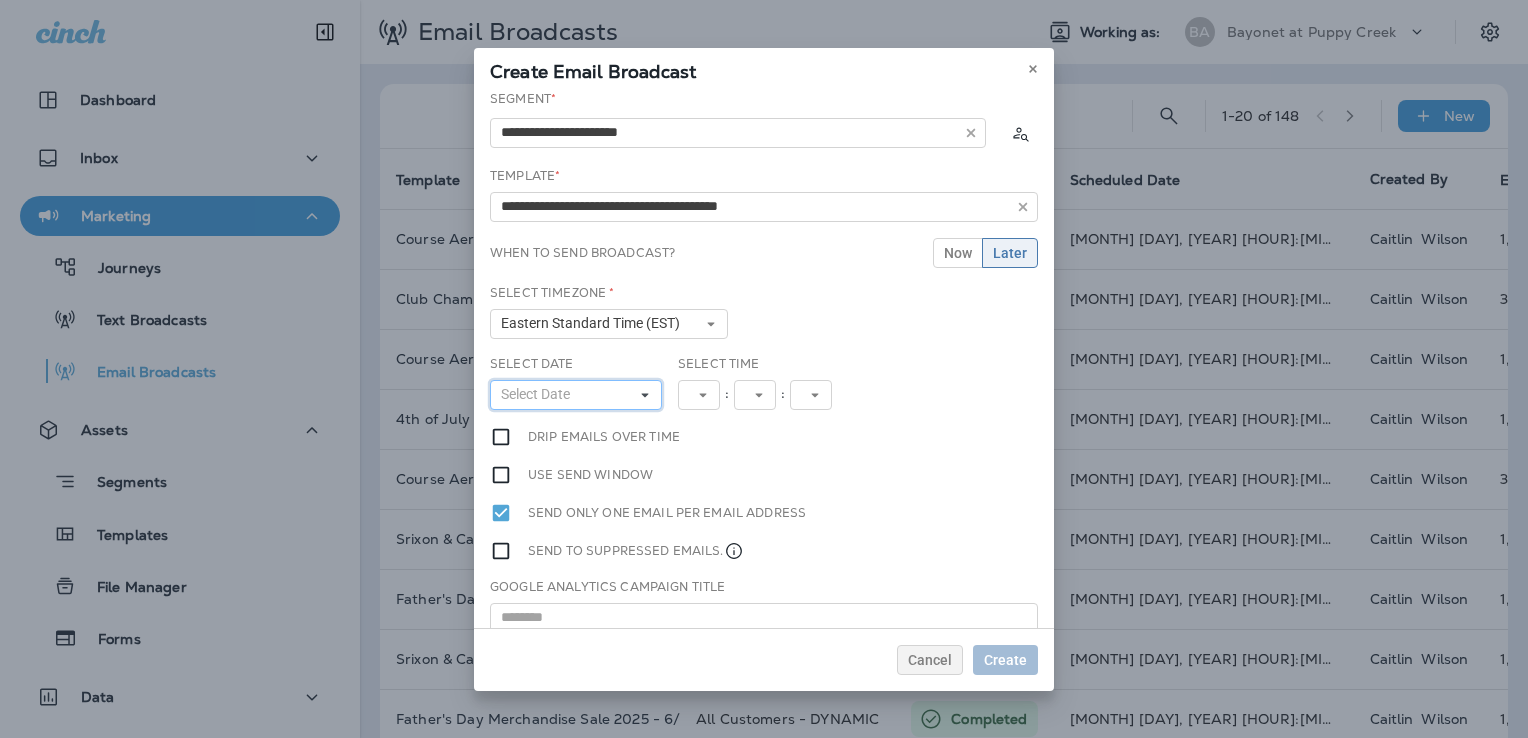 click on "Select Date" at bounding box center [539, 394] 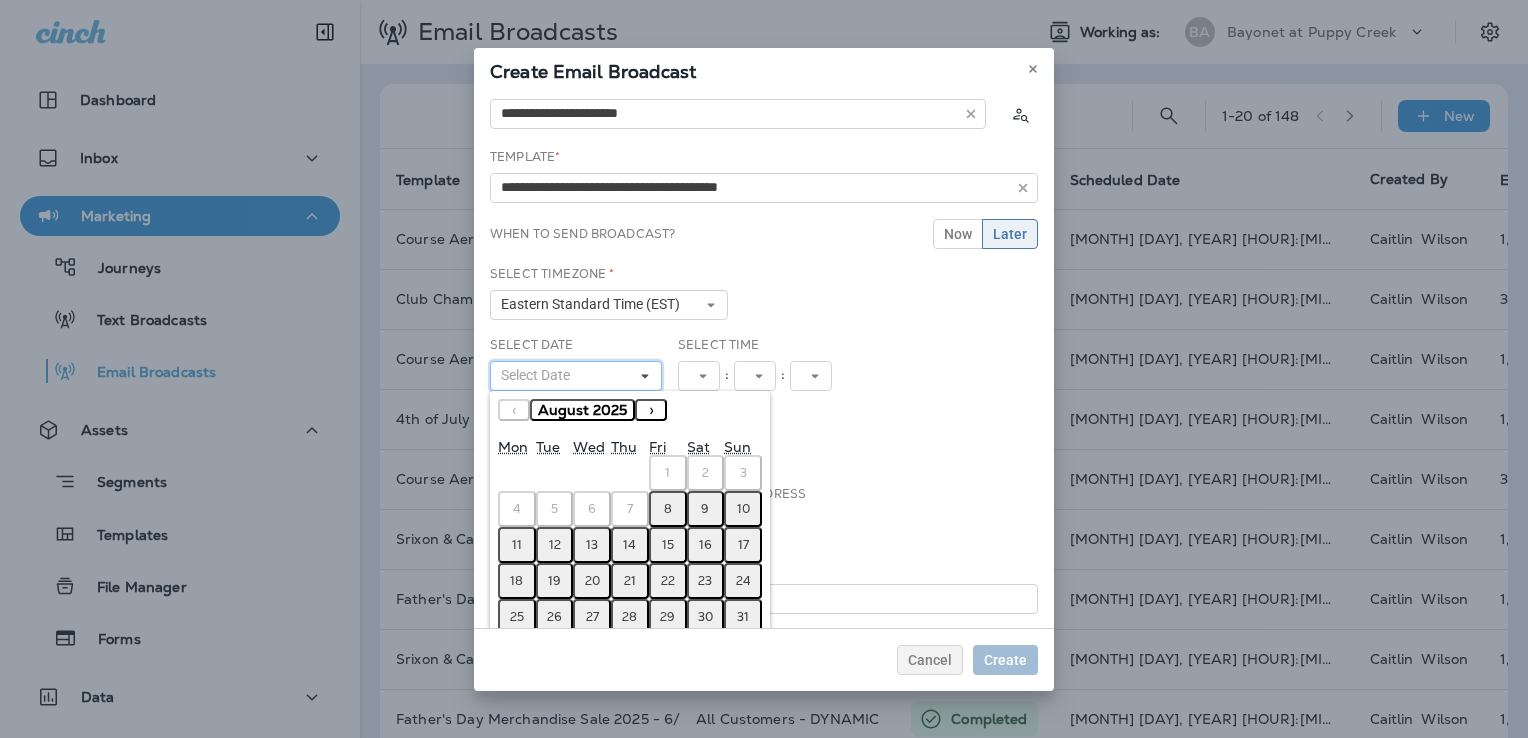 scroll, scrollTop: 52, scrollLeft: 0, axis: vertical 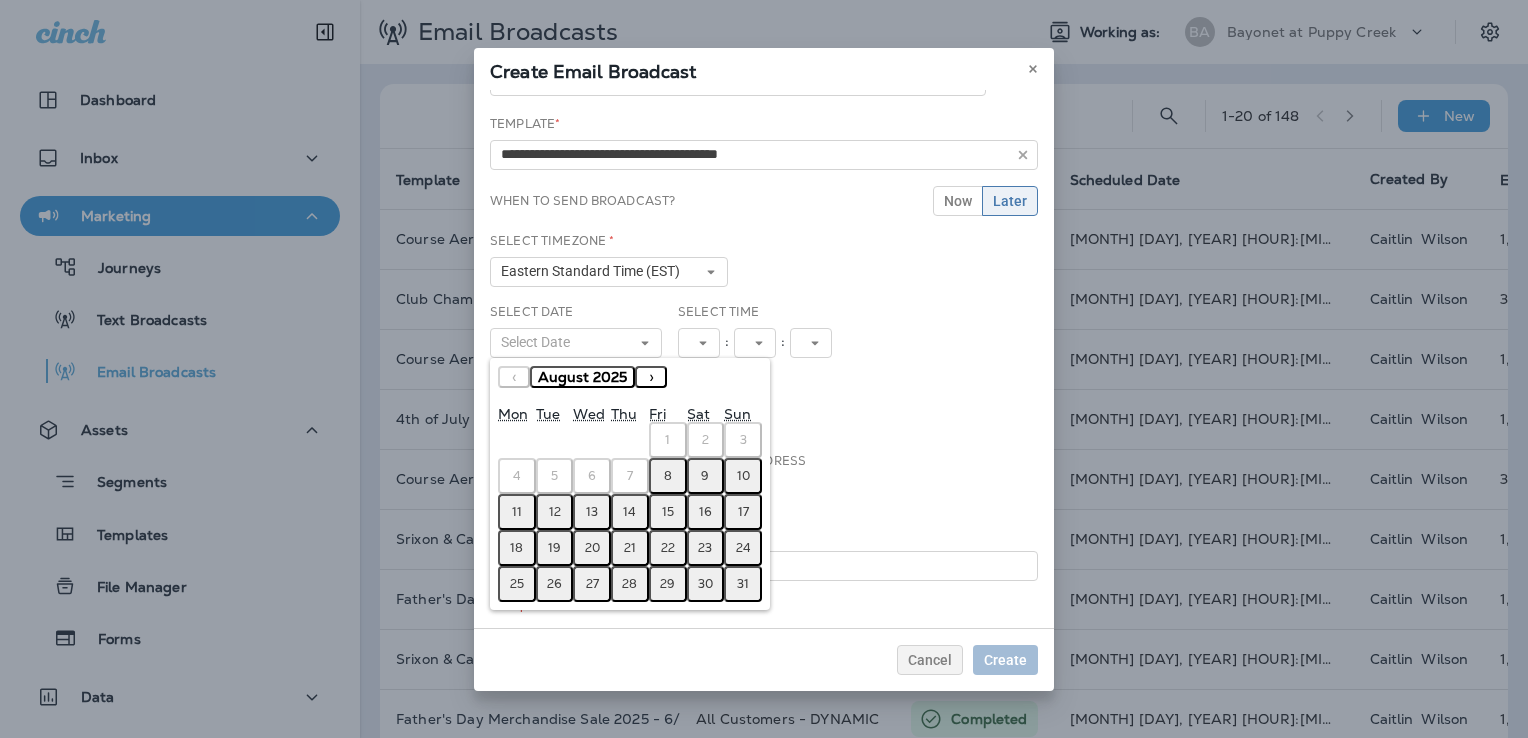 click on "8" at bounding box center (668, 476) 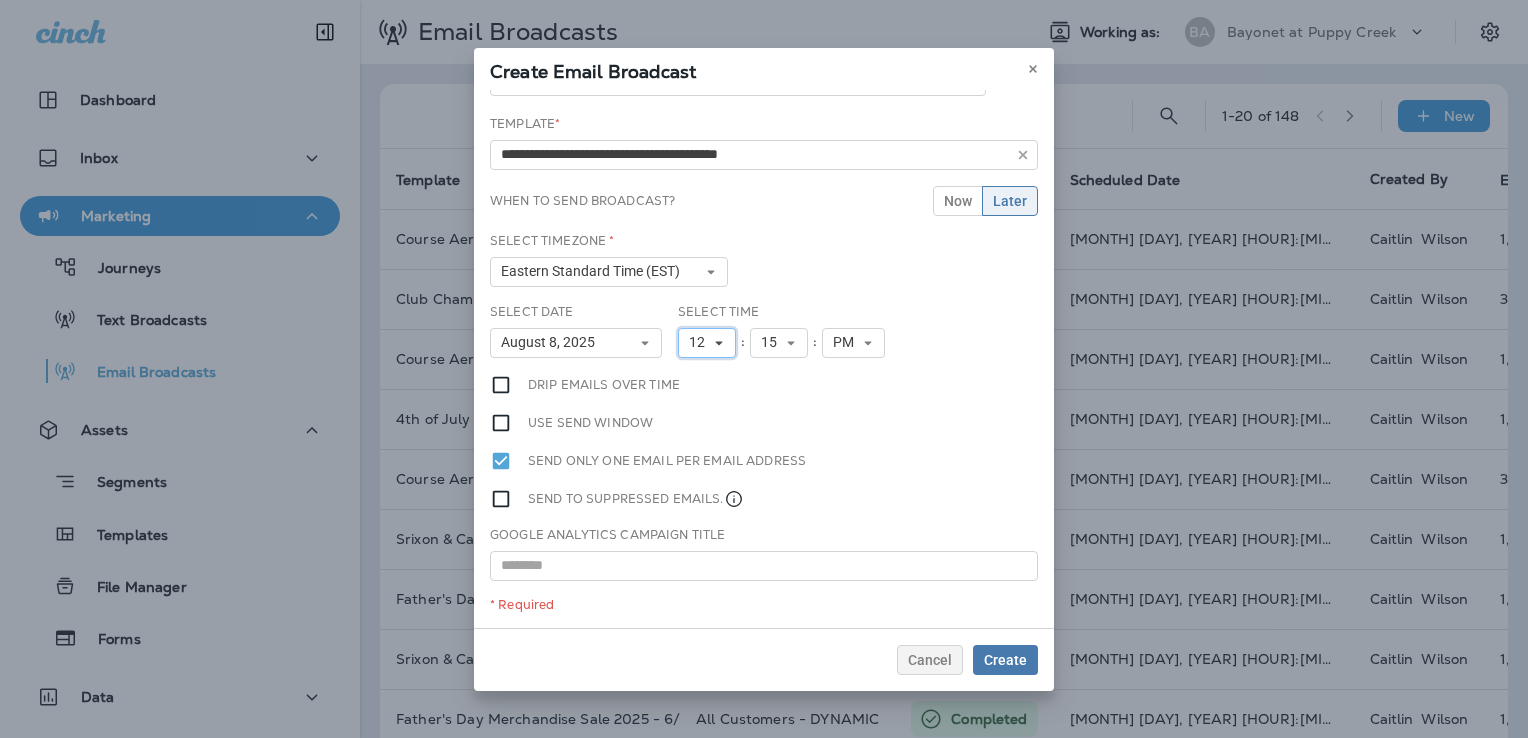 click on "12" at bounding box center [701, 342] 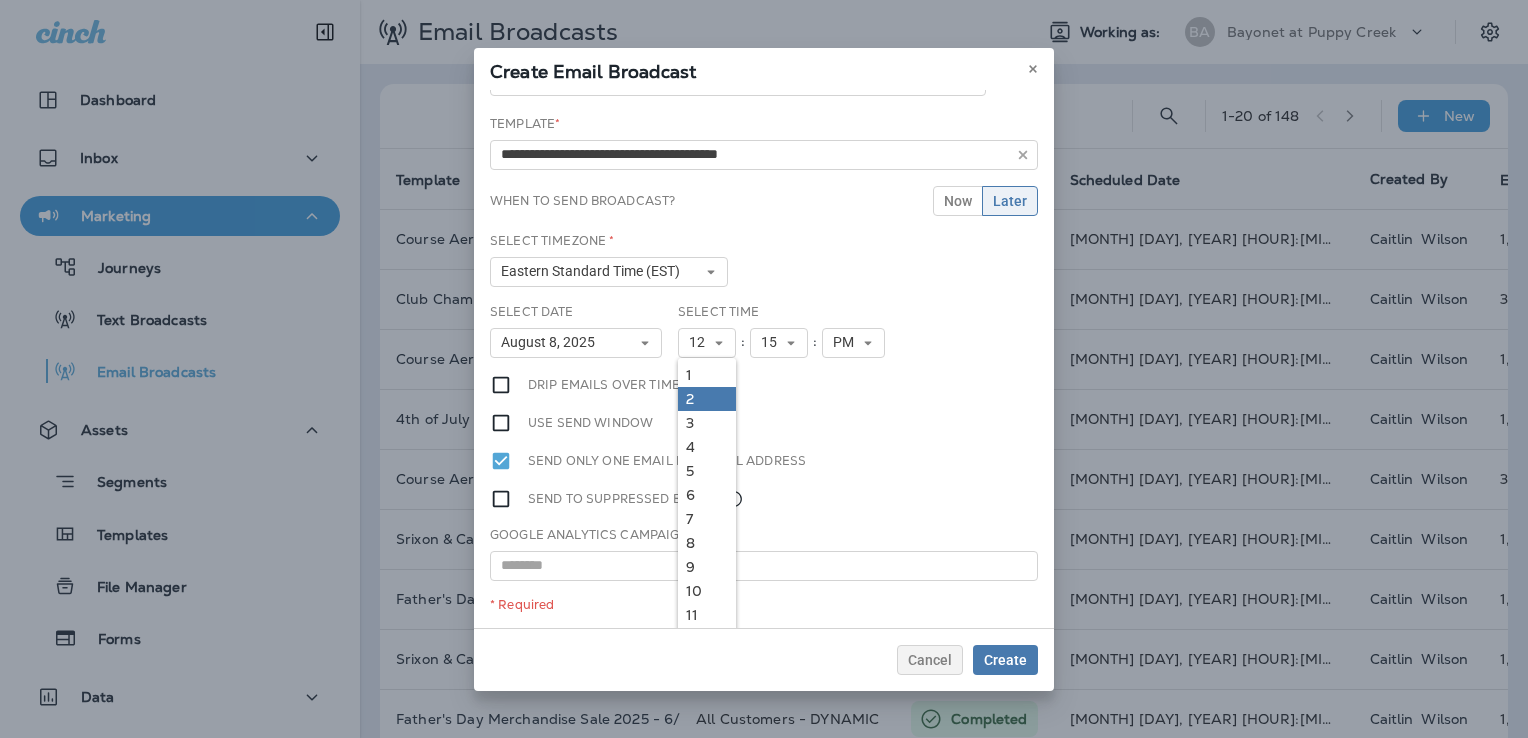 click on "2" at bounding box center [707, 399] 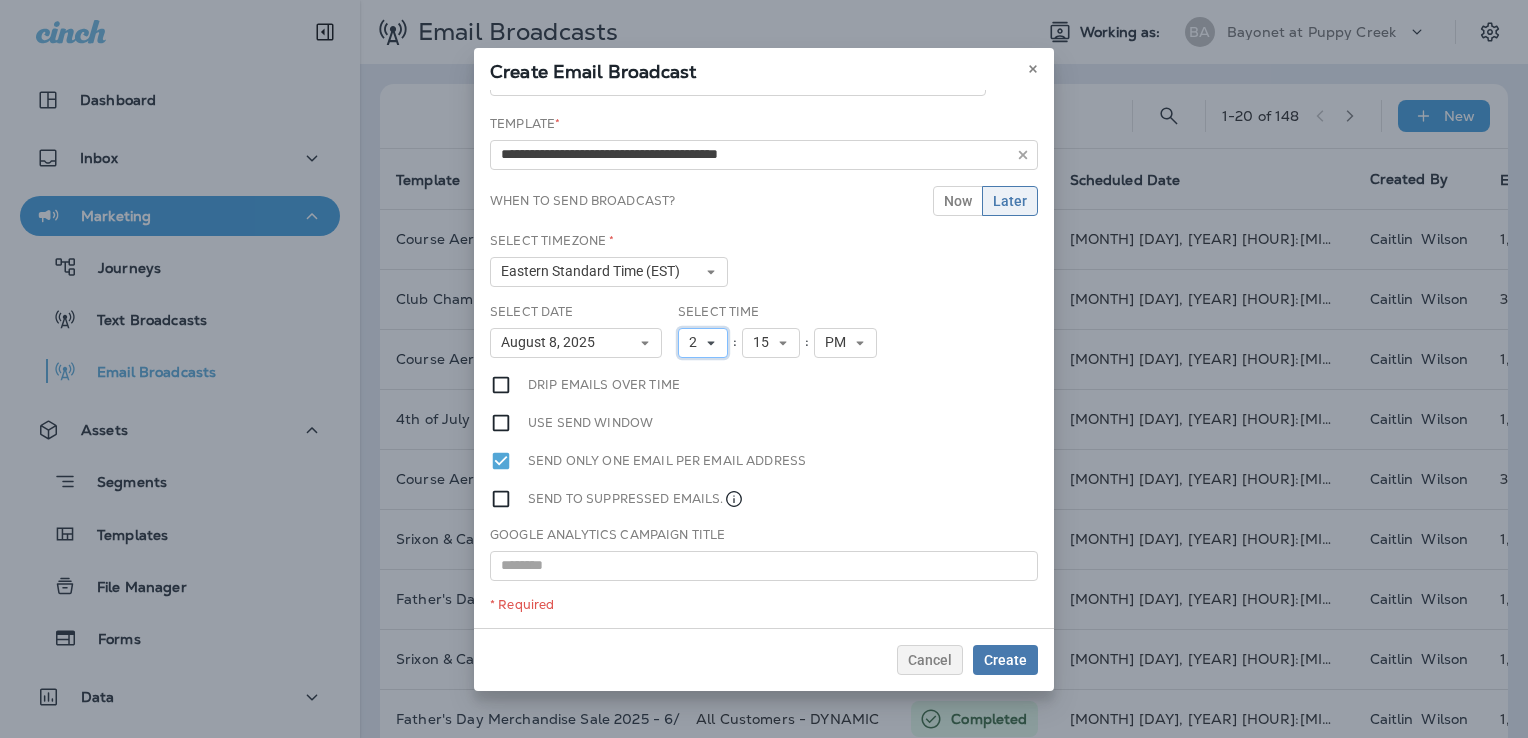 click on "2" at bounding box center (697, 342) 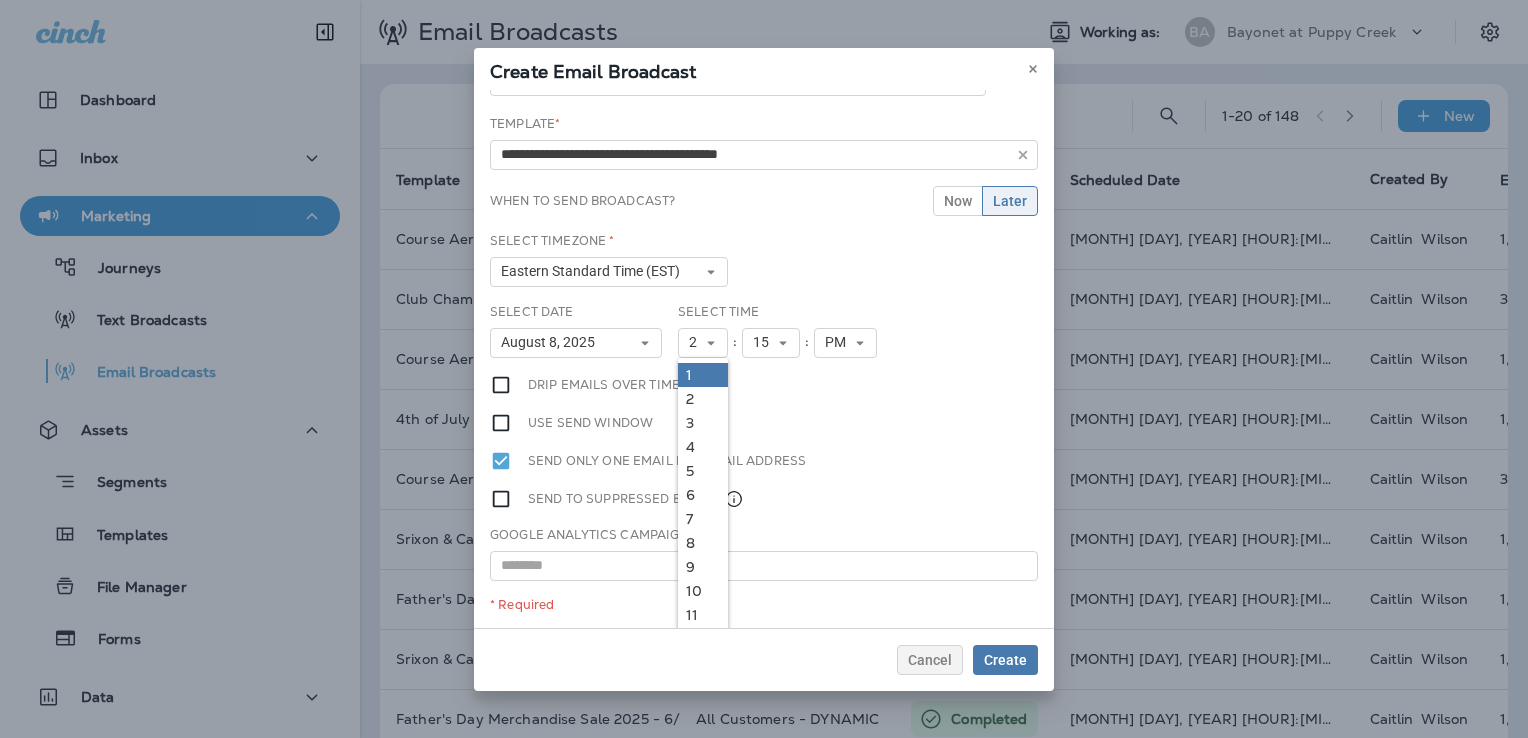 click on "1" at bounding box center [703, 375] 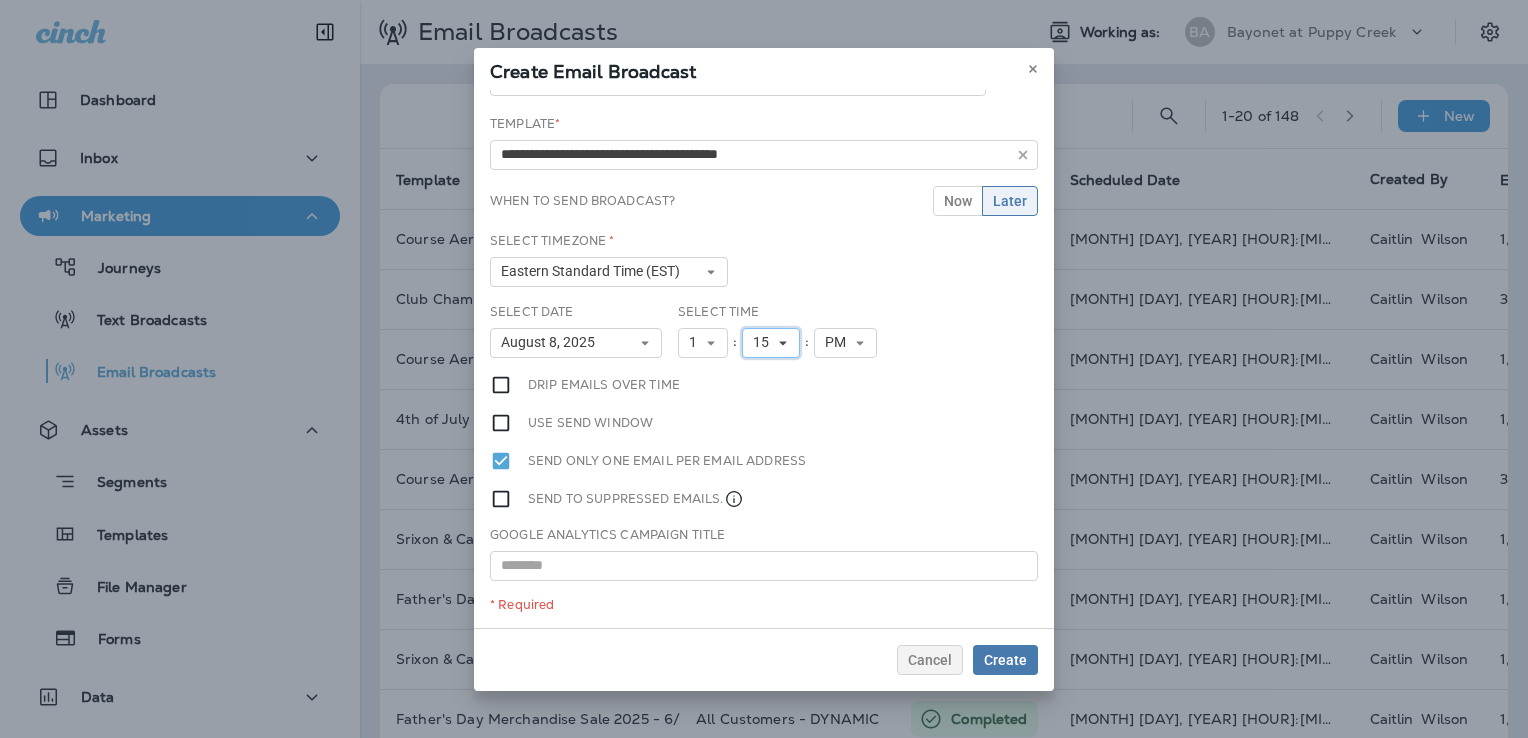 click on "15" at bounding box center (765, 342) 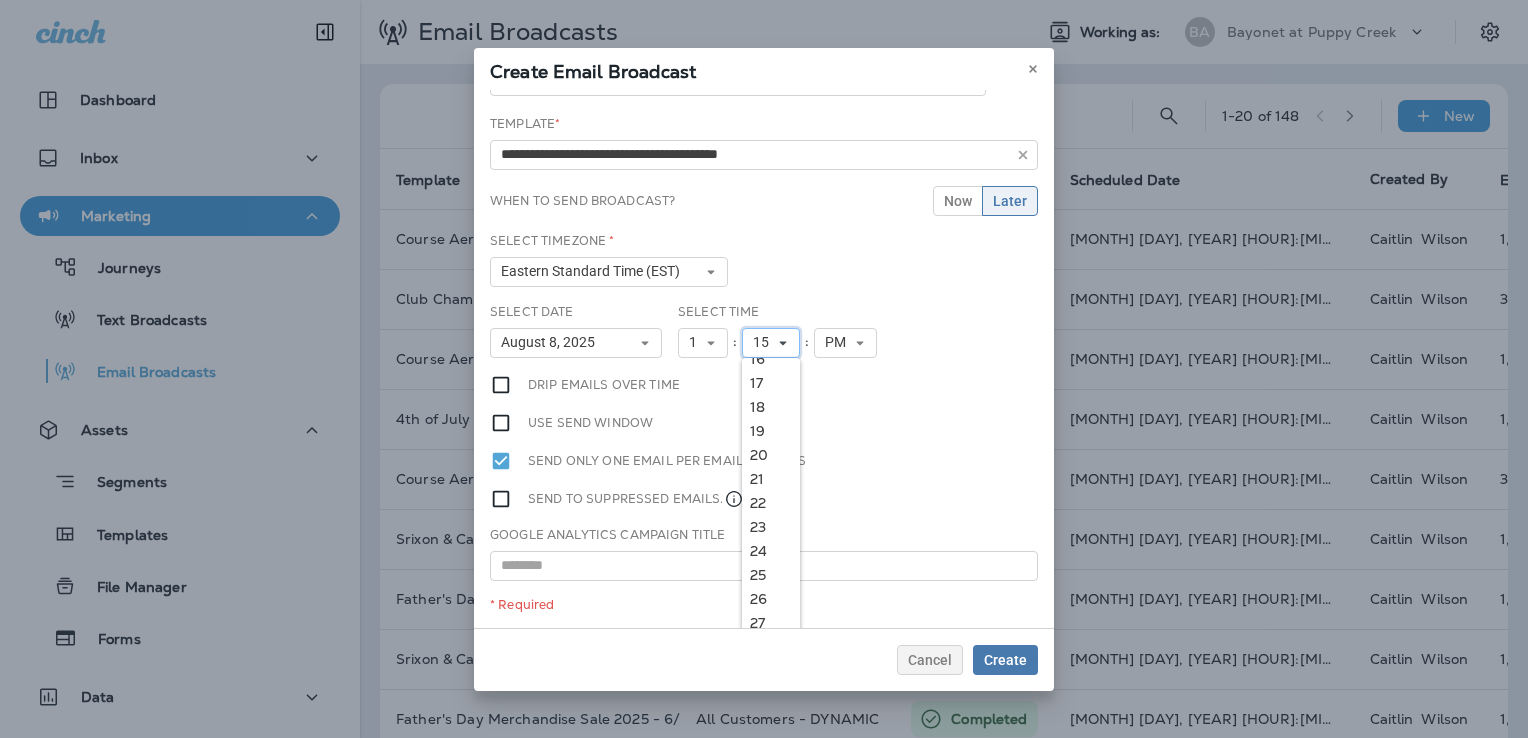 scroll, scrollTop: 500, scrollLeft: 0, axis: vertical 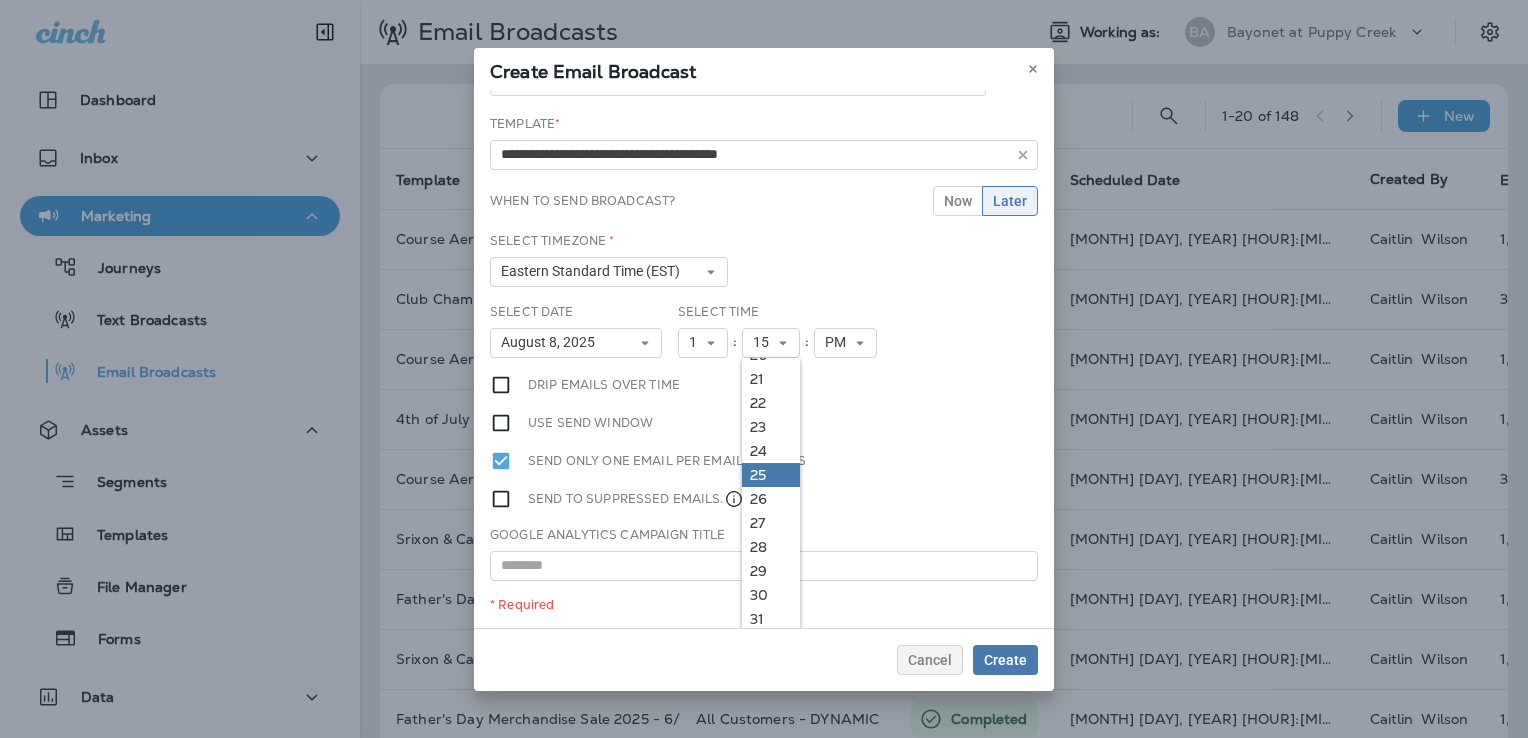 click on "25" at bounding box center [771, 475] 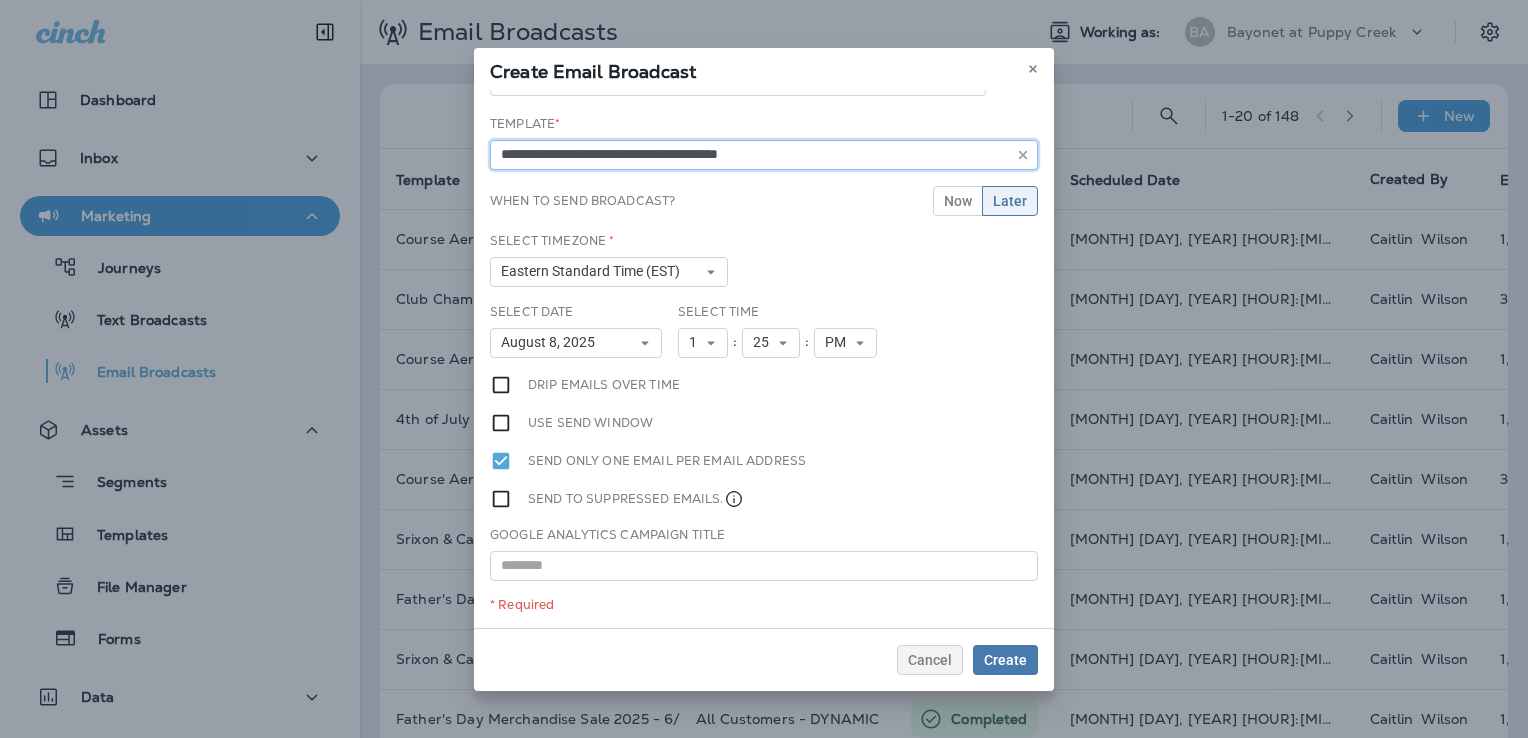 click on "**********" at bounding box center [764, 155] 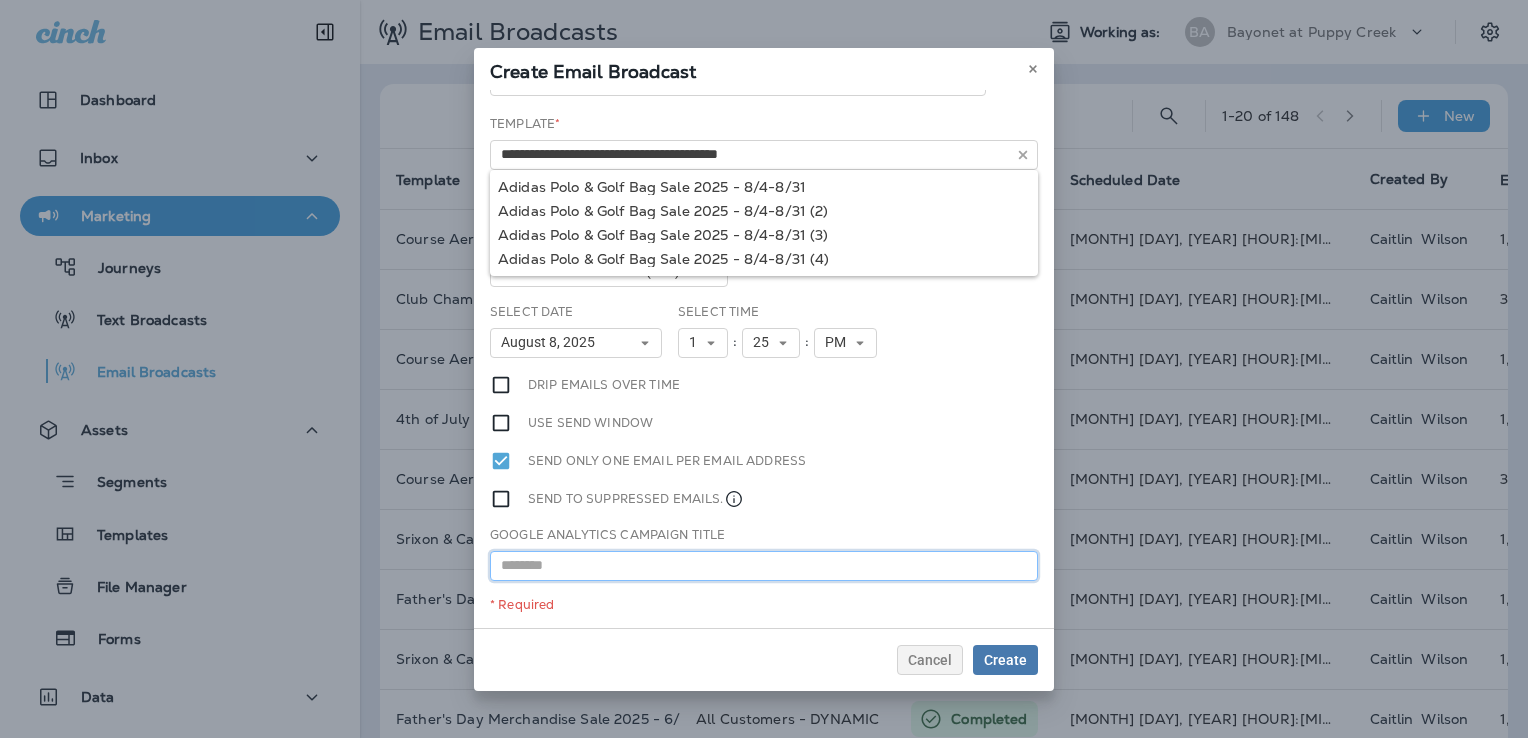 click at bounding box center [764, 566] 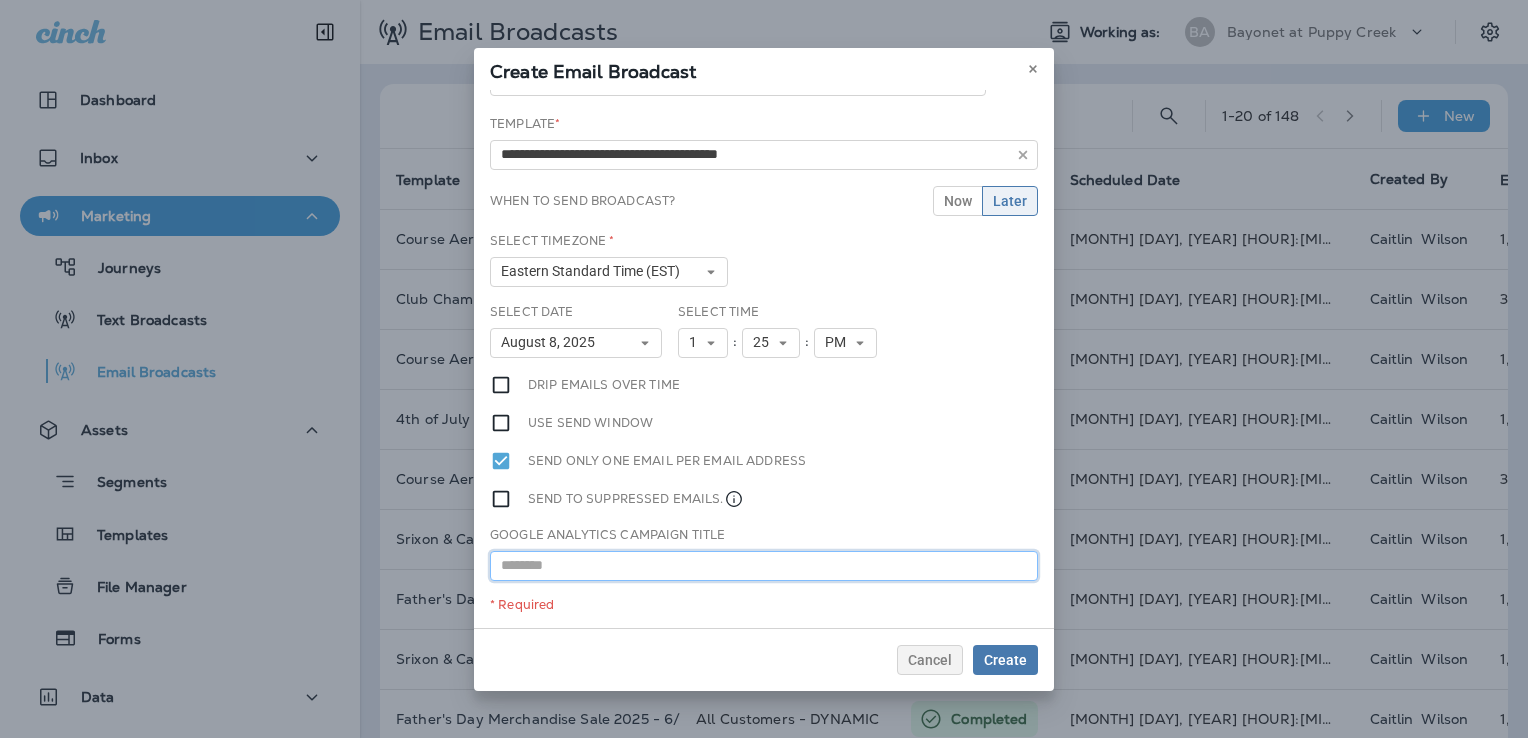 paste on "**********" 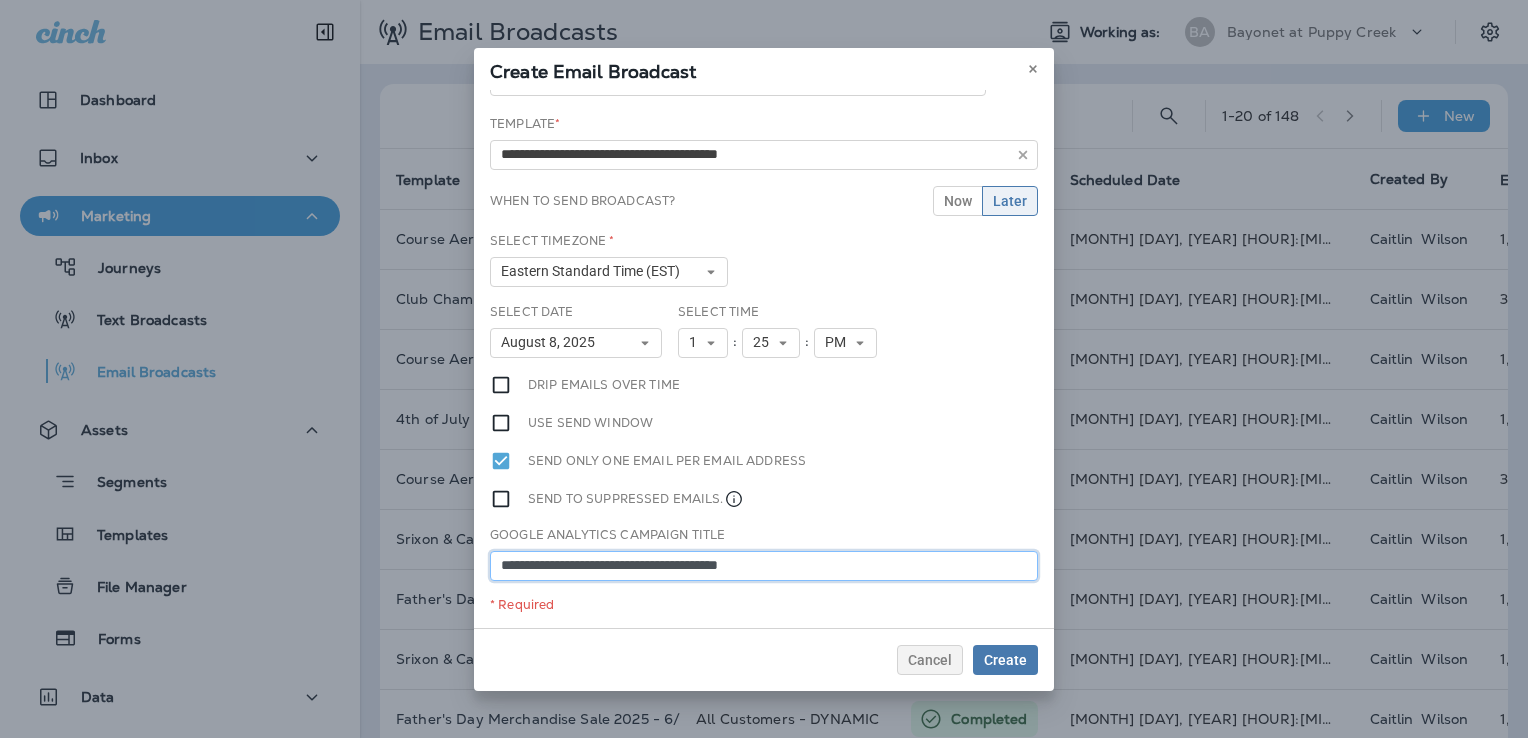 type on "**********" 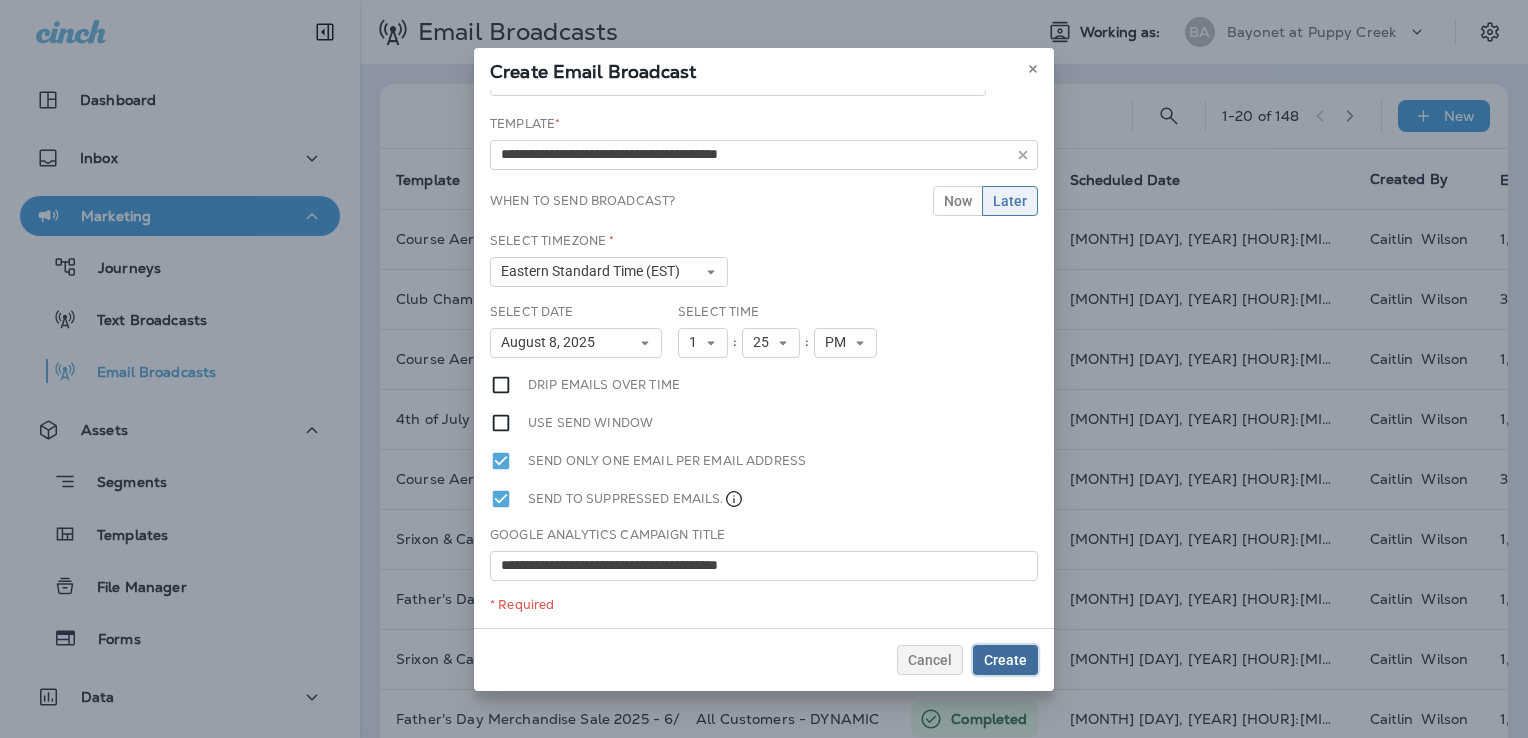 click on "Create" at bounding box center [1005, 660] 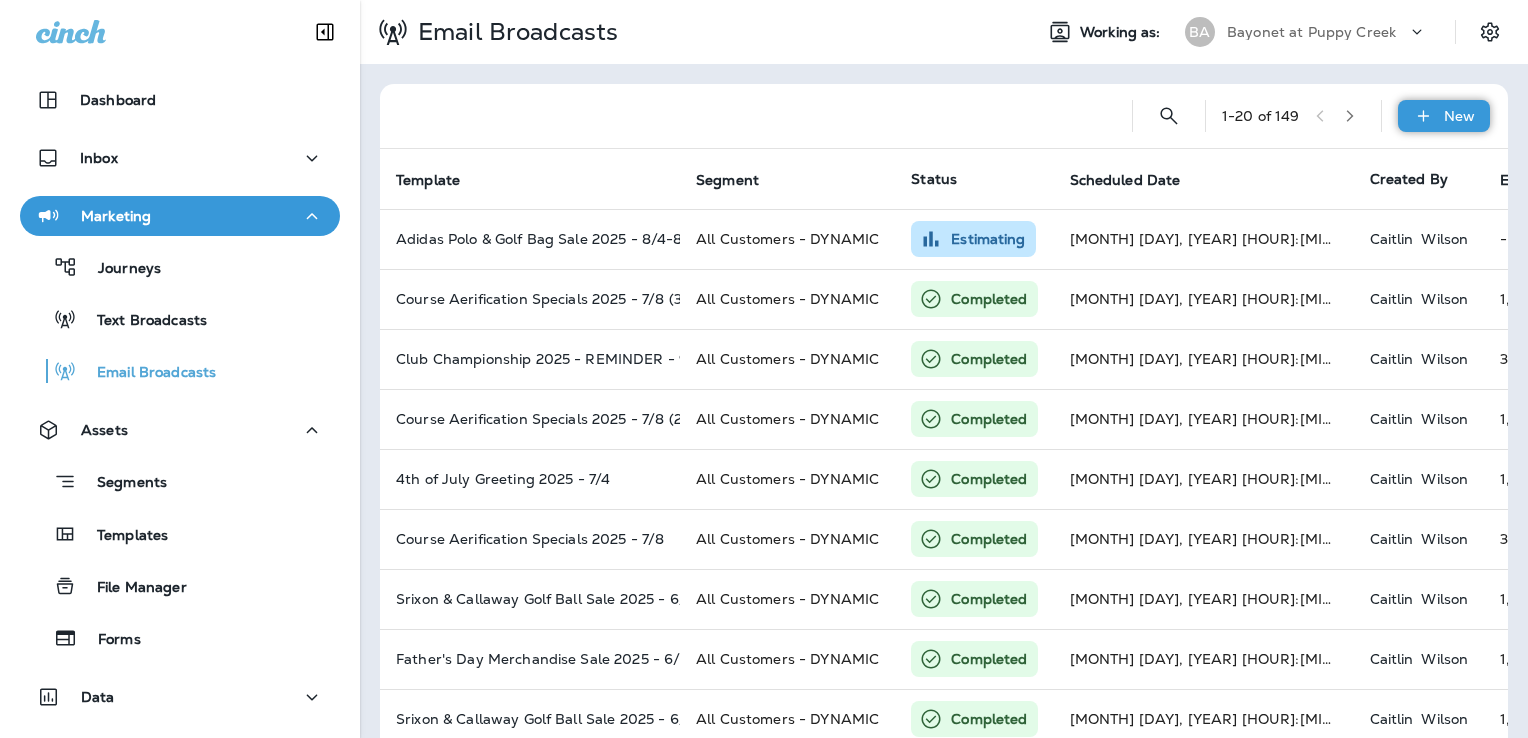 click 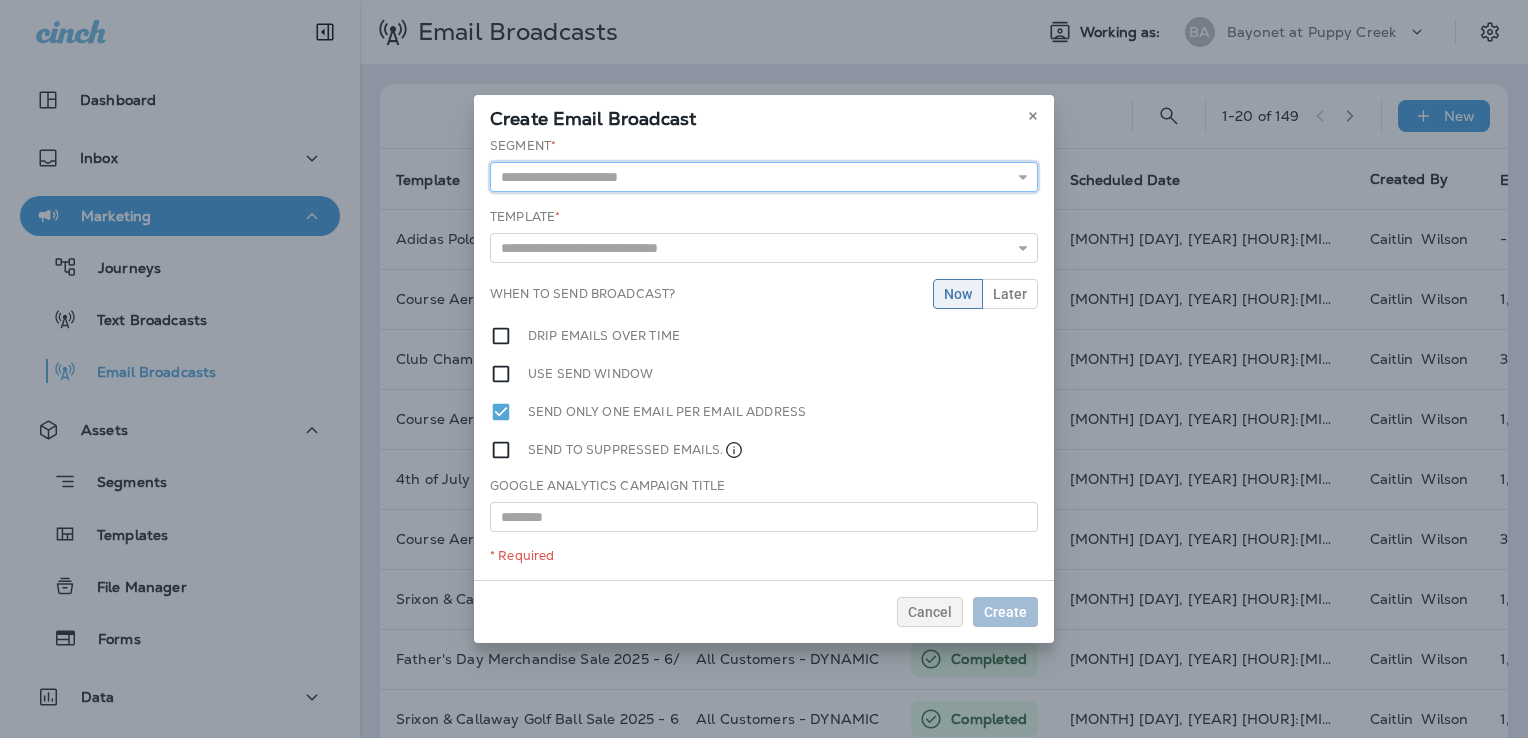 click at bounding box center [764, 177] 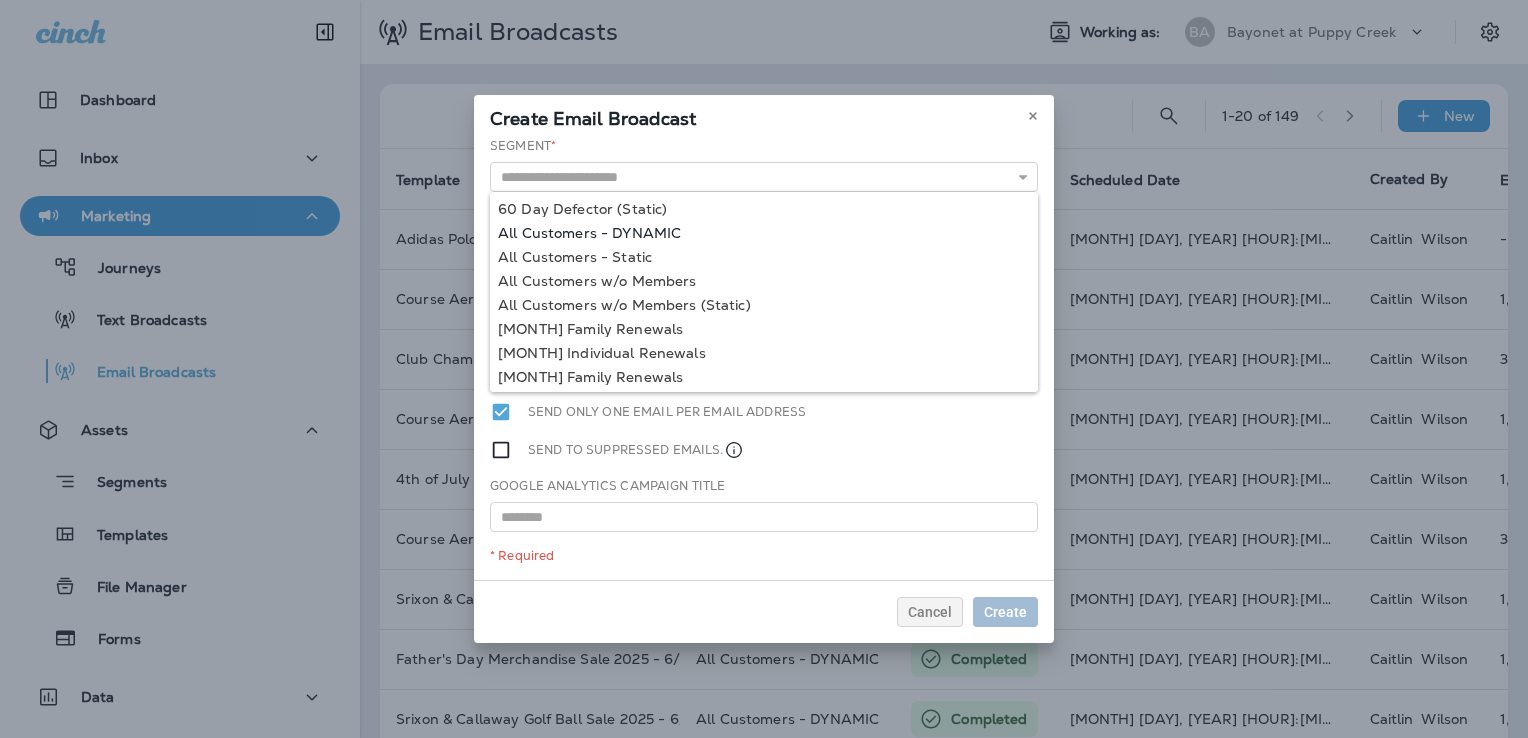 type on "**********" 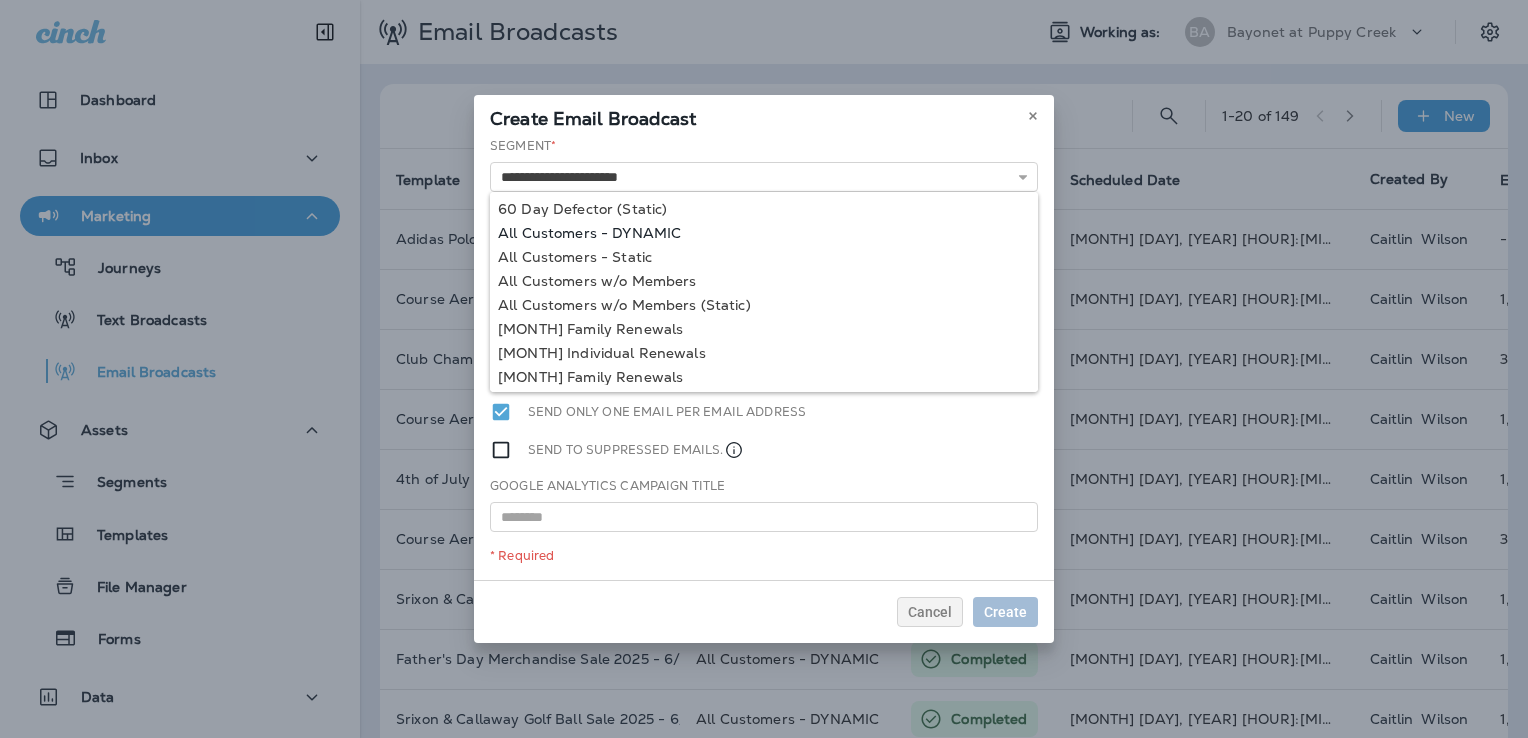 click on "**********" at bounding box center (764, 358) 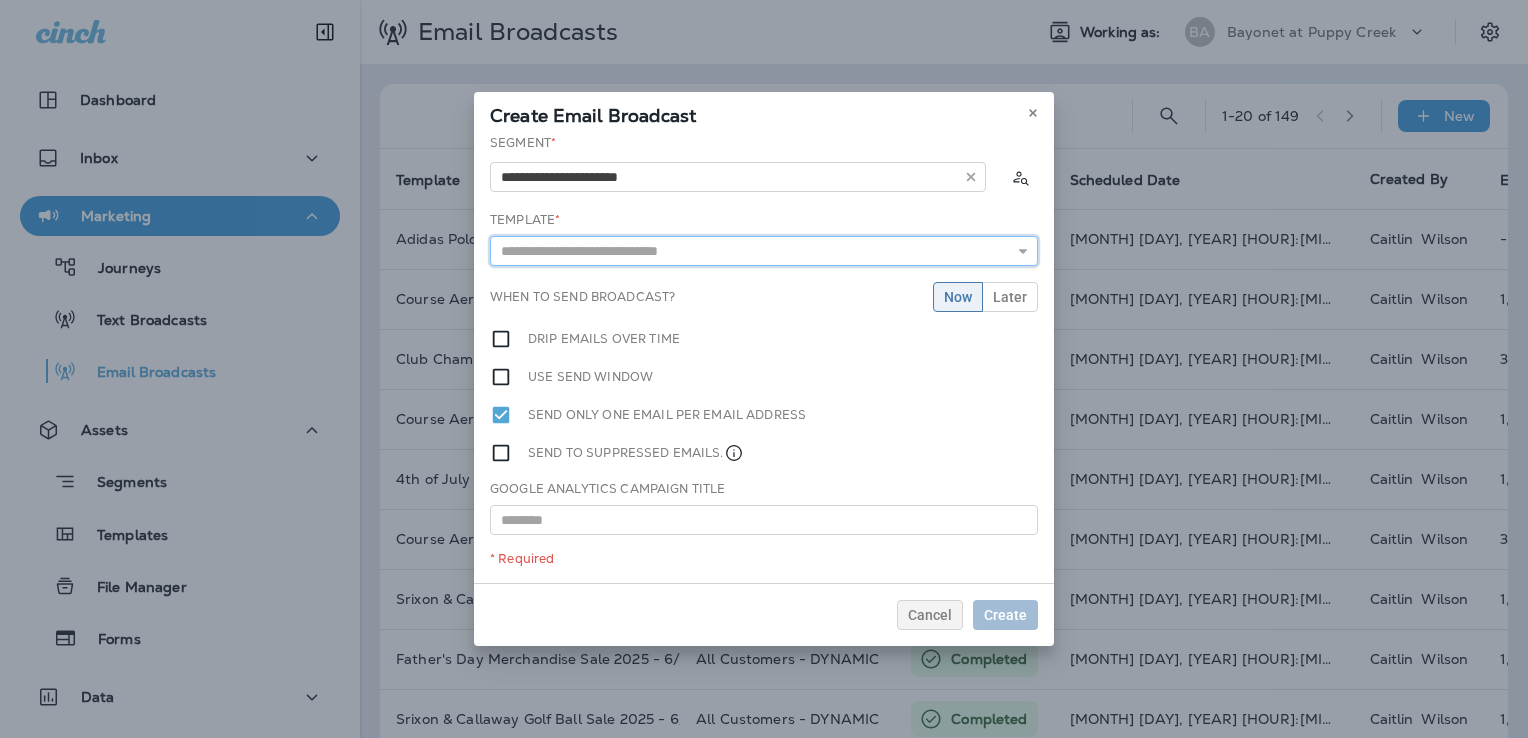 click at bounding box center [764, 251] 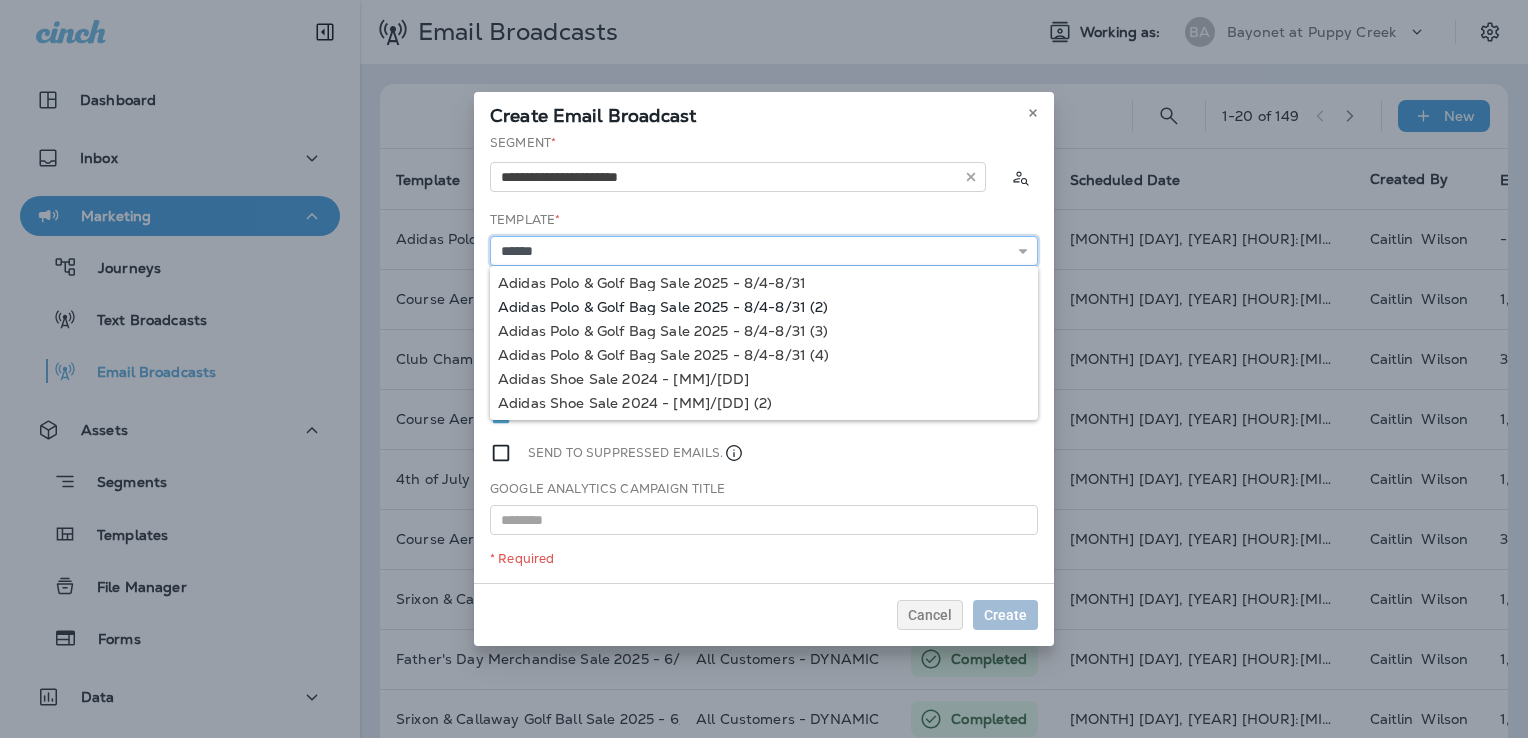 type on "**********" 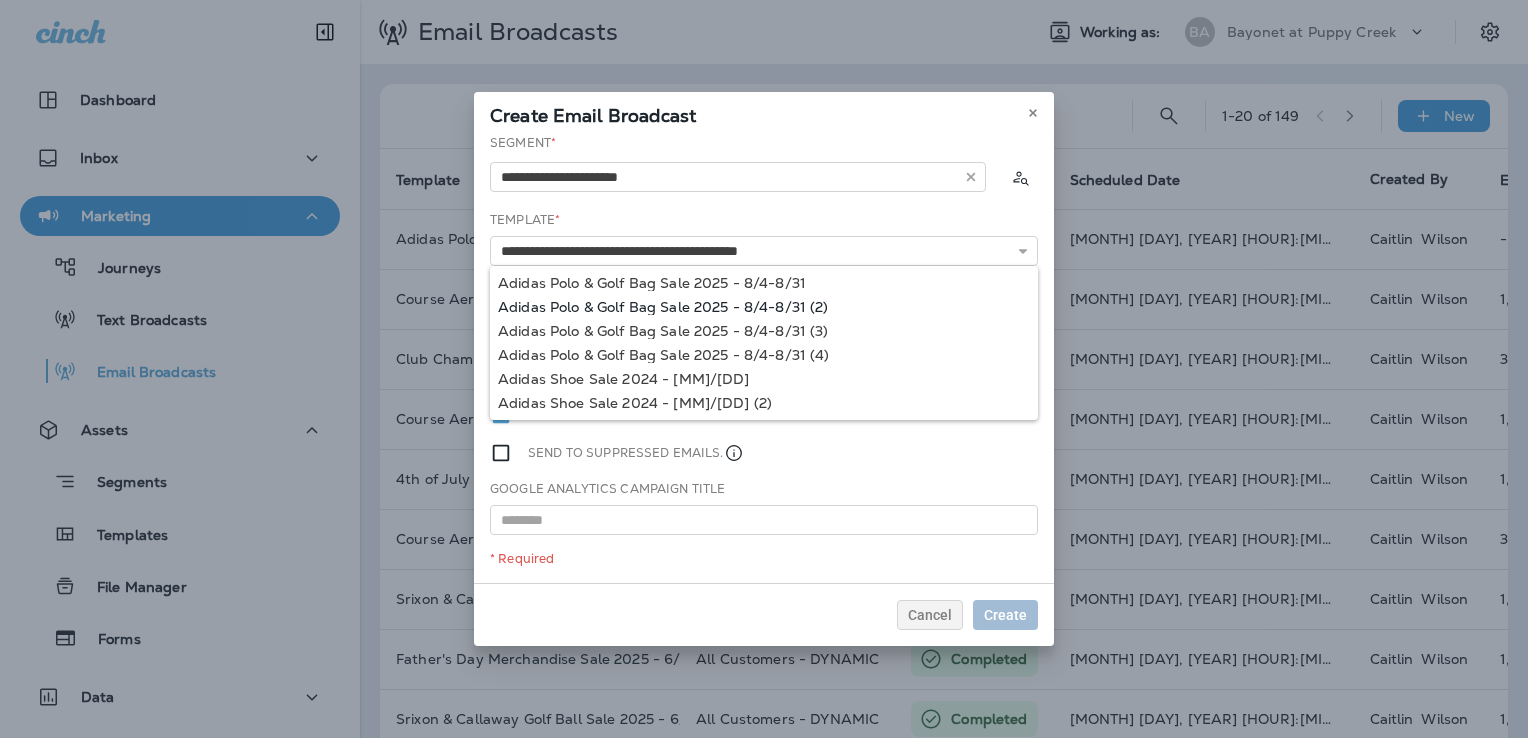 click on "**********" at bounding box center [764, 358] 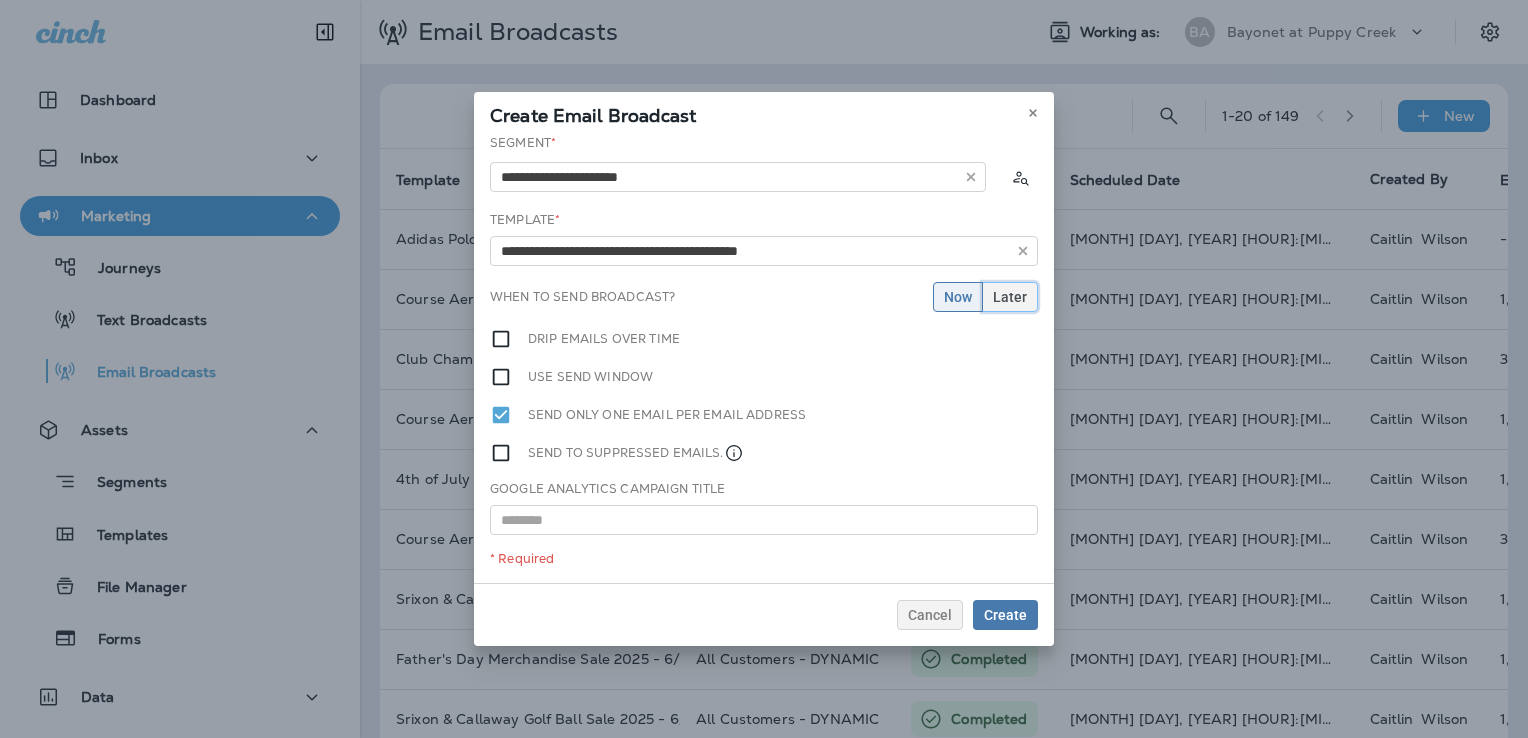 click on "Later" at bounding box center (1010, 297) 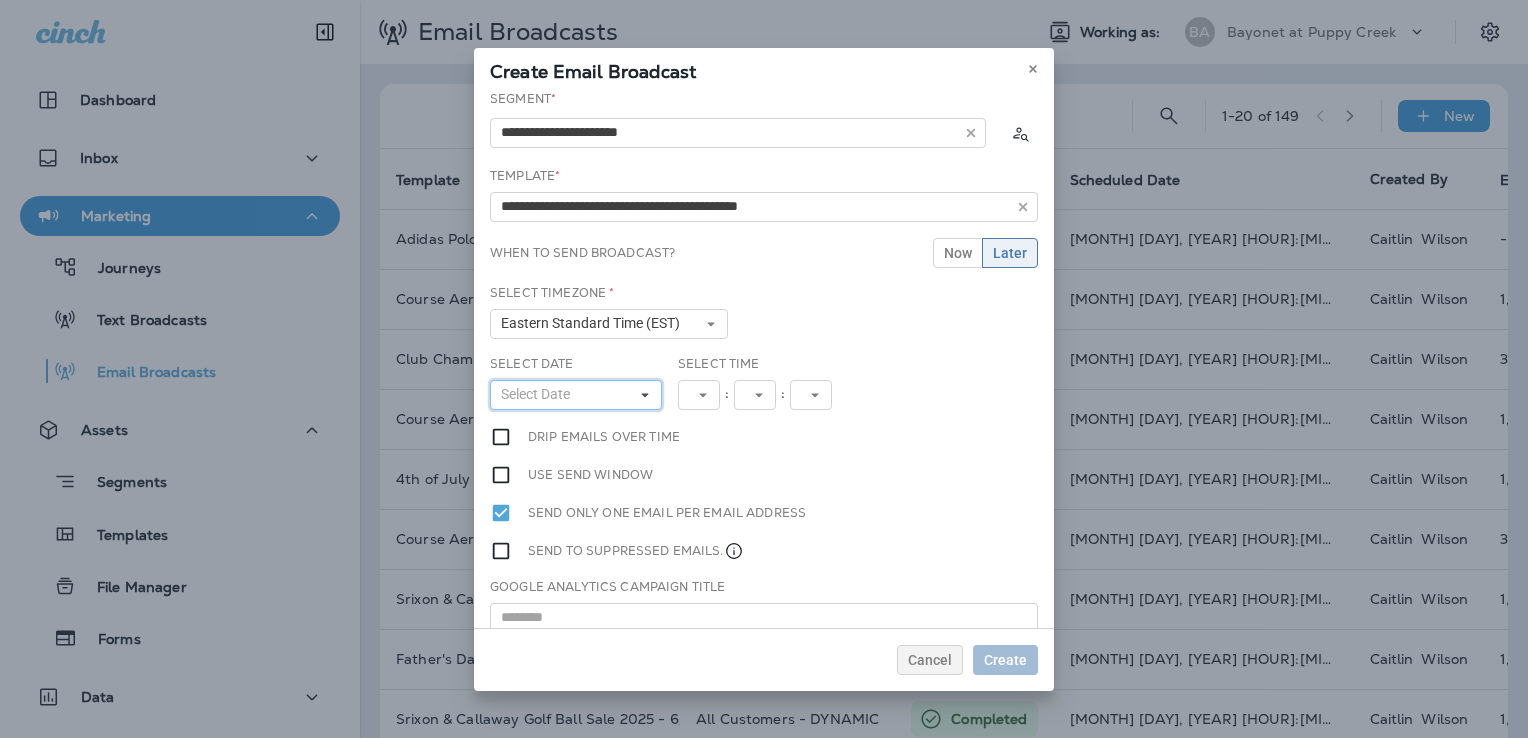 click on "Select Date" at bounding box center [539, 394] 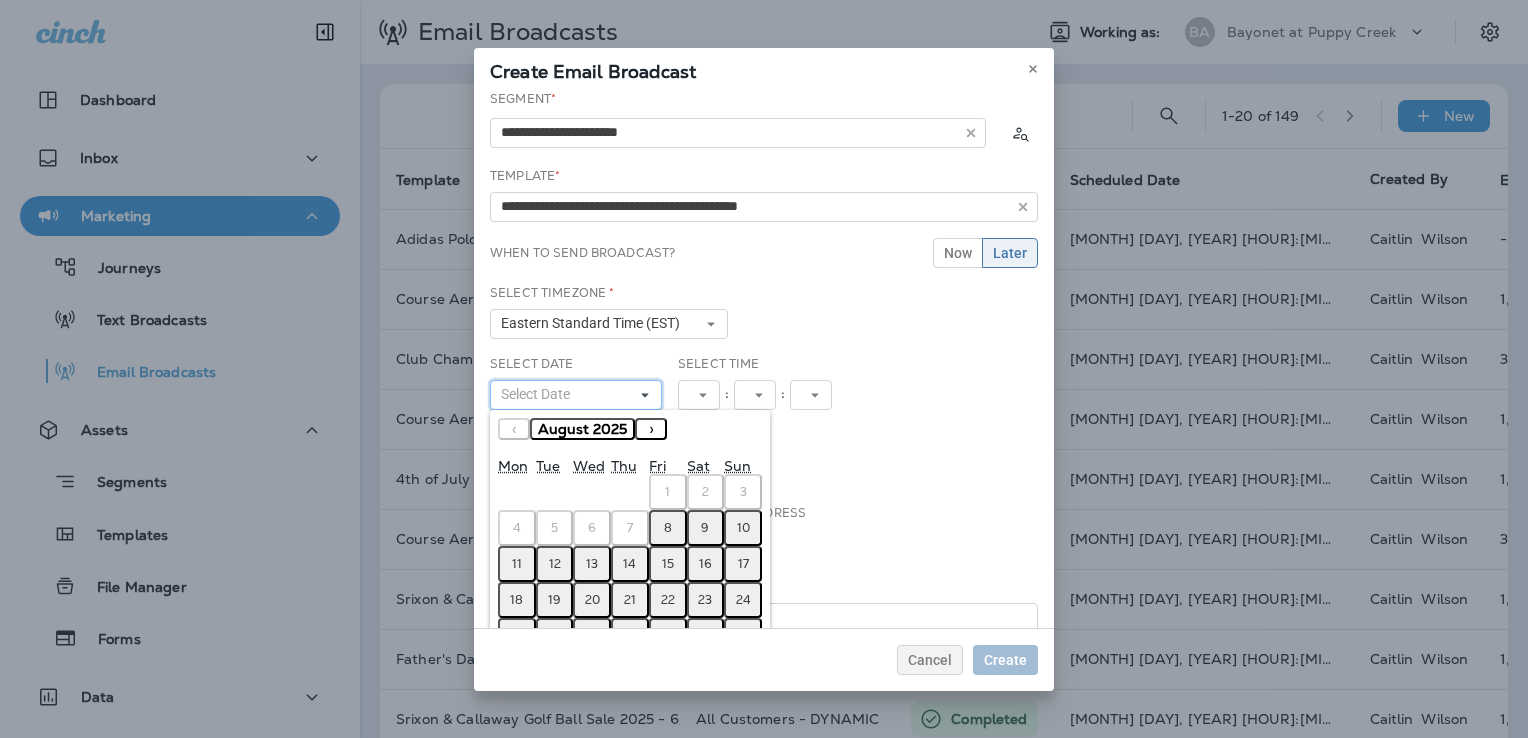 scroll, scrollTop: 52, scrollLeft: 0, axis: vertical 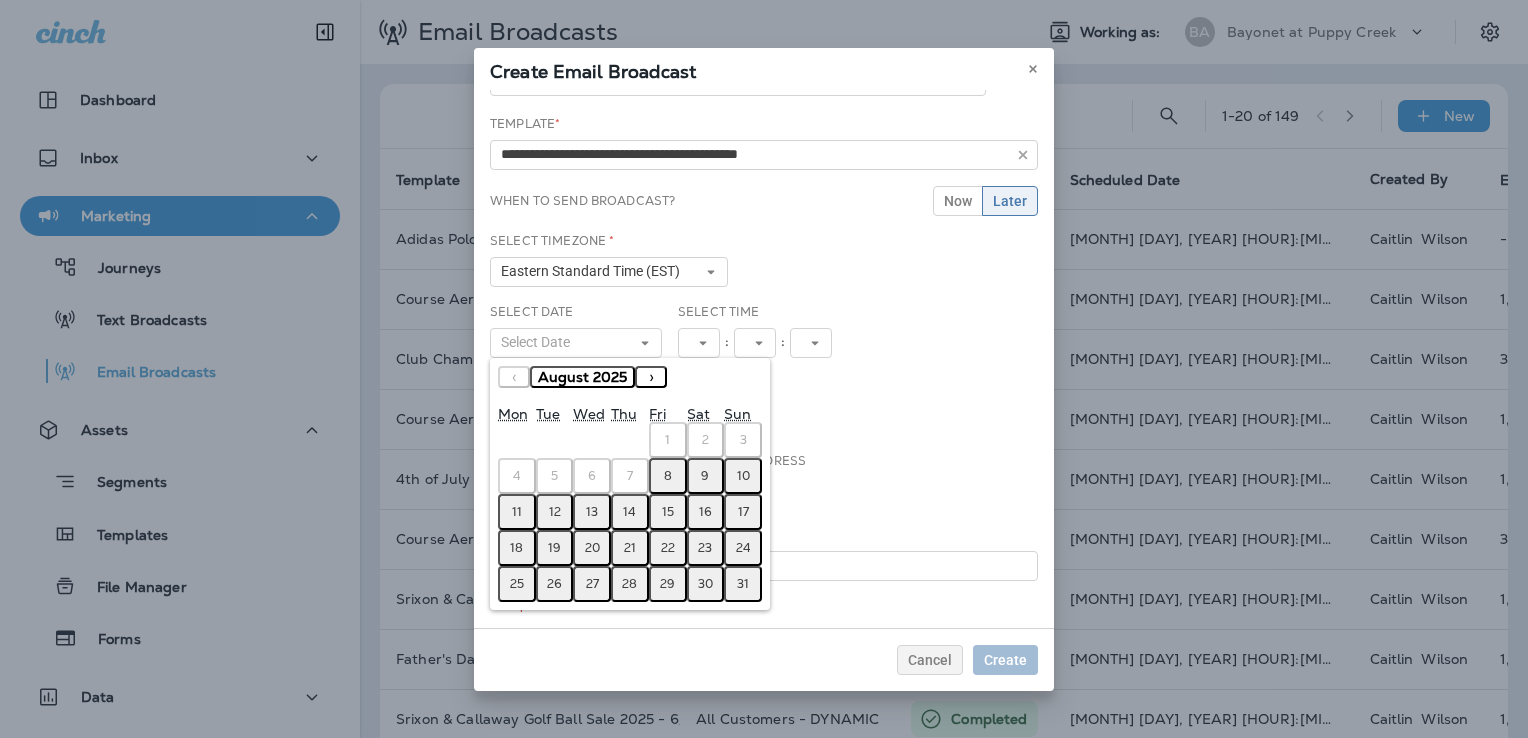 click on "15" at bounding box center (668, 512) 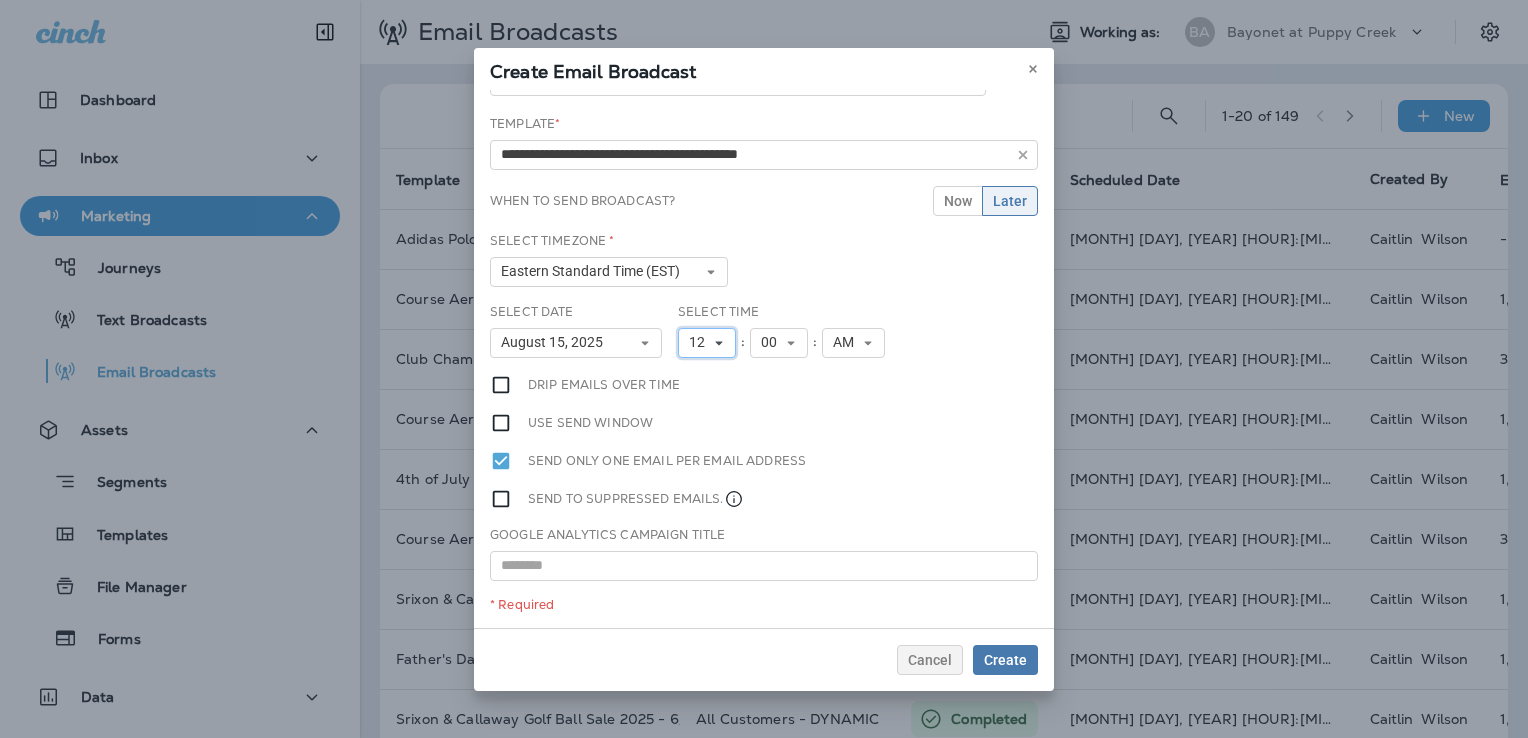 click on "12" at bounding box center [701, 342] 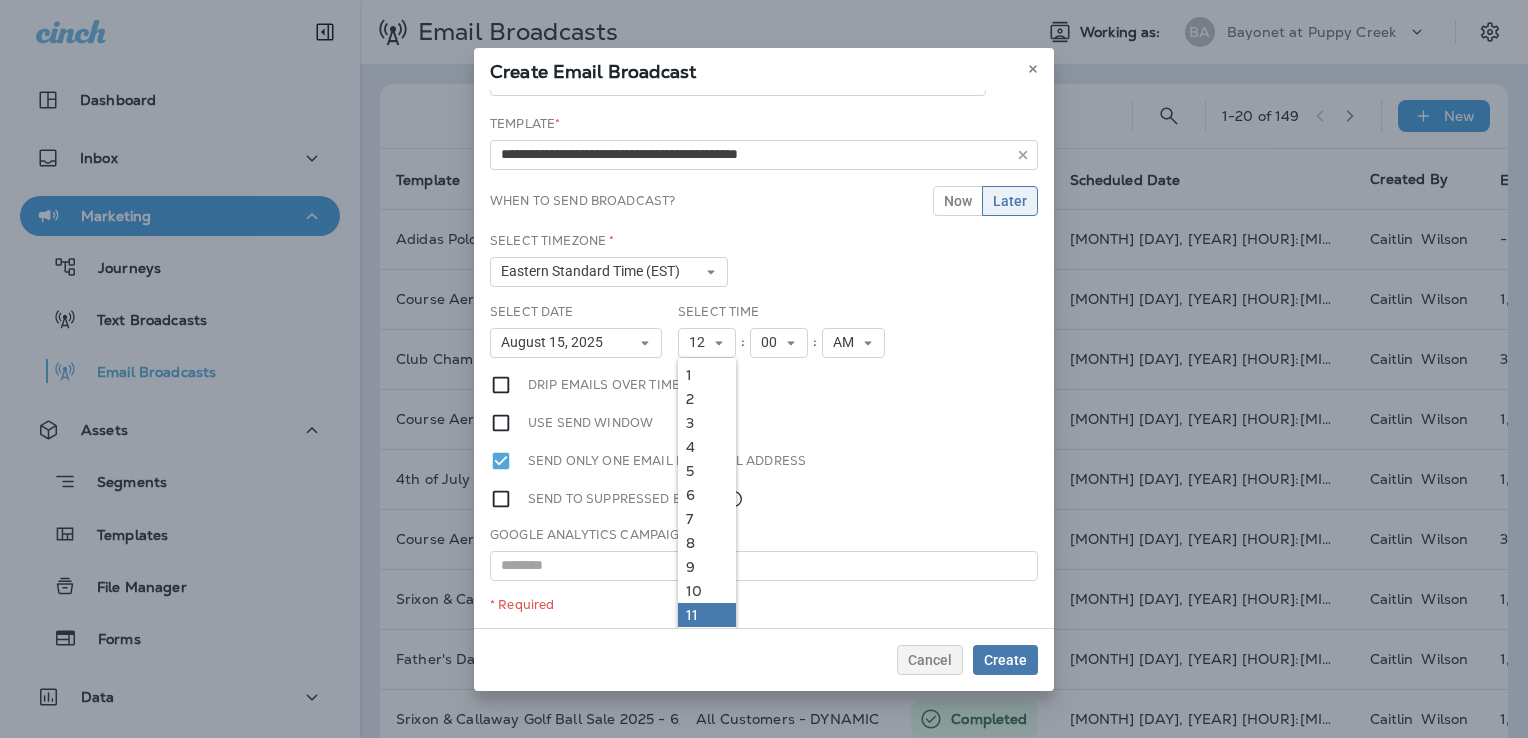 click on "11" at bounding box center [707, 615] 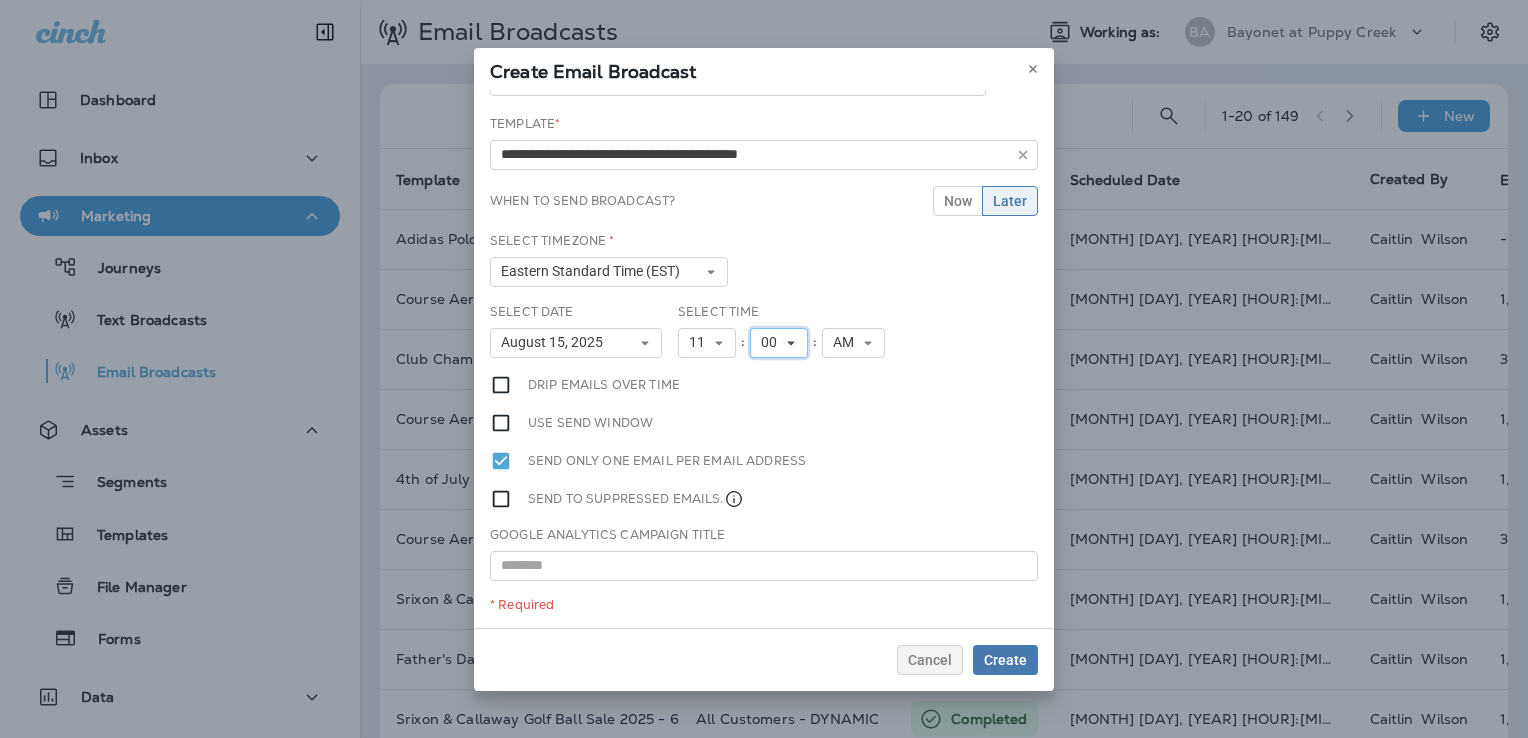 click on "00" at bounding box center [773, 342] 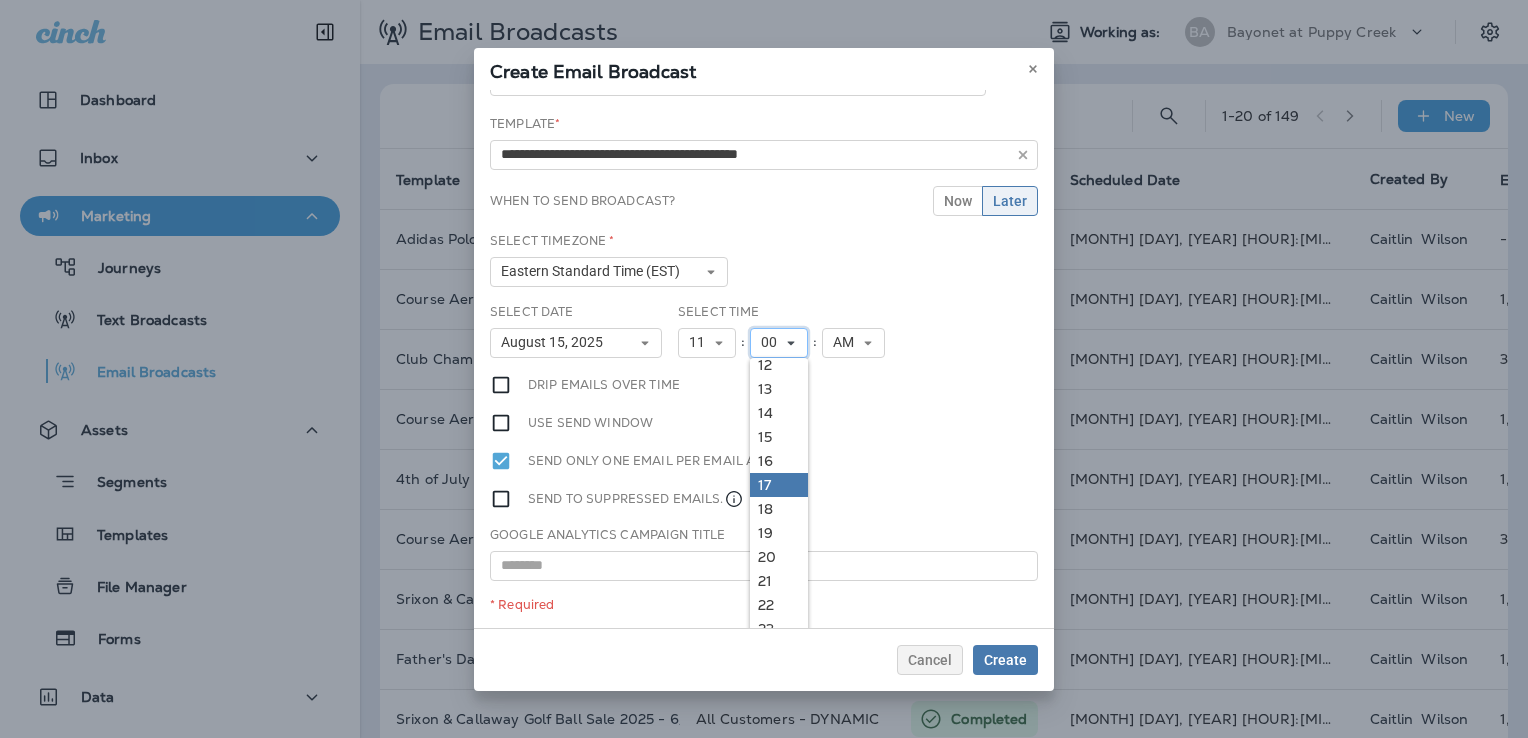 scroll, scrollTop: 300, scrollLeft: 0, axis: vertical 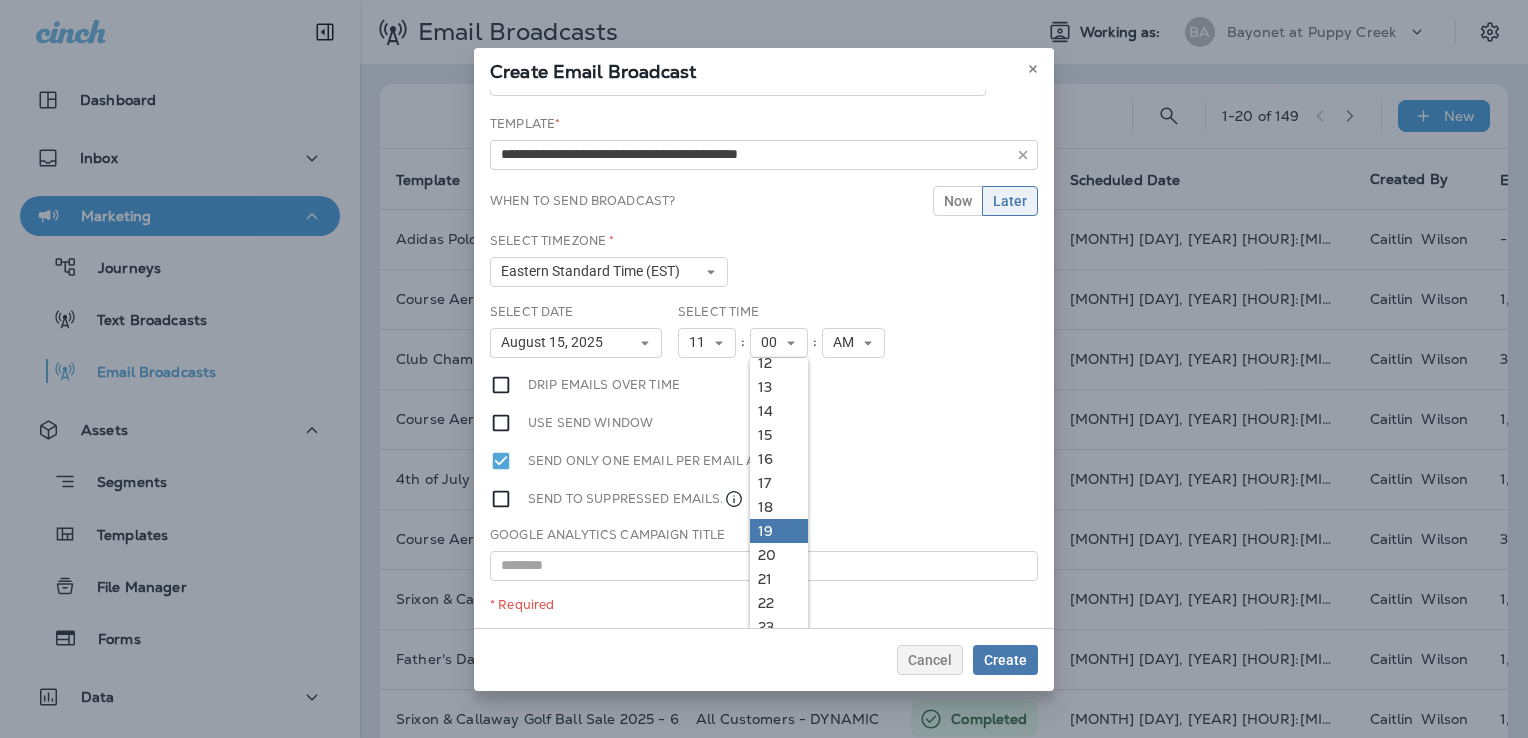 click on "19" at bounding box center [779, 531] 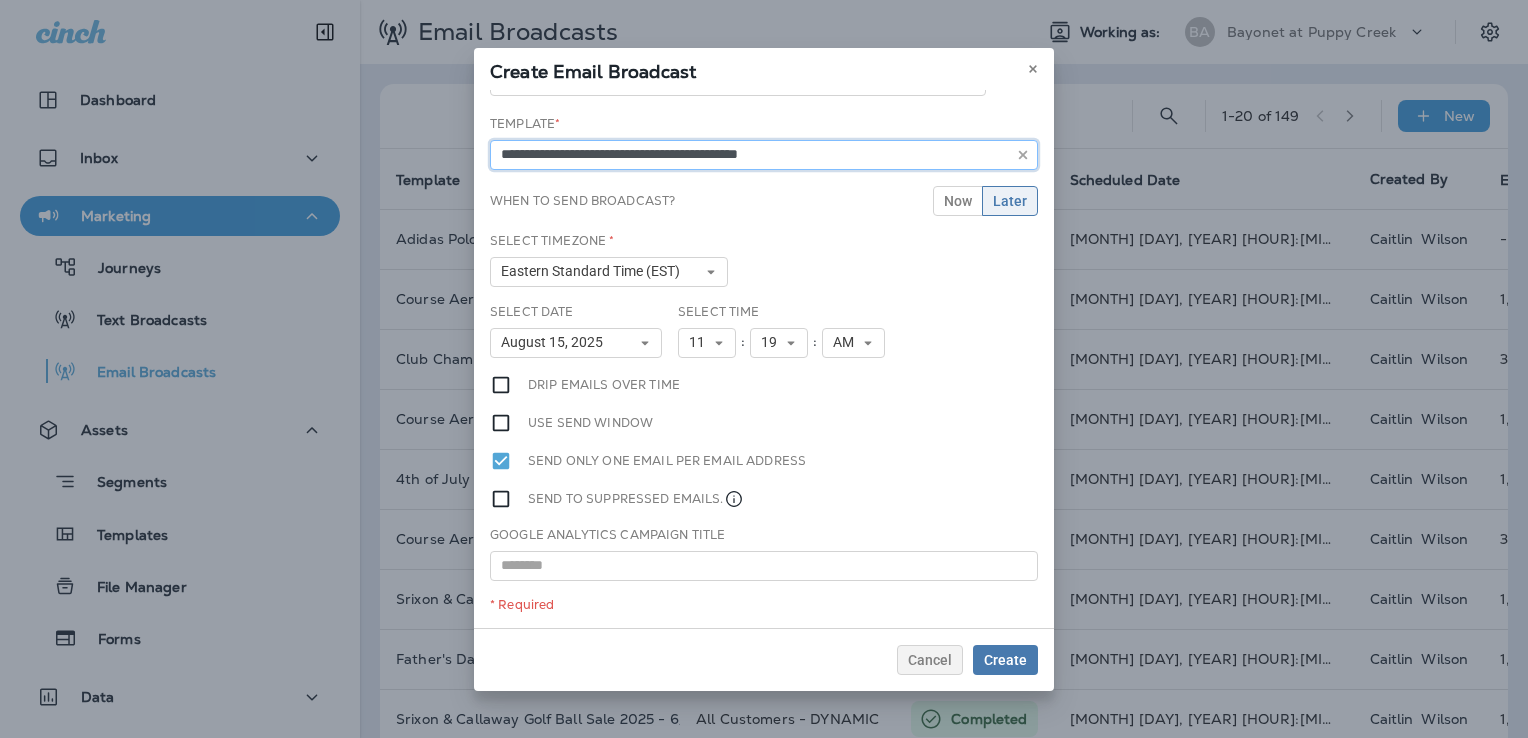 click on "**********" at bounding box center [764, 155] 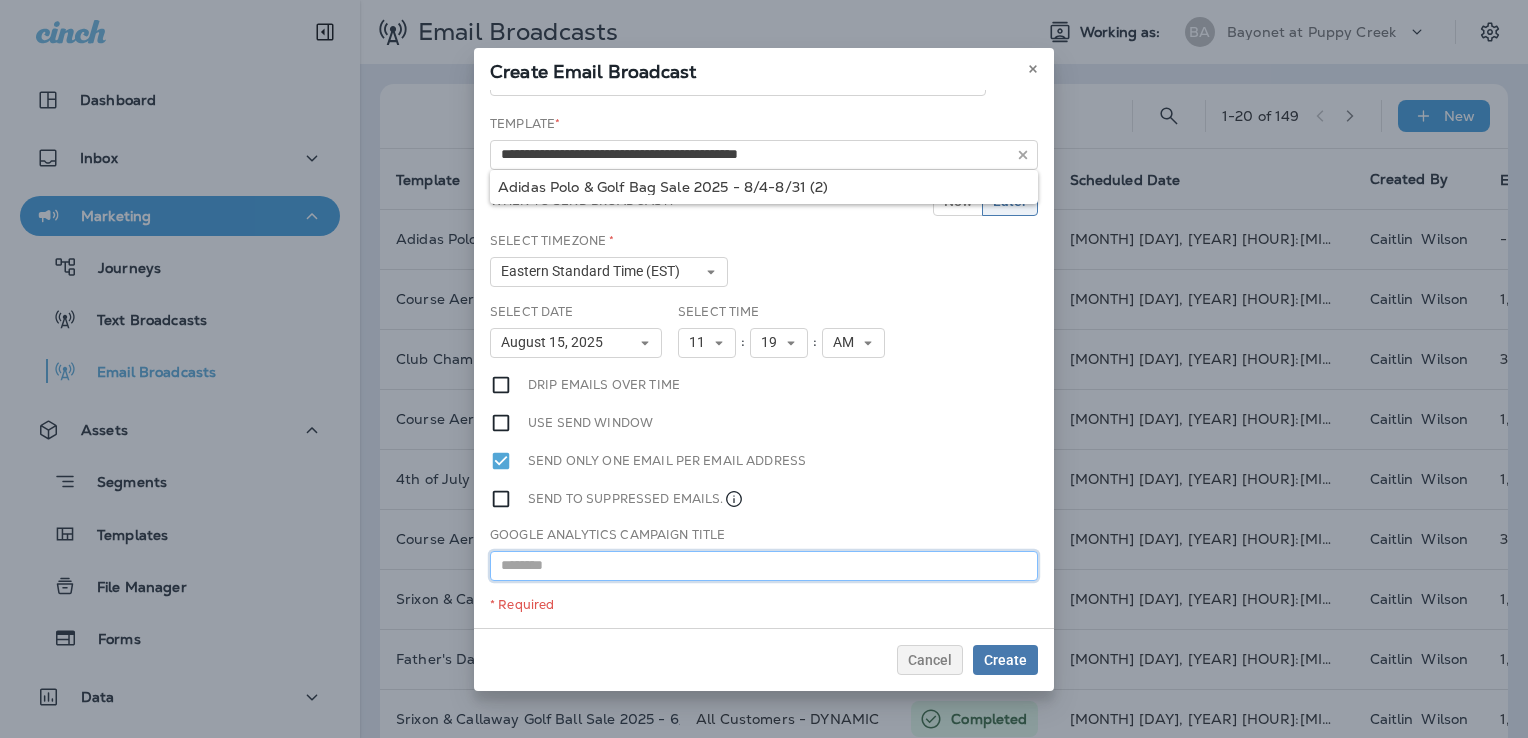 click at bounding box center (764, 566) 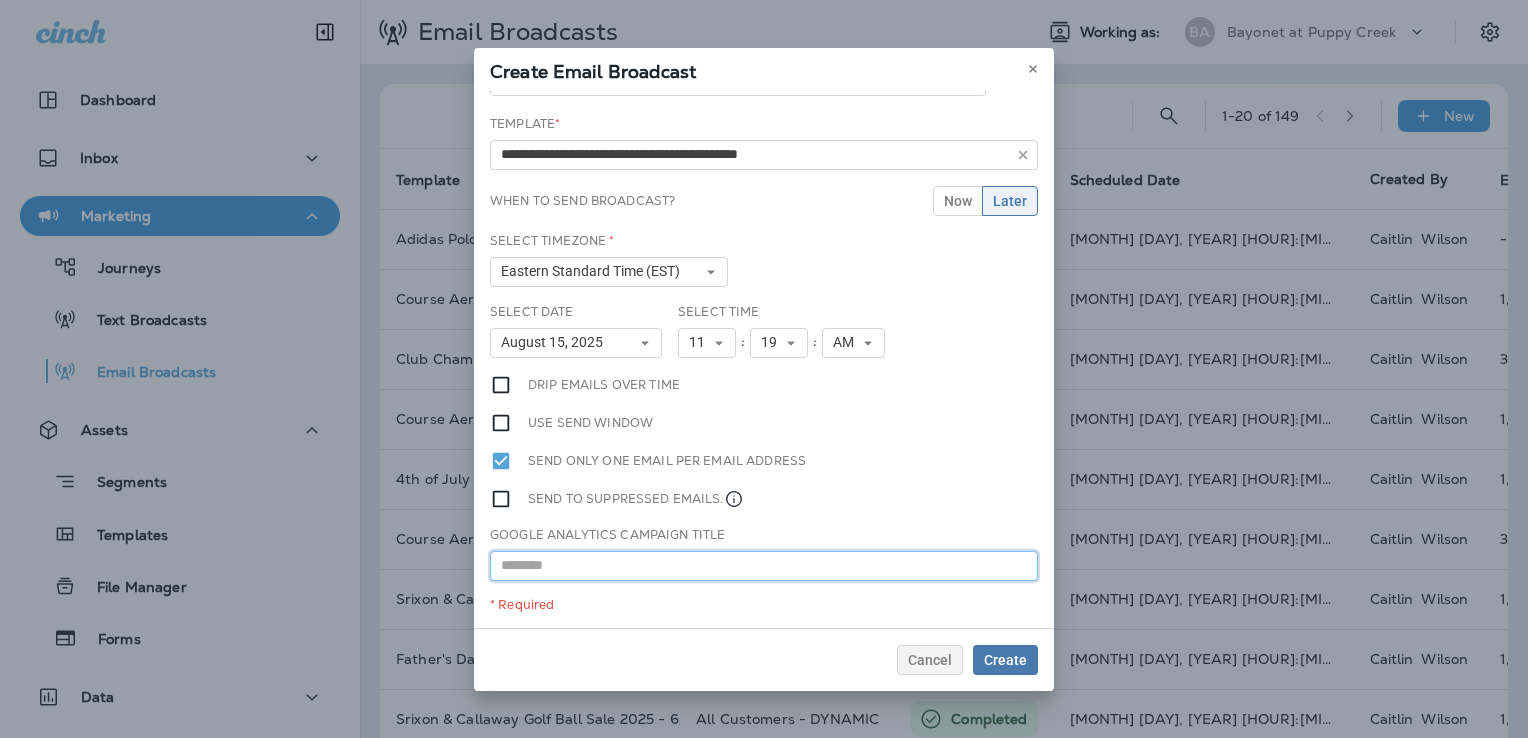 paste on "**********" 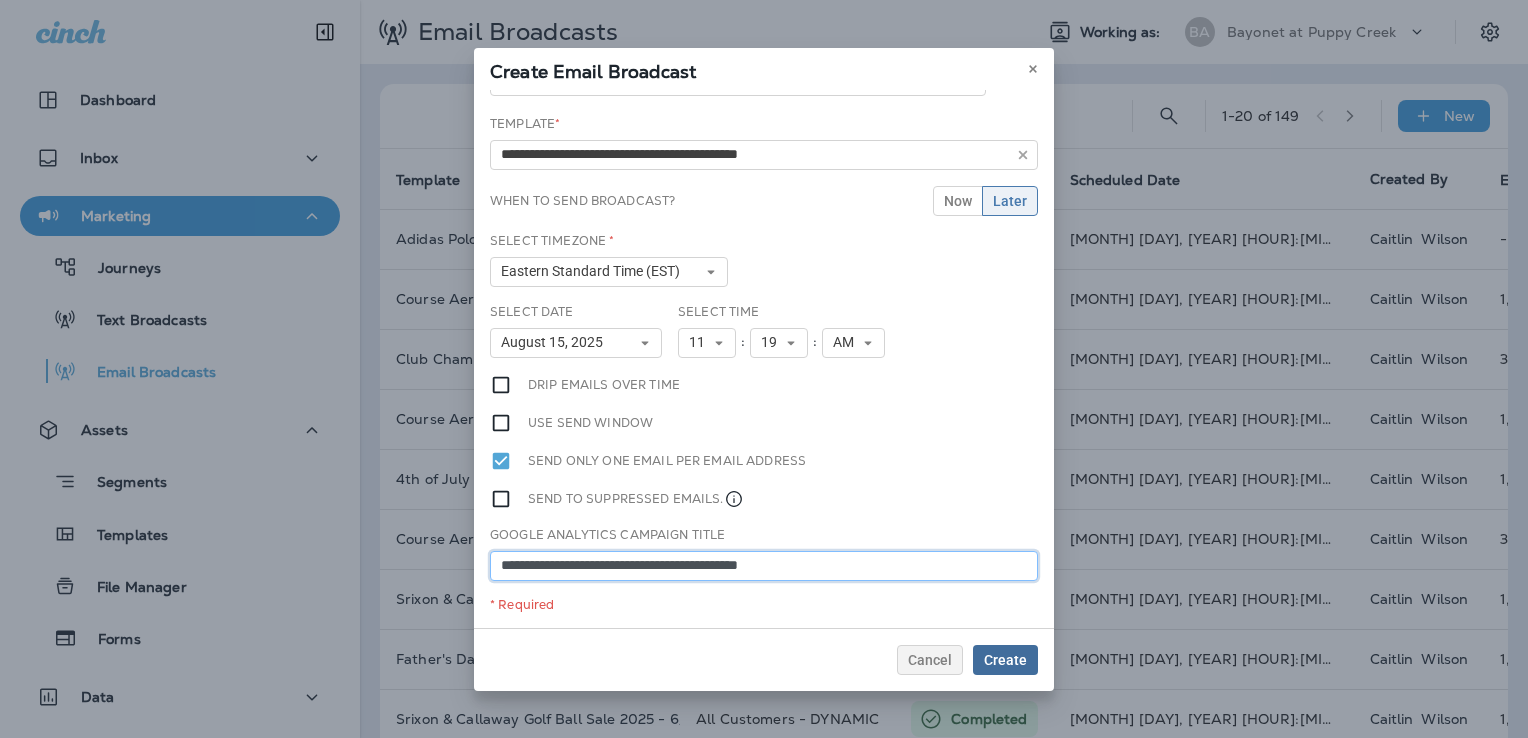 type on "**********" 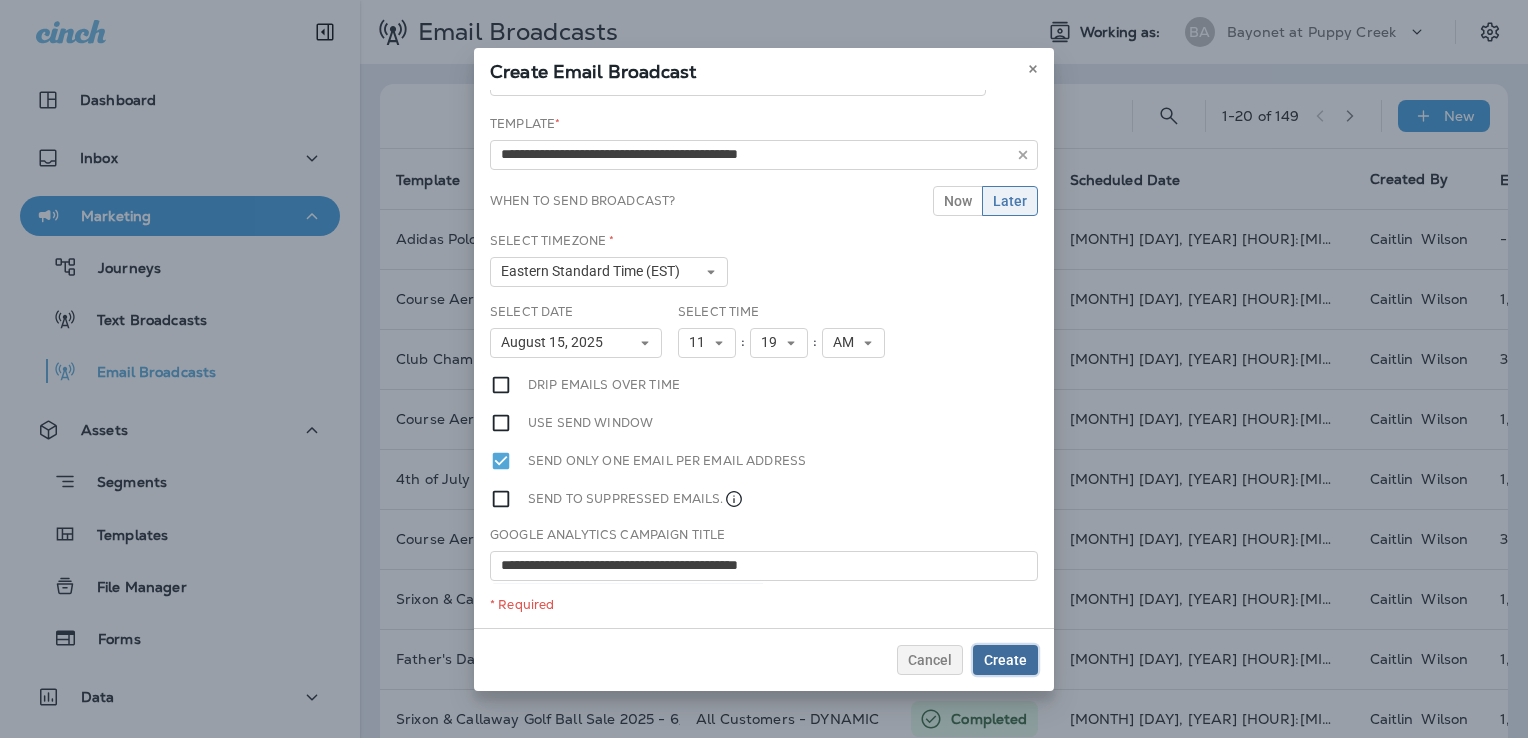 click on "Create" at bounding box center [1005, 660] 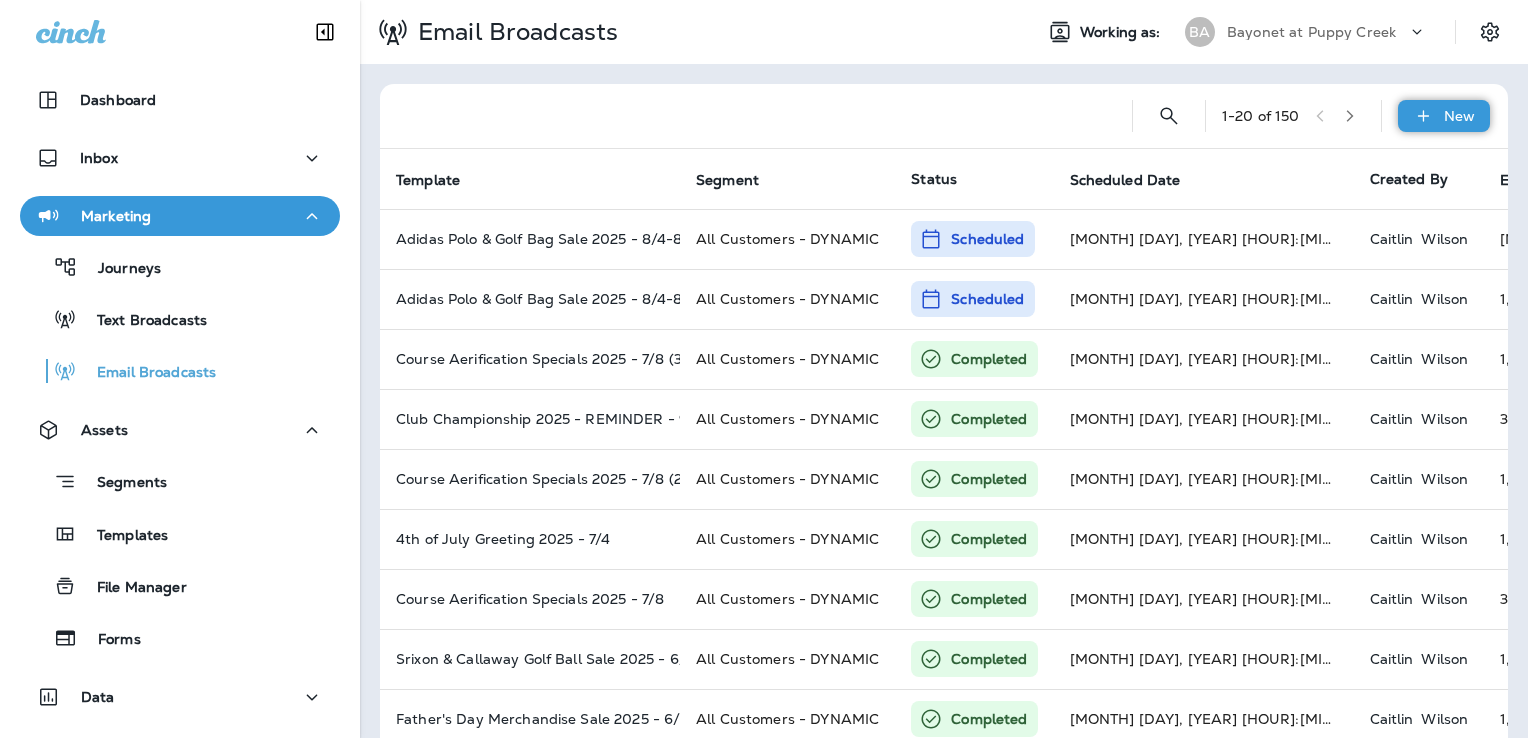click on "New" at bounding box center [1459, 116] 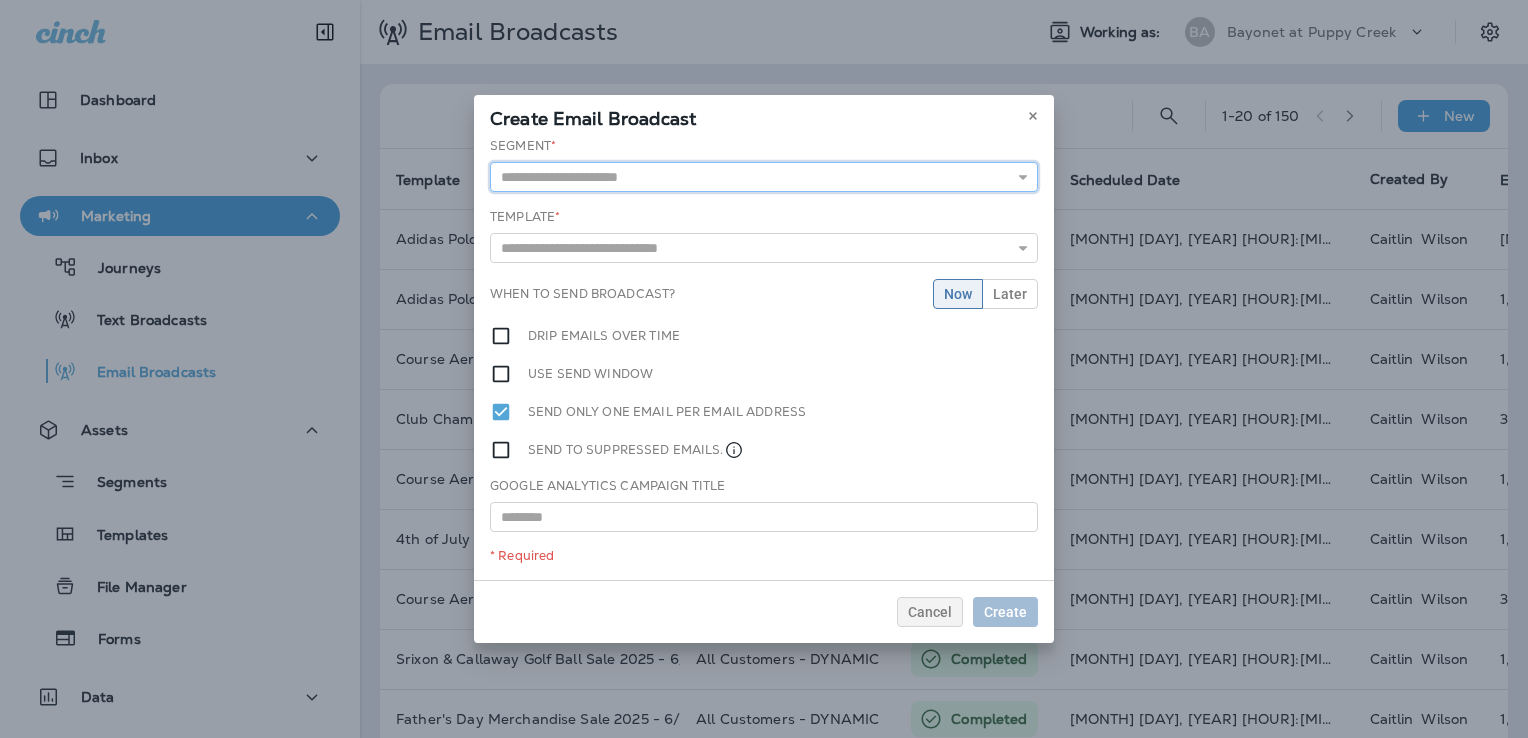 click at bounding box center [764, 177] 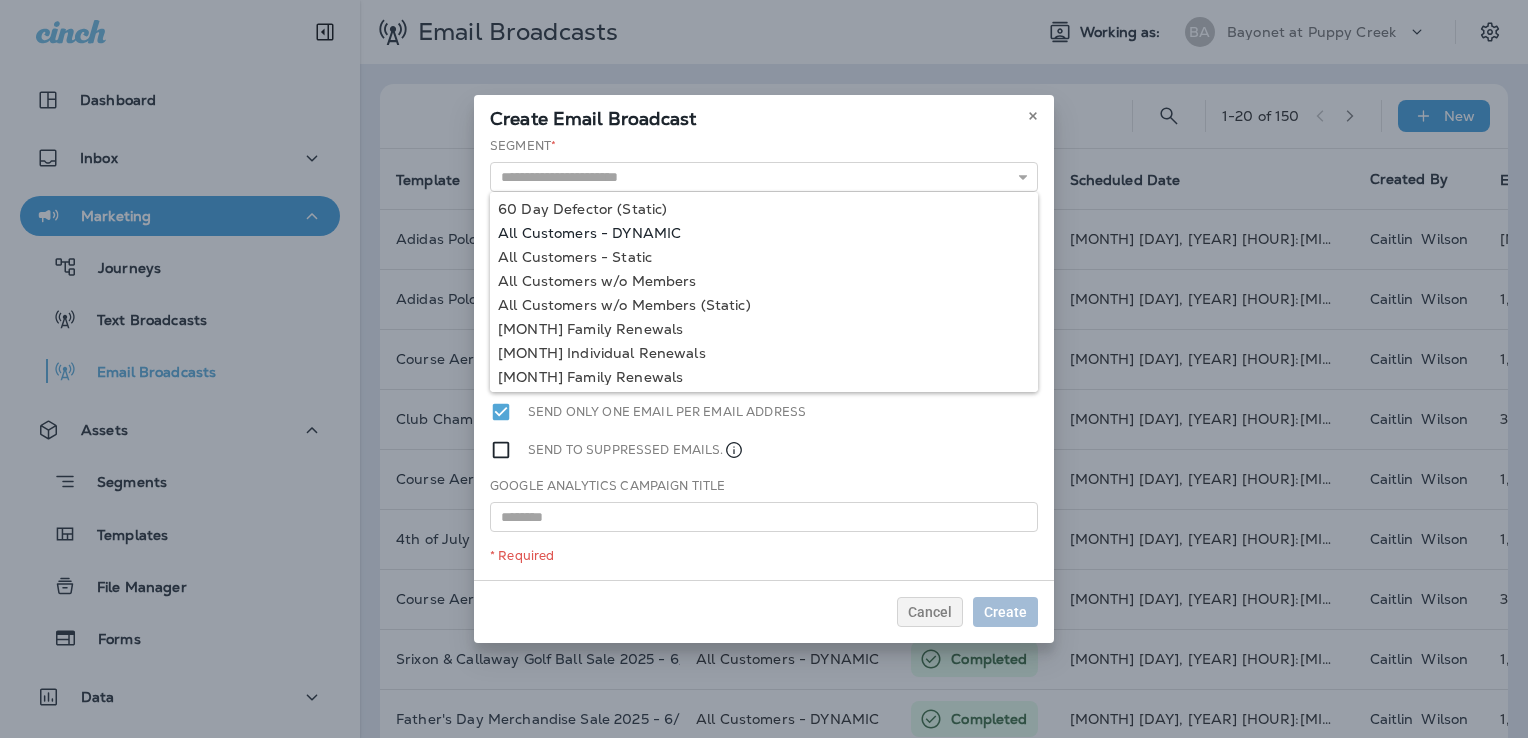 type on "**********" 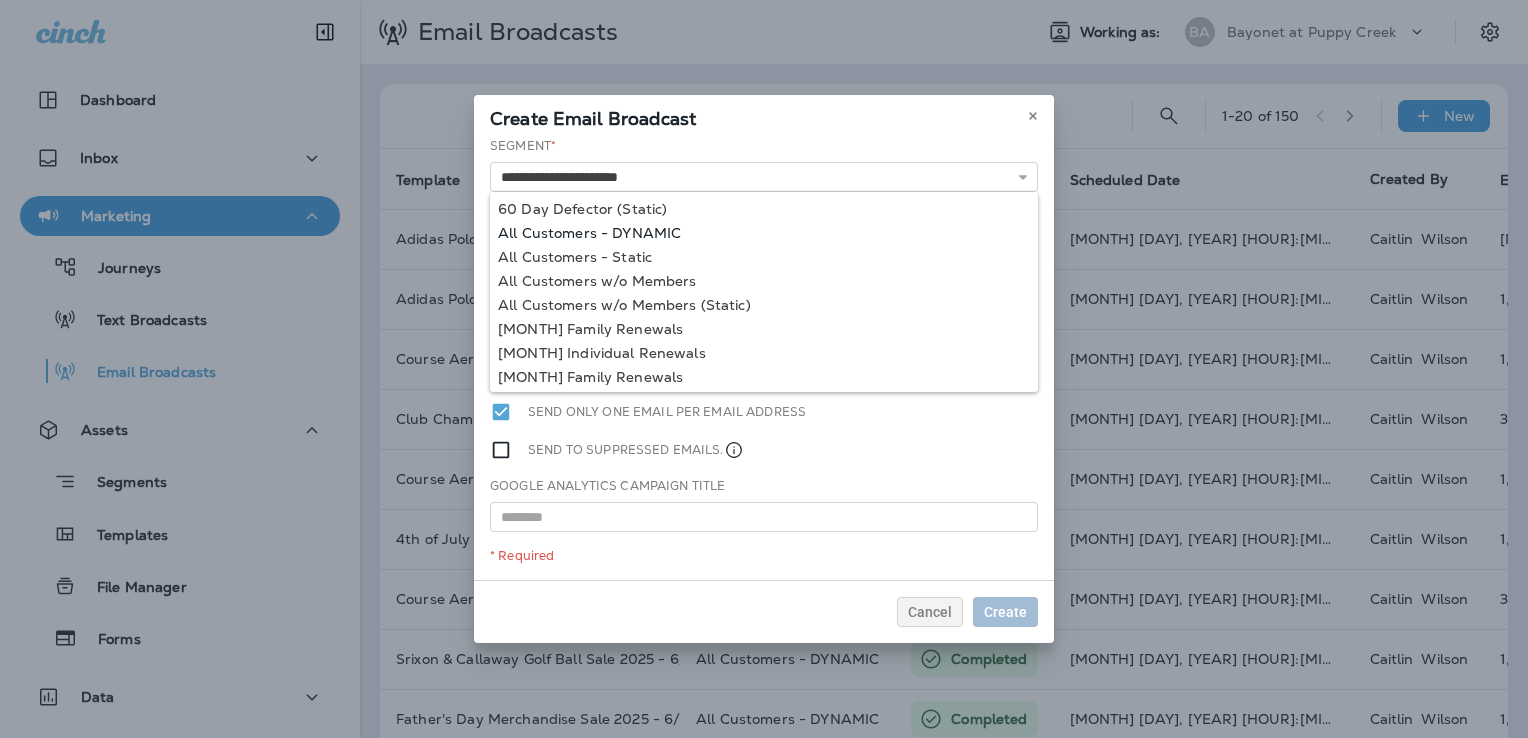 click on "**********" at bounding box center (764, 358) 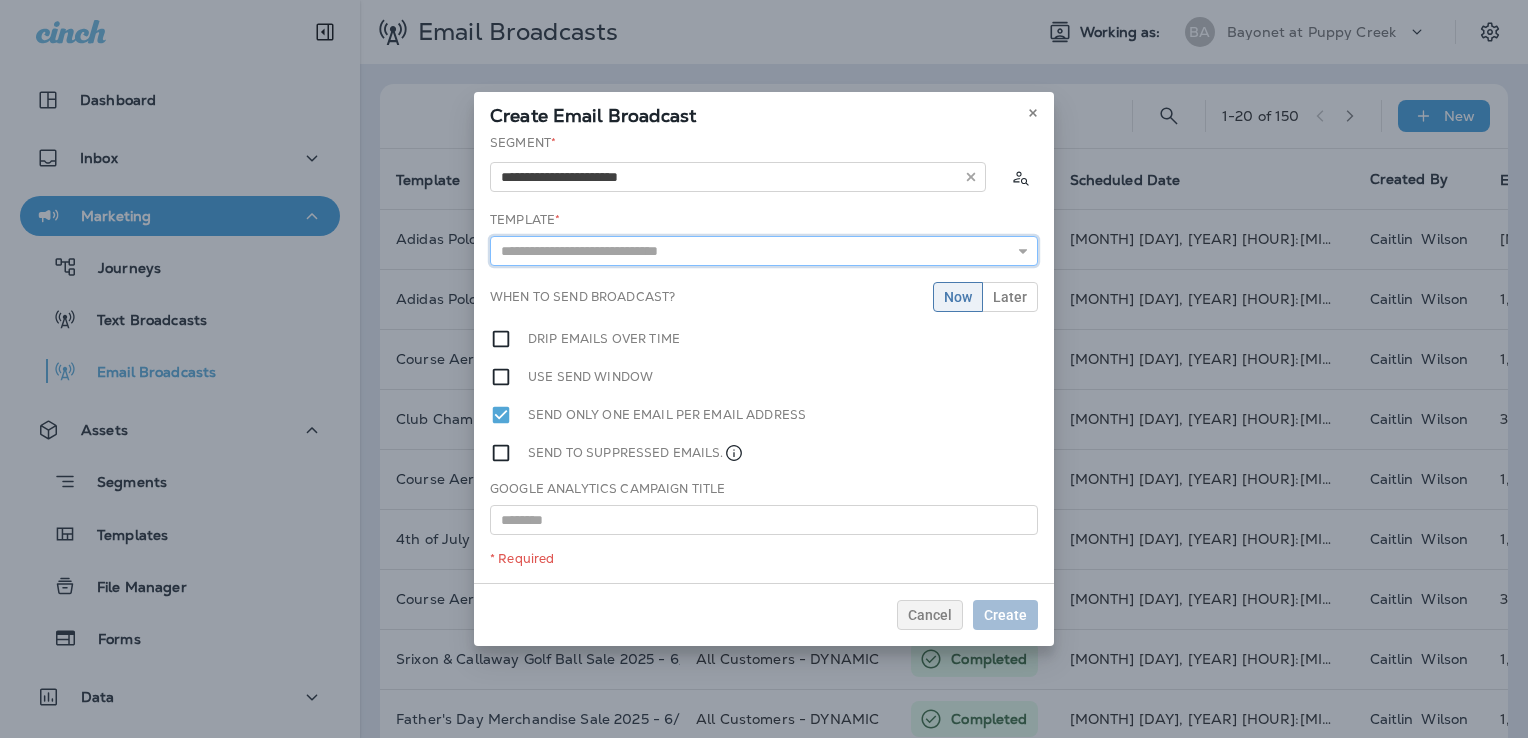 click at bounding box center (764, 251) 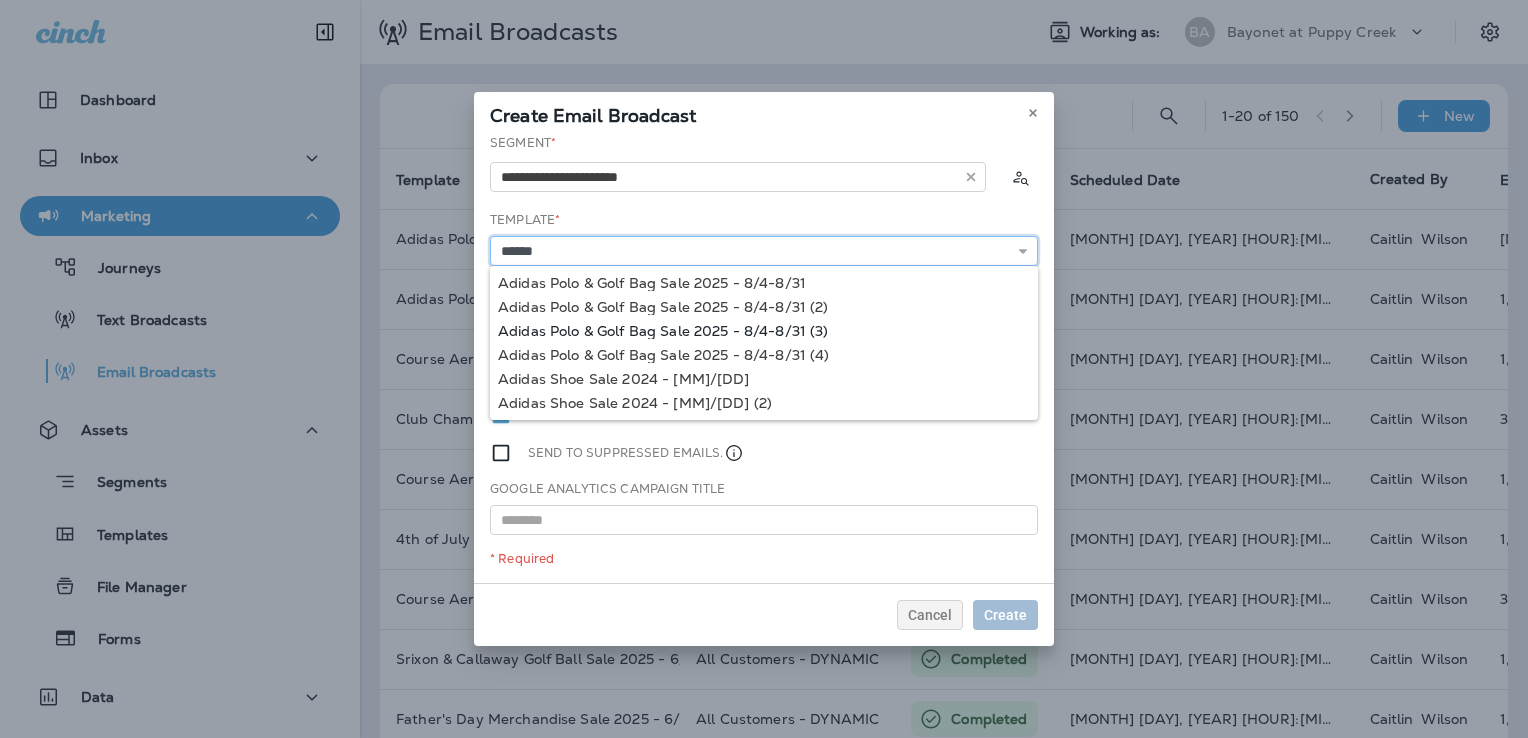 type on "**********" 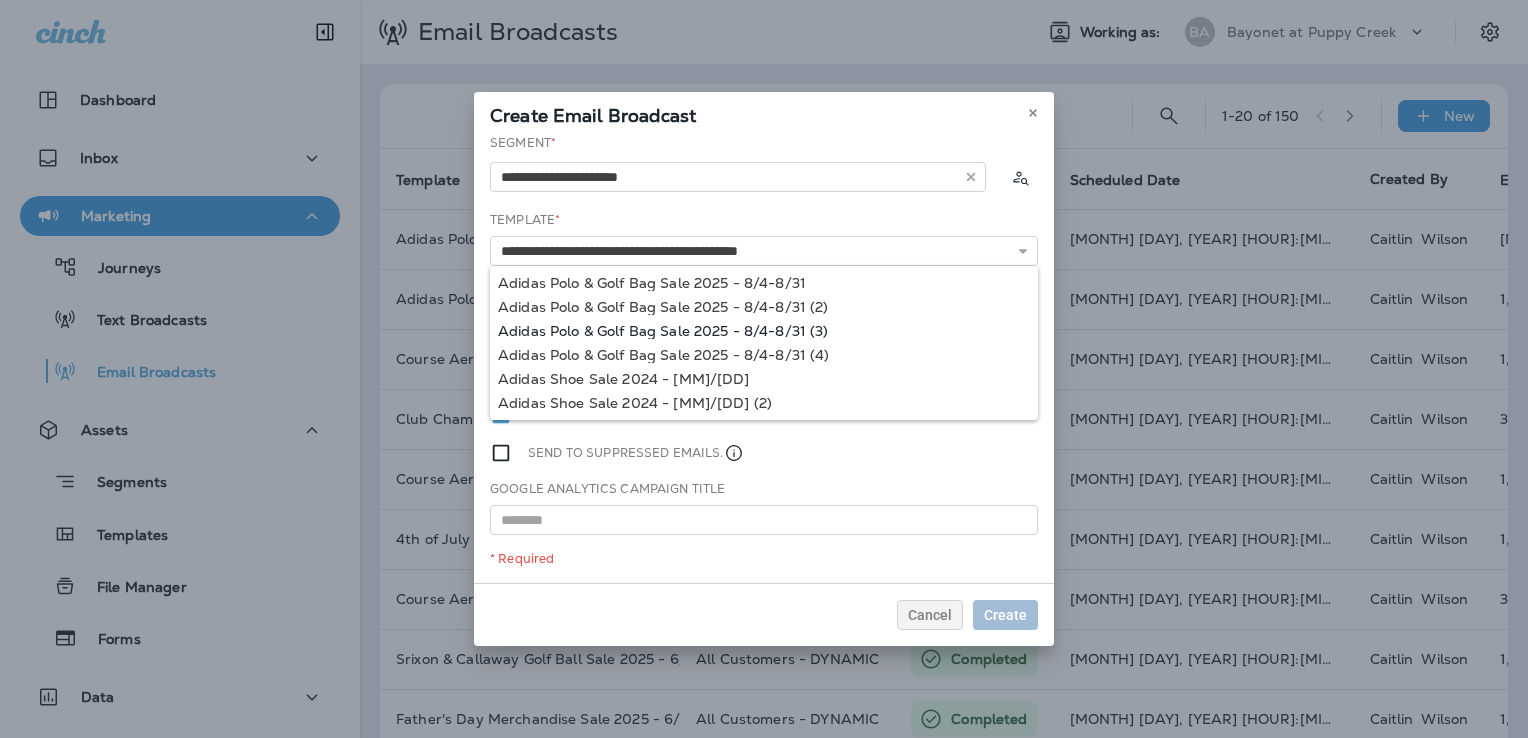 click on "**********" at bounding box center [764, 358] 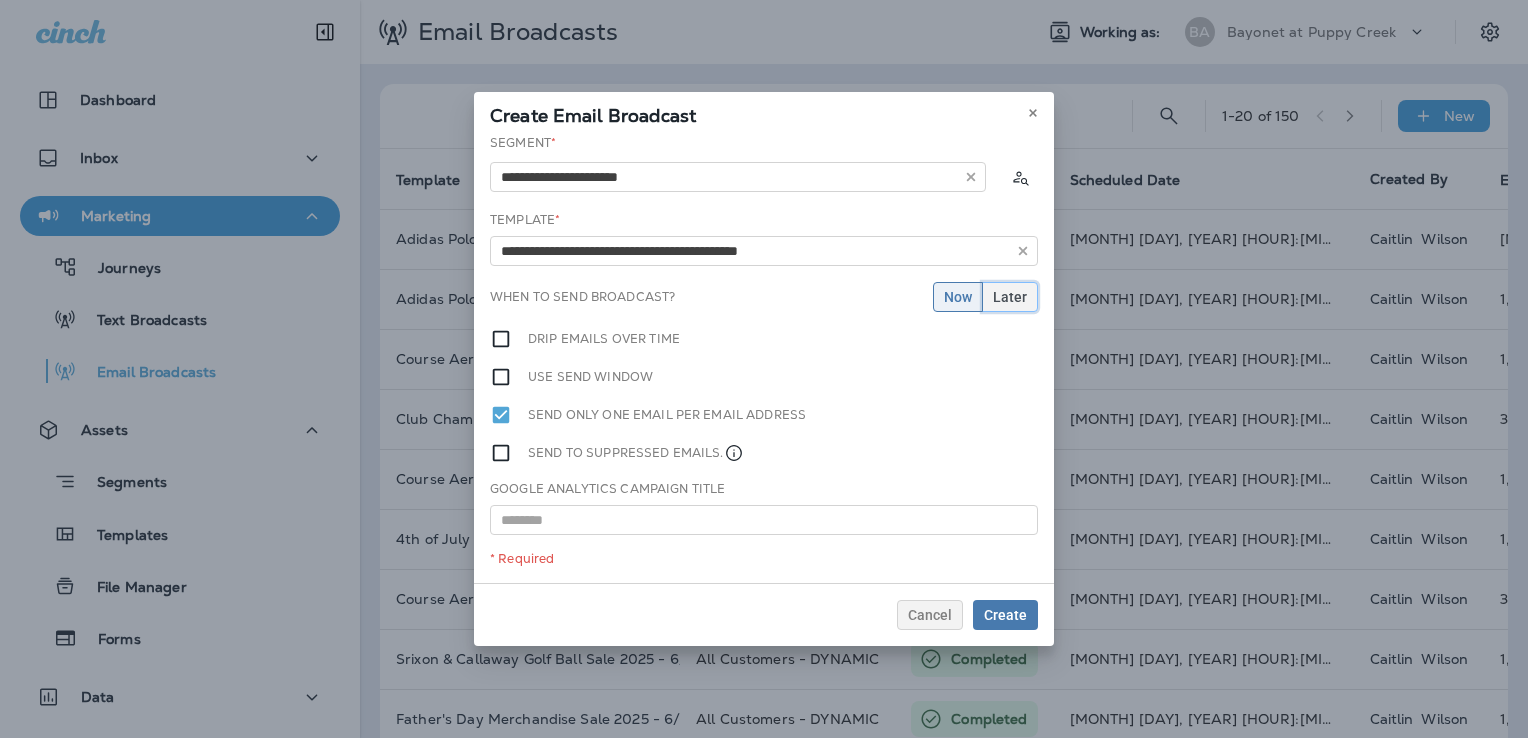click on "Later" at bounding box center [1010, 297] 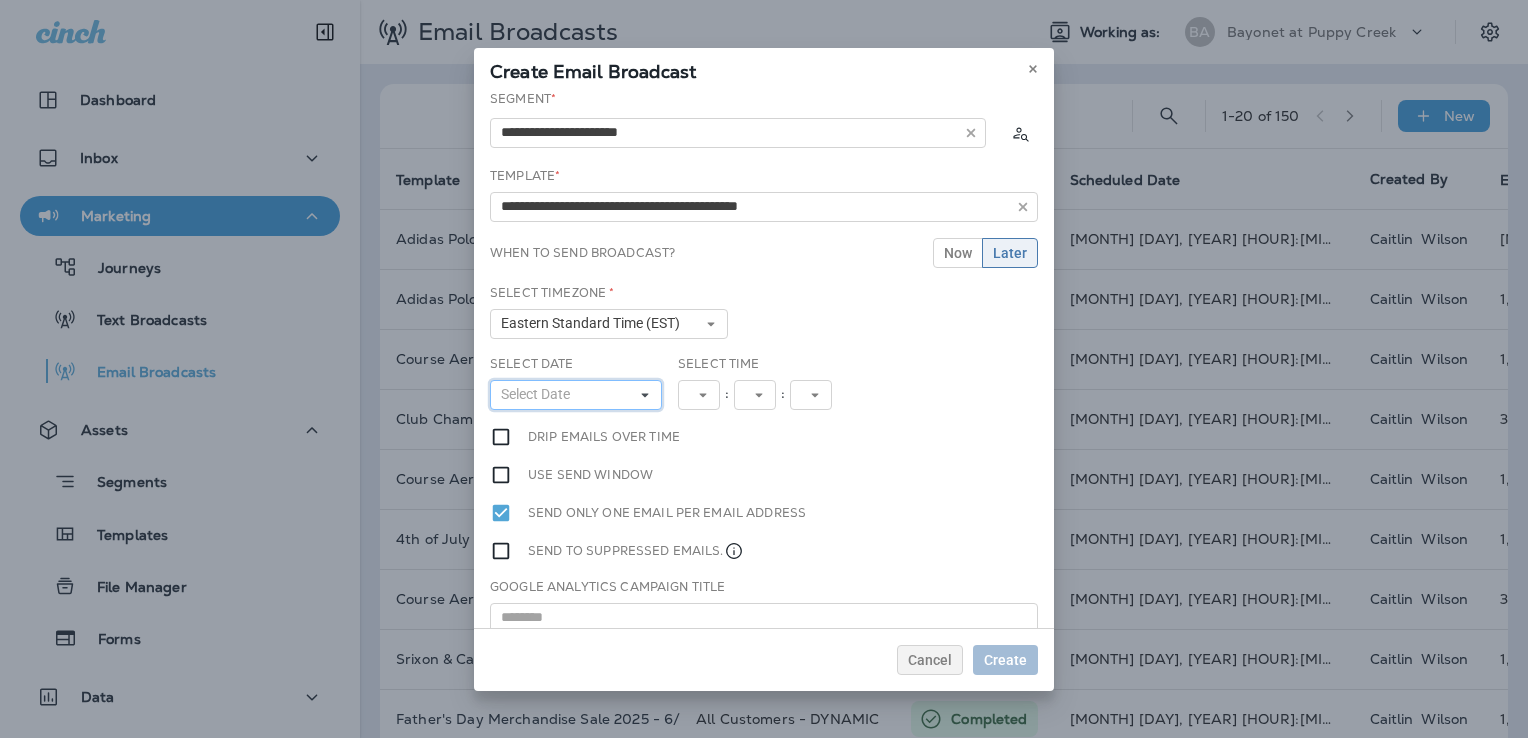 click on "Select Date" at bounding box center [576, 395] 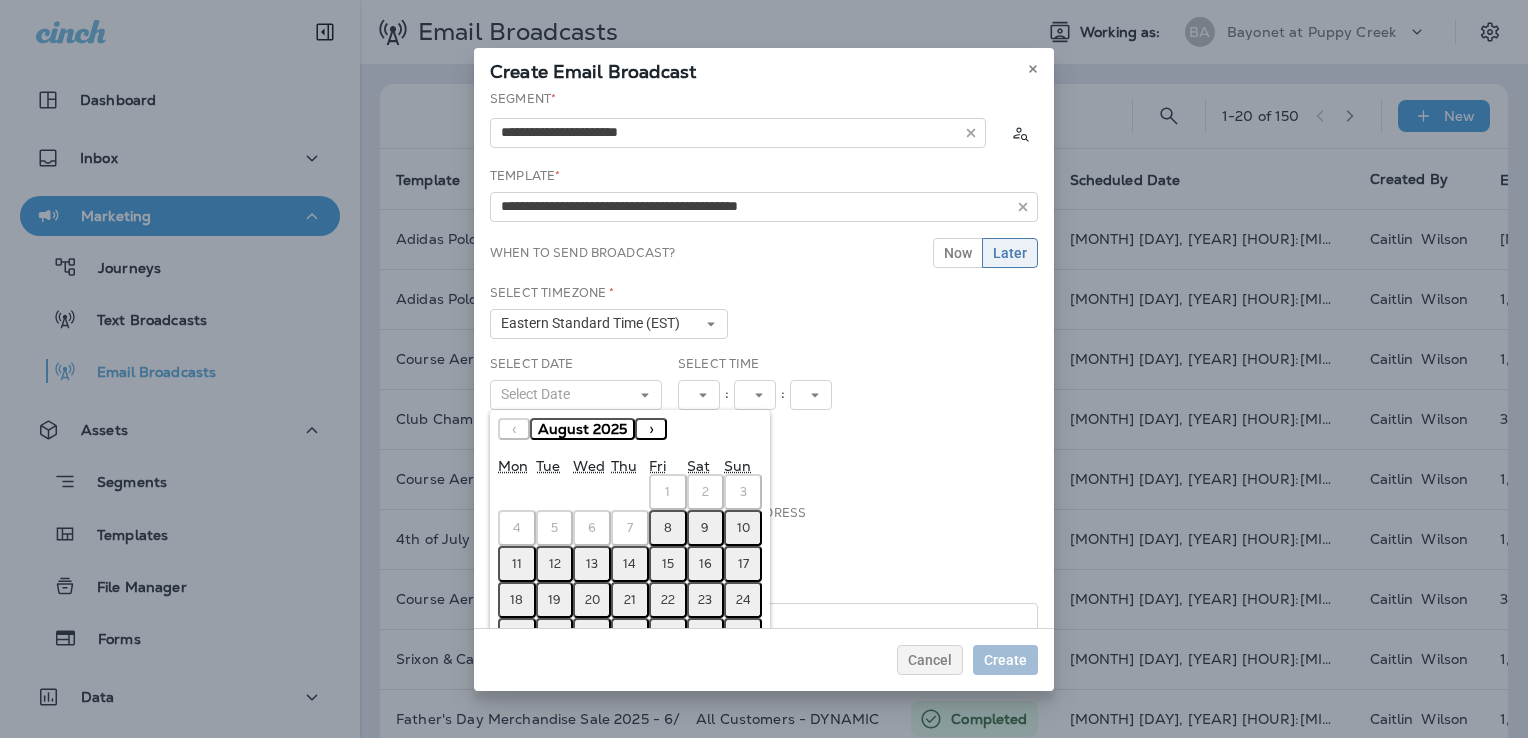 click on "22" at bounding box center [668, 600] 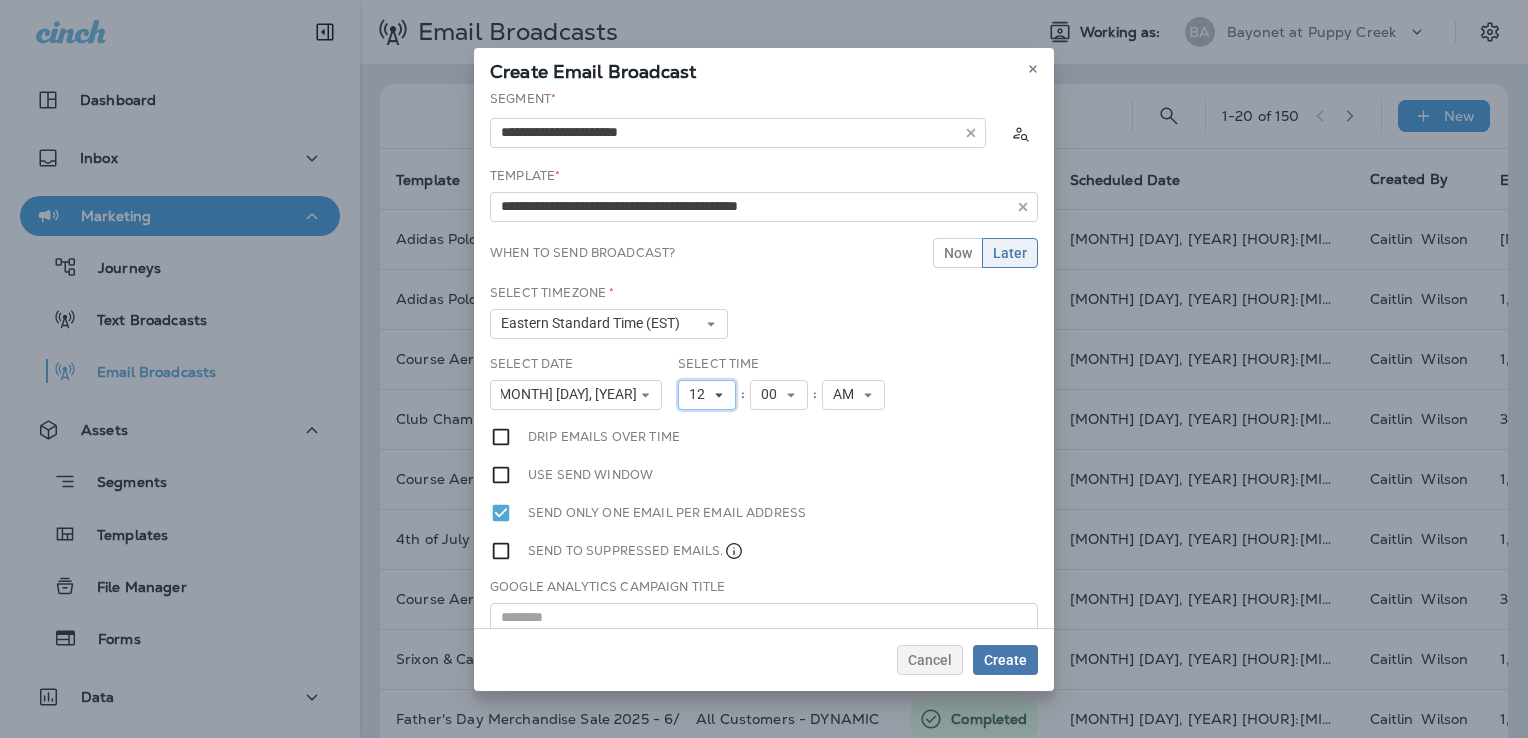 click on "12" at bounding box center [707, 395] 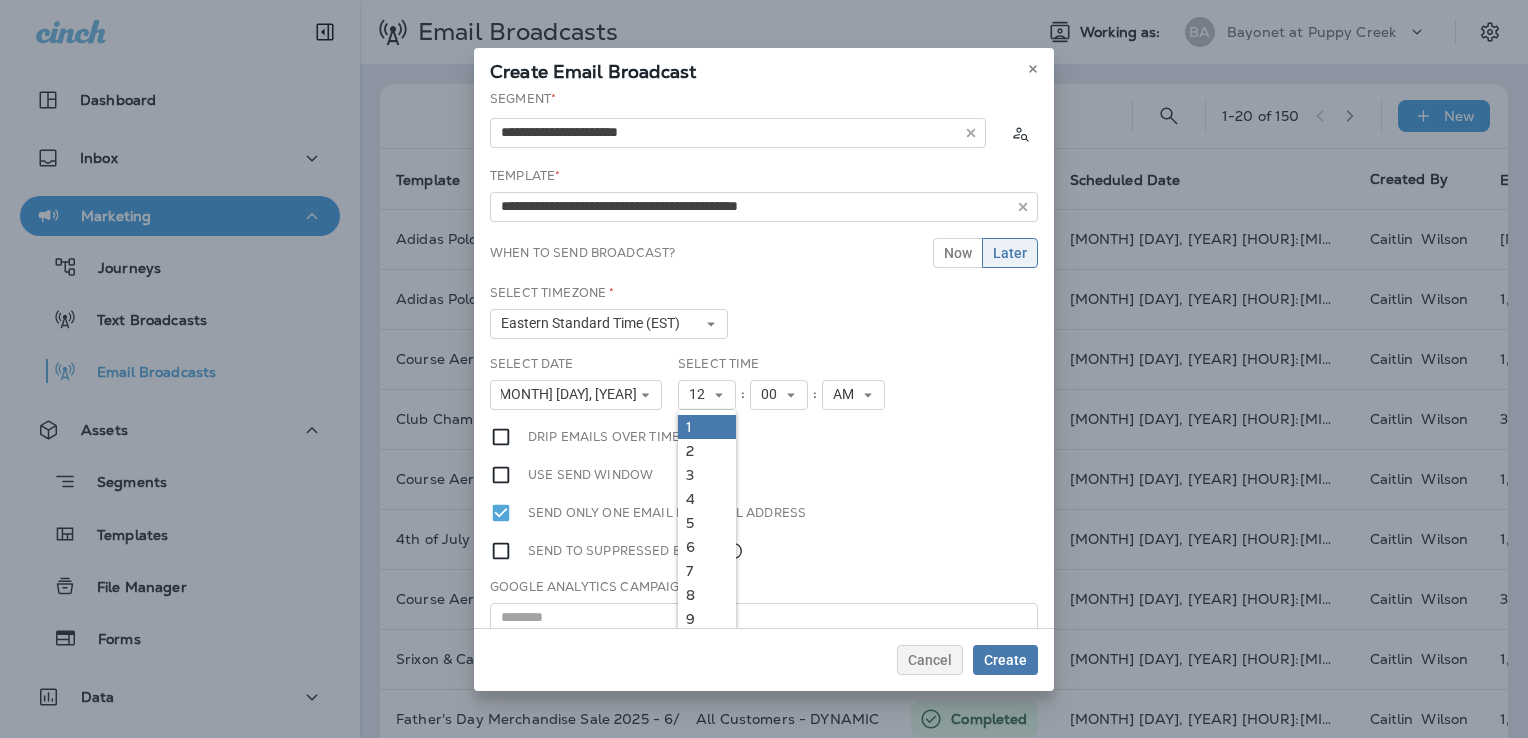 click on "1" at bounding box center [707, 427] 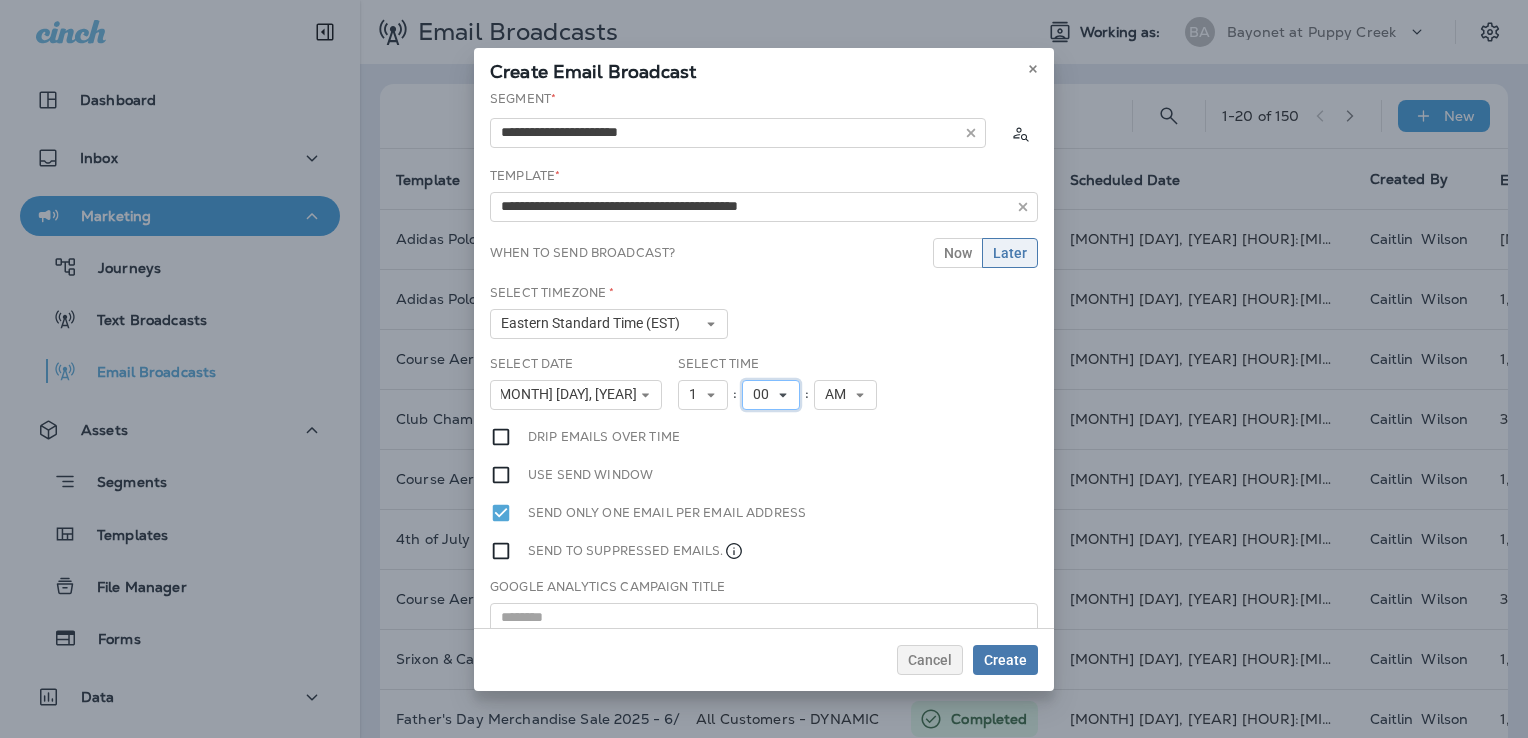 click on "00" at bounding box center [765, 394] 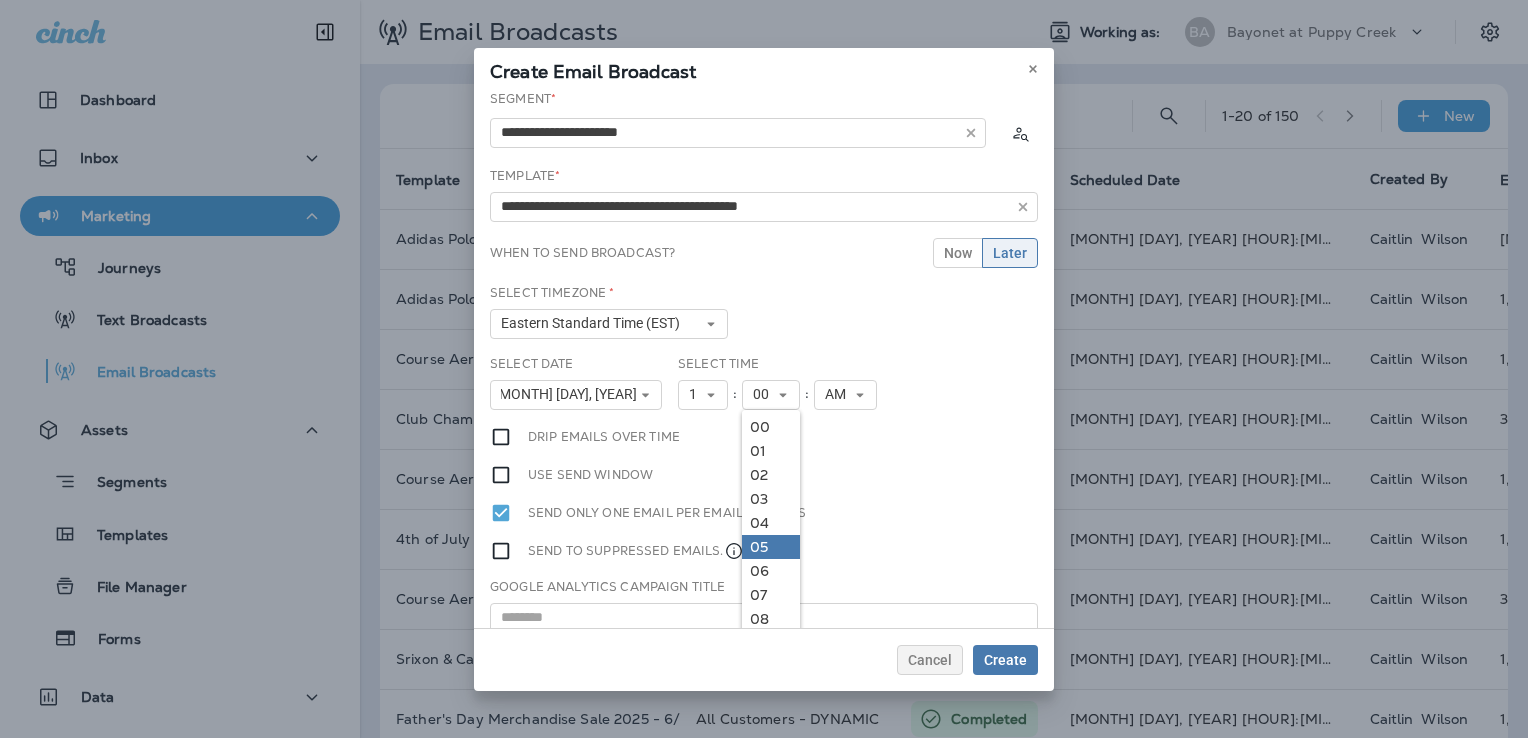 click on "05" at bounding box center [771, 547] 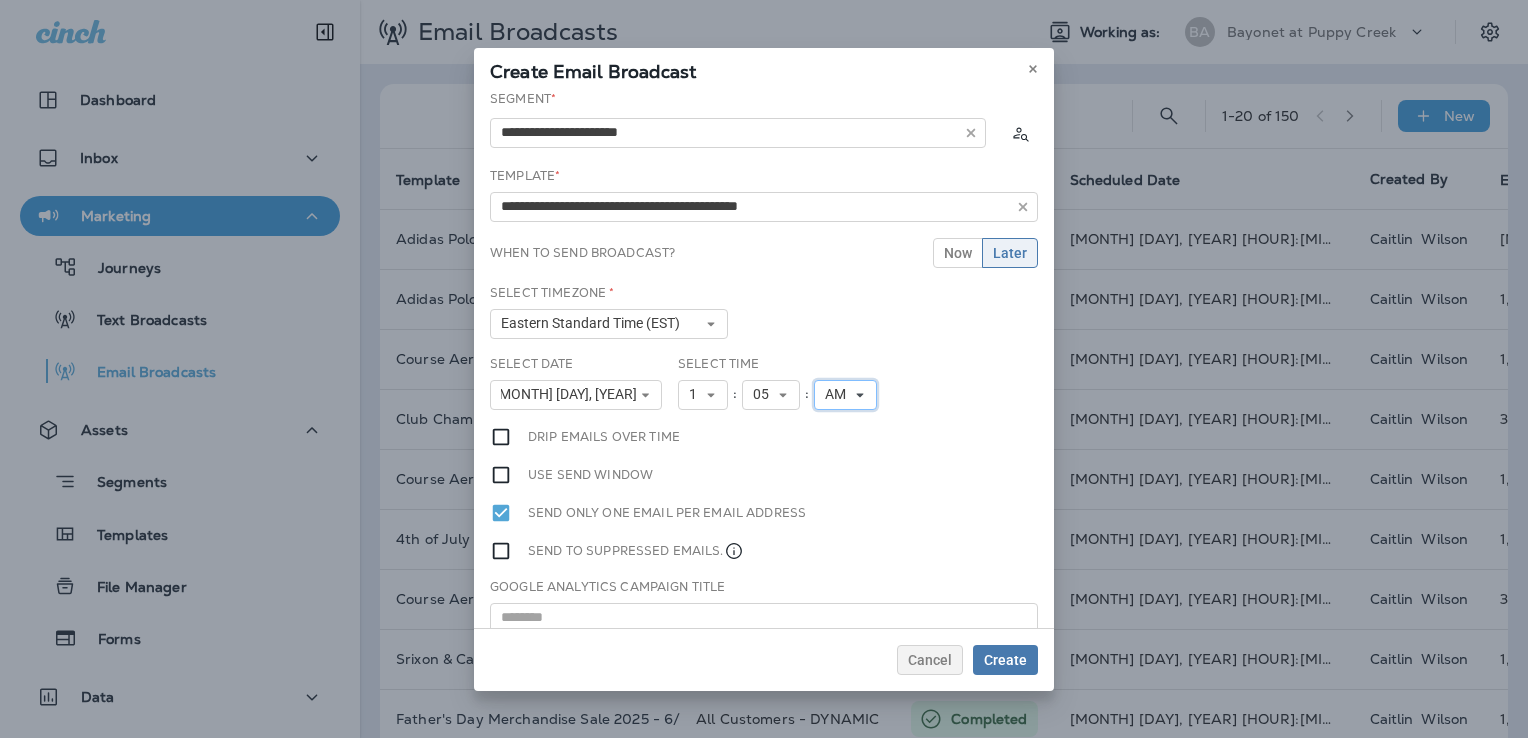 click on "AM" at bounding box center (839, 394) 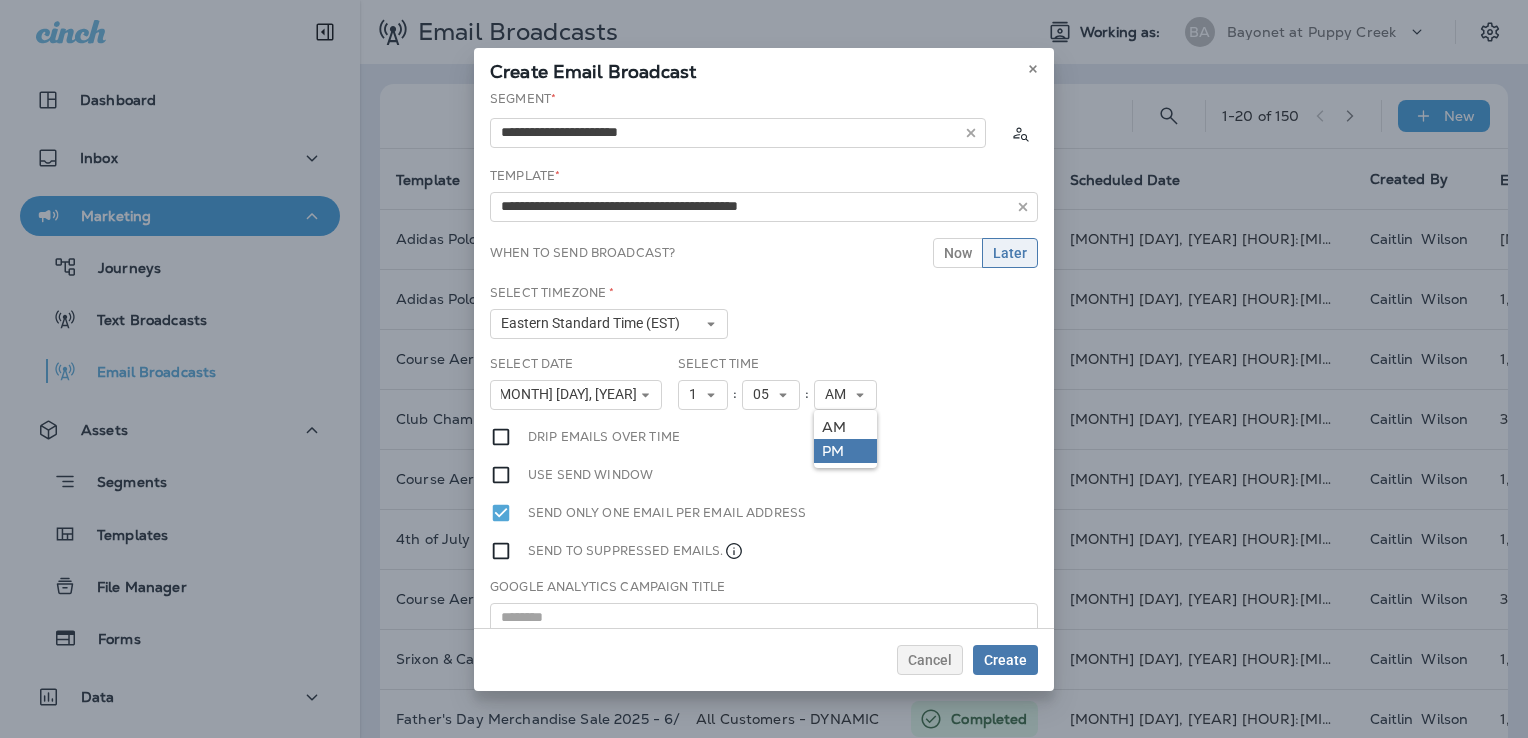 click on "PM" at bounding box center [845, 451] 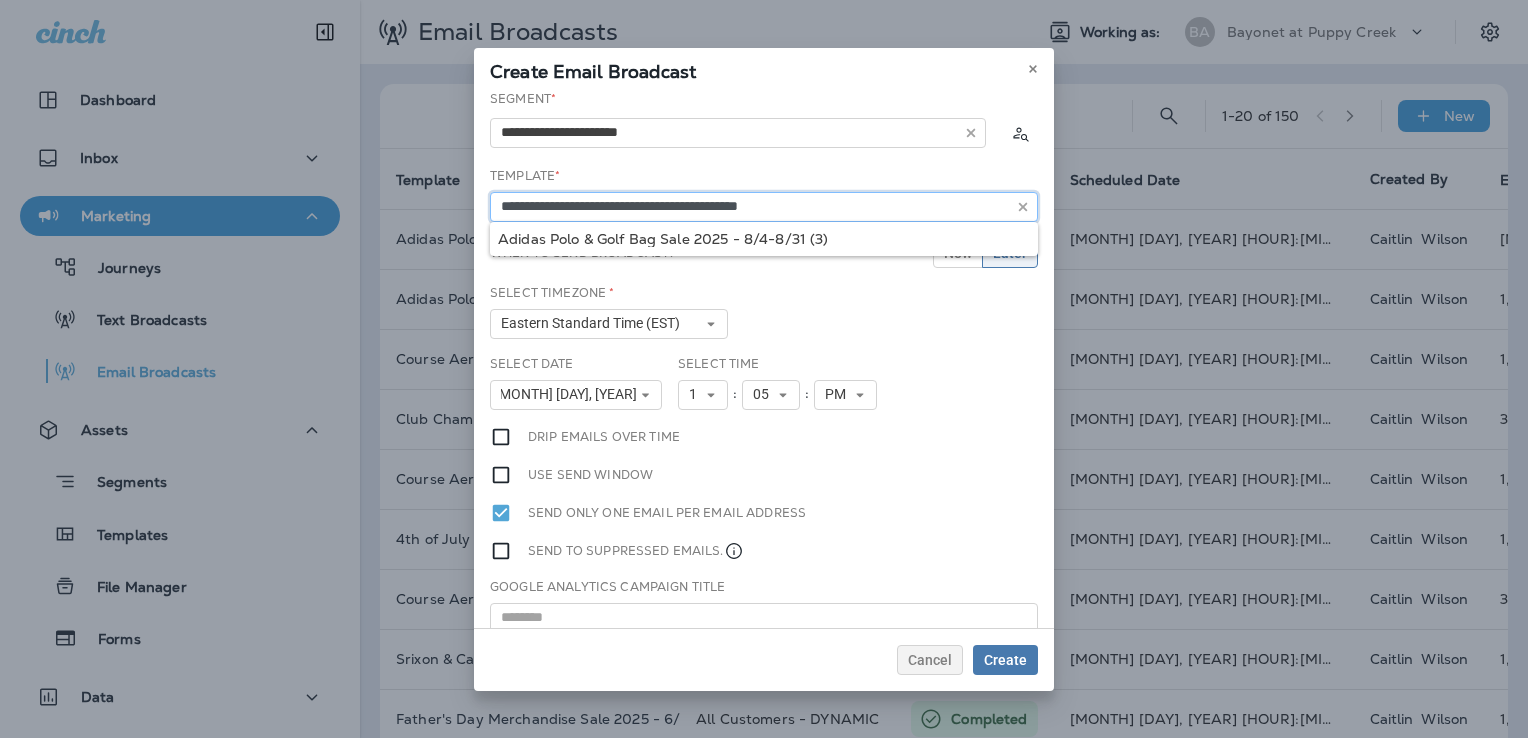 click on "**********" at bounding box center [764, 207] 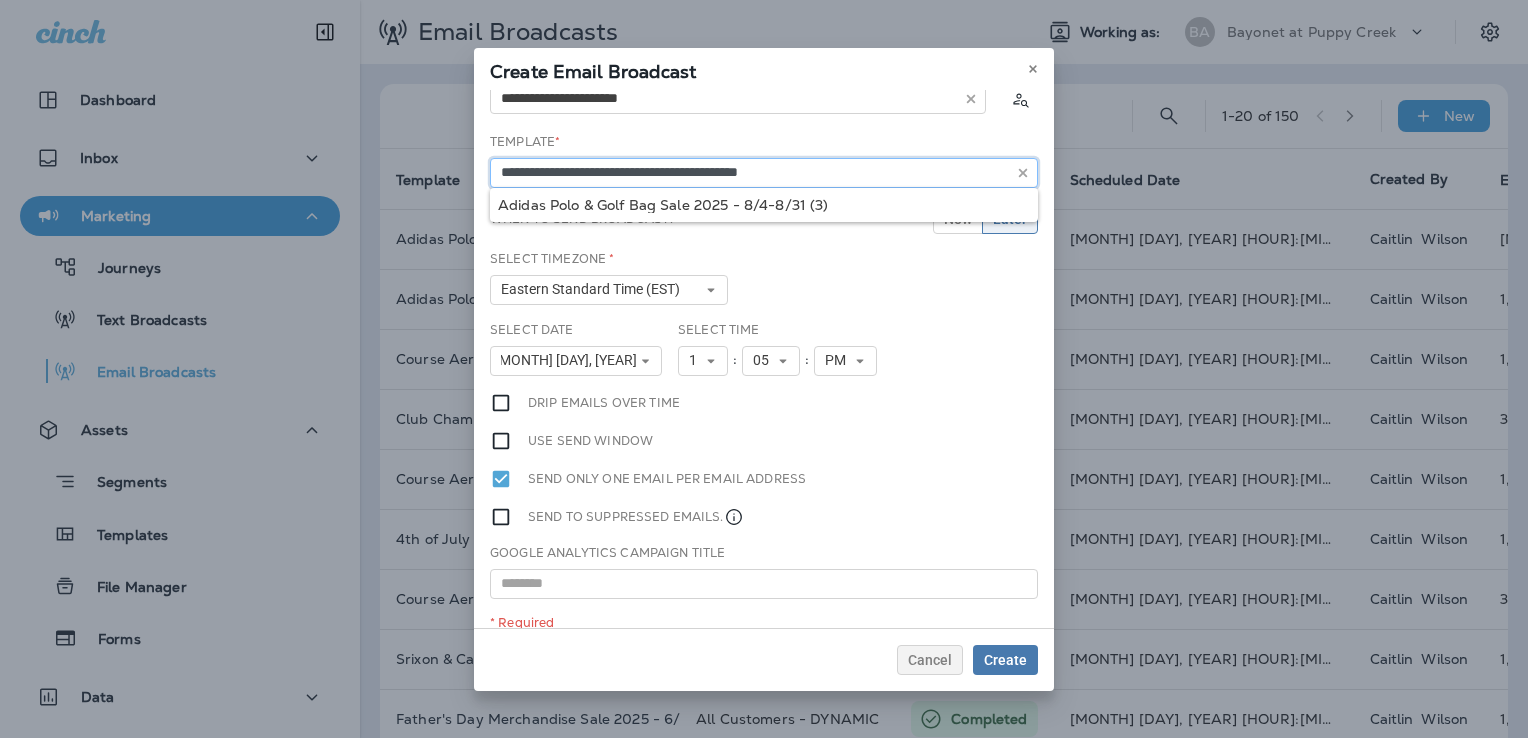 scroll, scrollTop: 52, scrollLeft: 0, axis: vertical 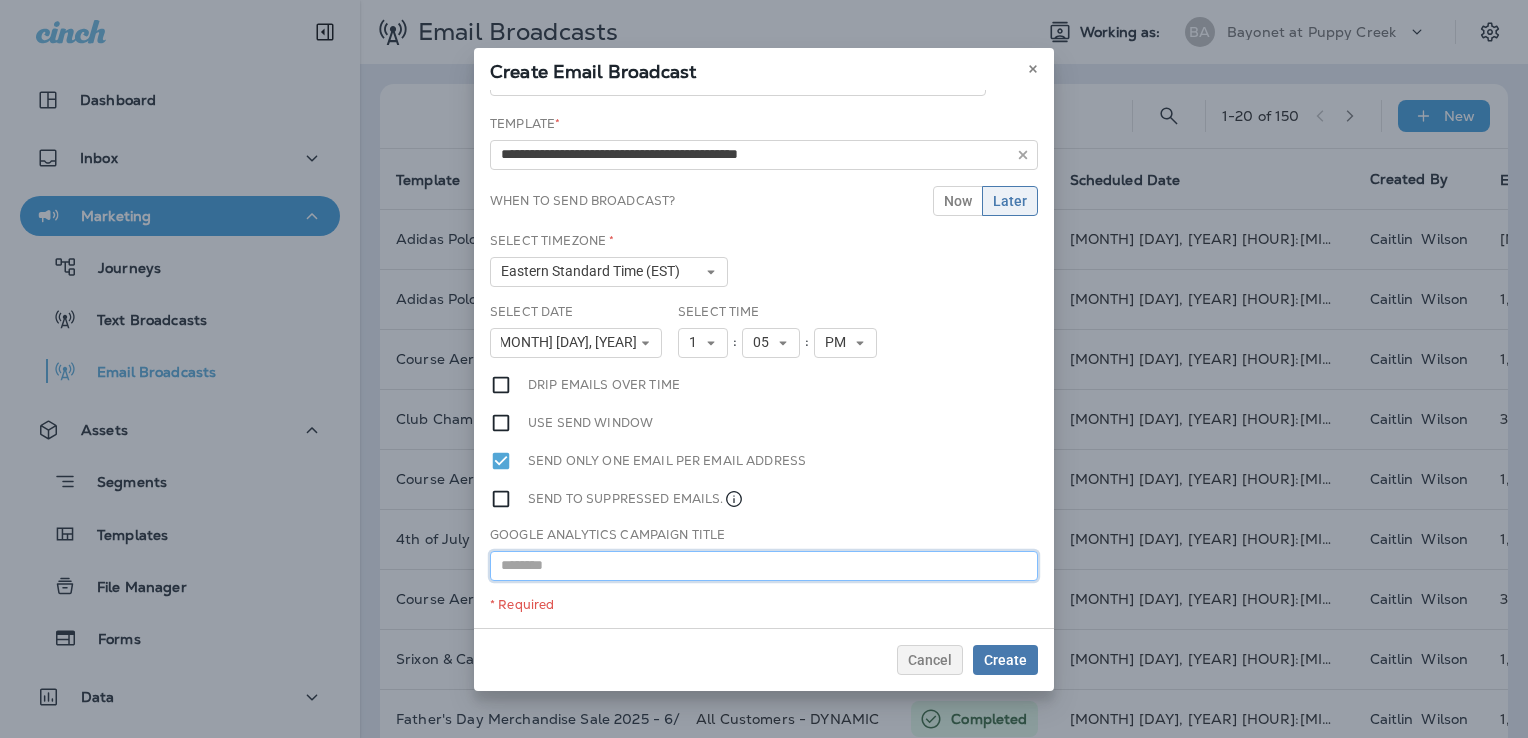 click at bounding box center [764, 566] 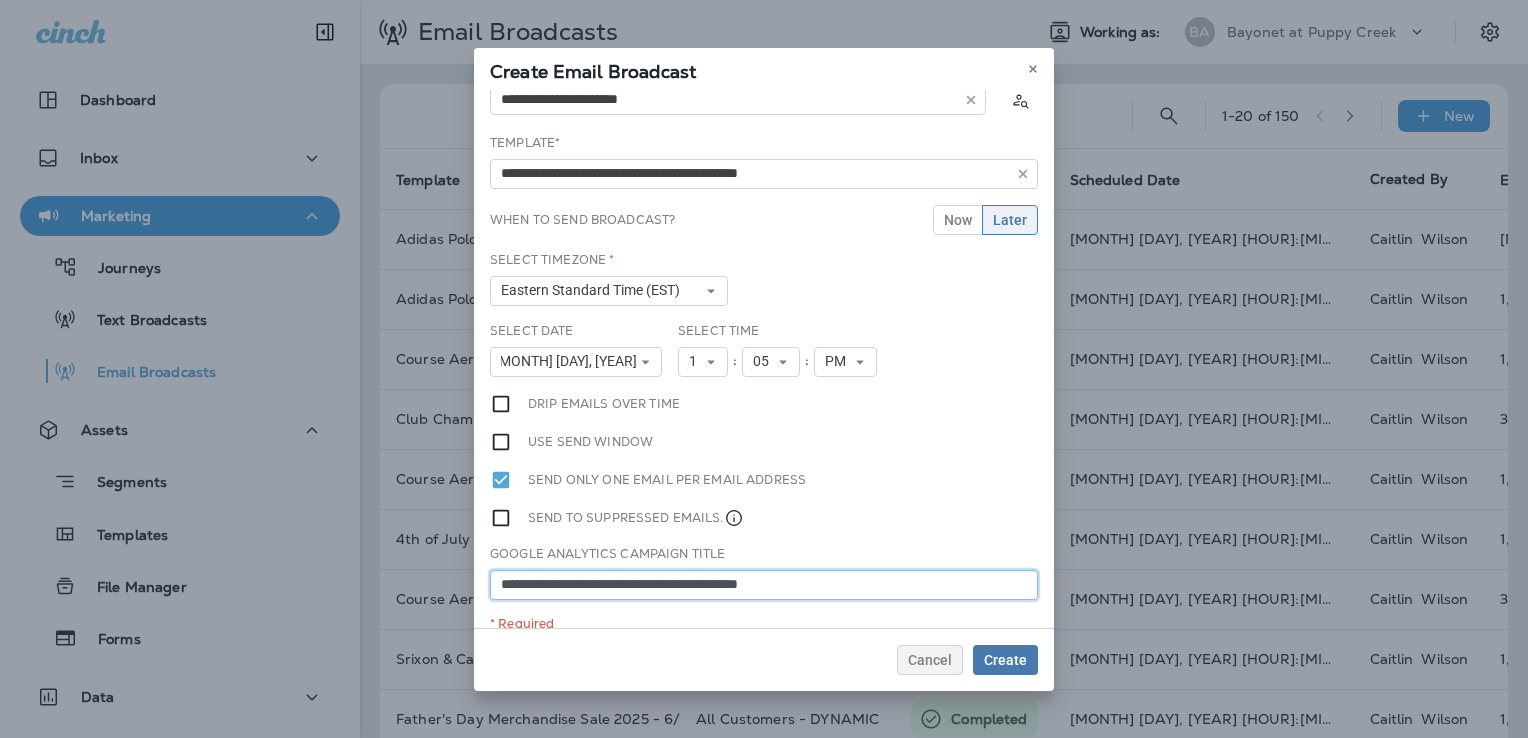 scroll, scrollTop: 52, scrollLeft: 0, axis: vertical 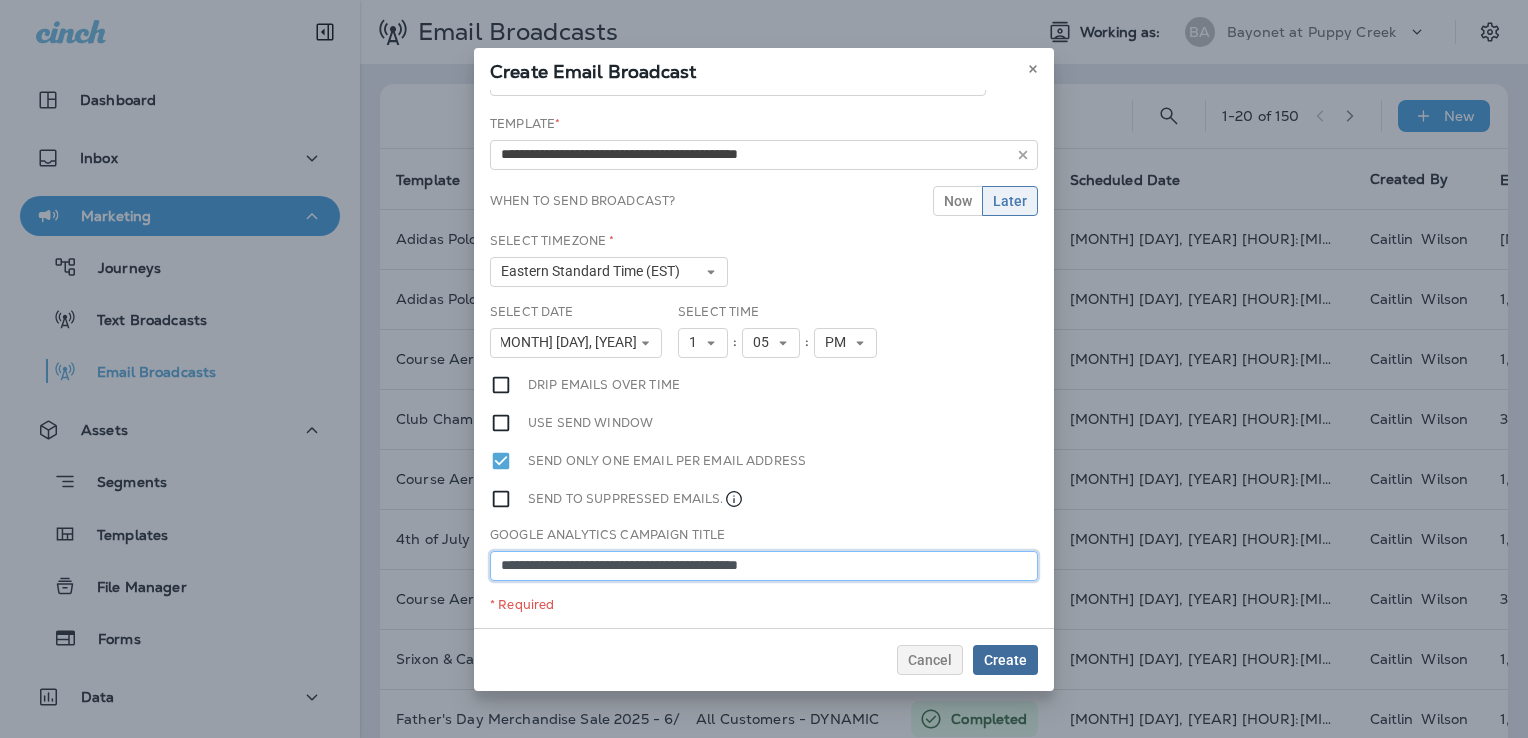 type on "**********" 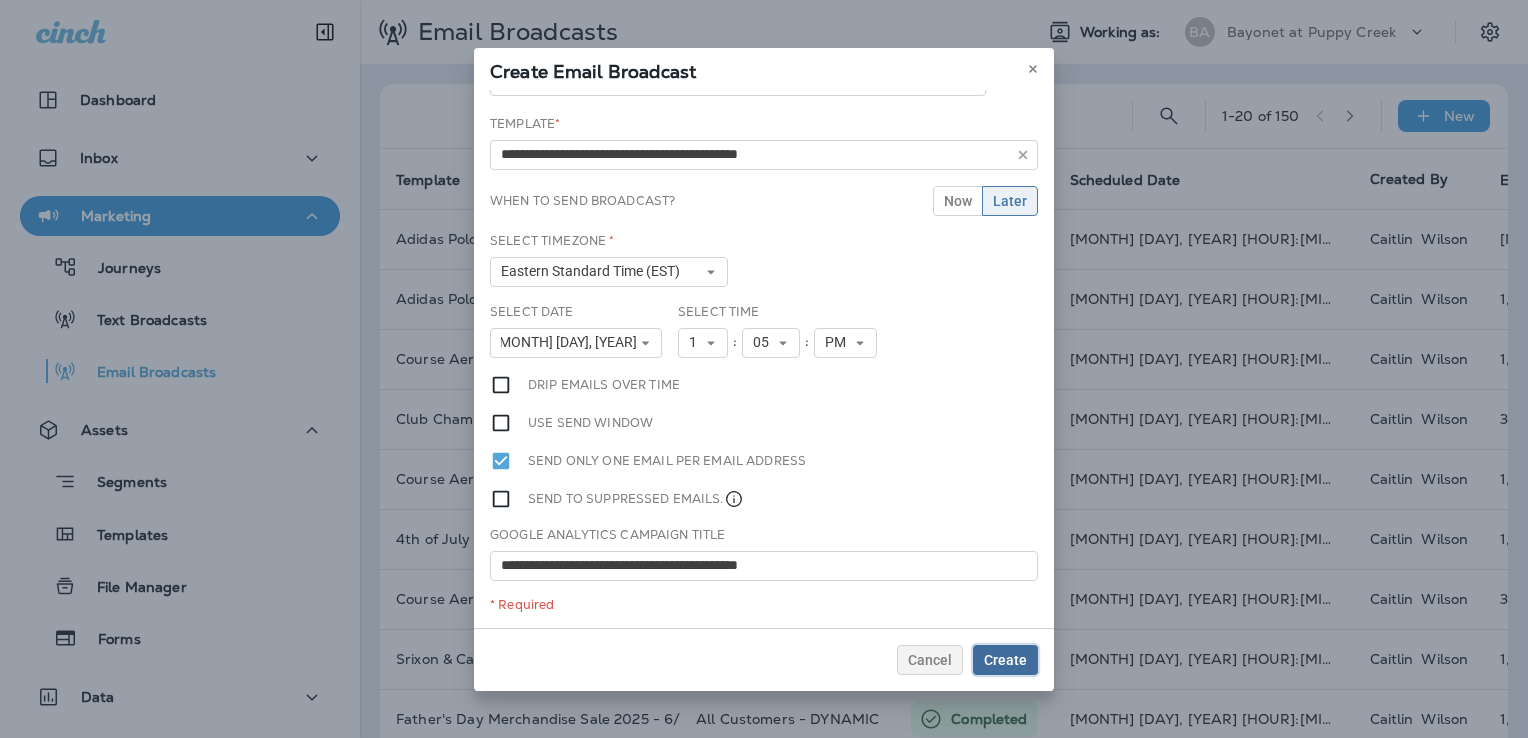 click on "Create" at bounding box center (1005, 660) 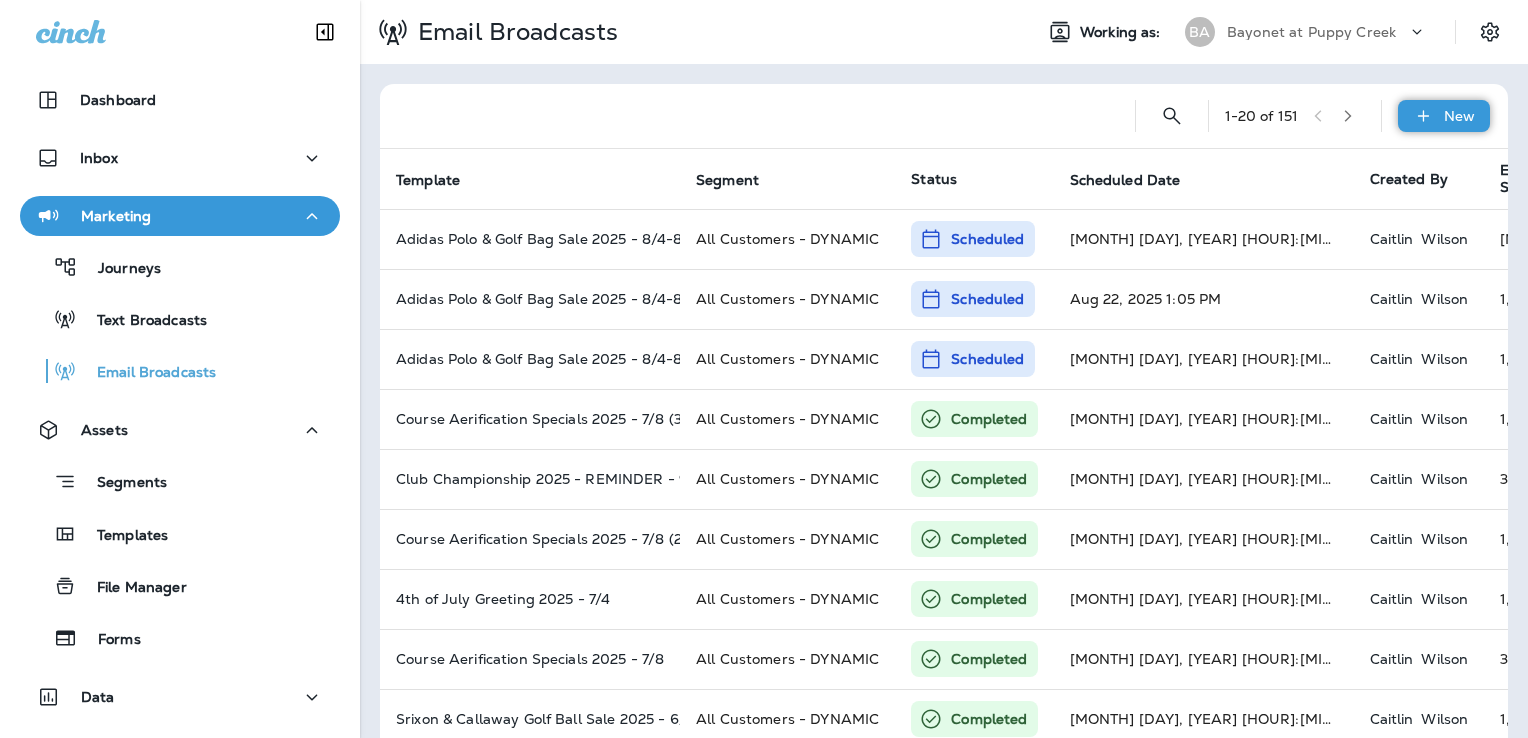 click 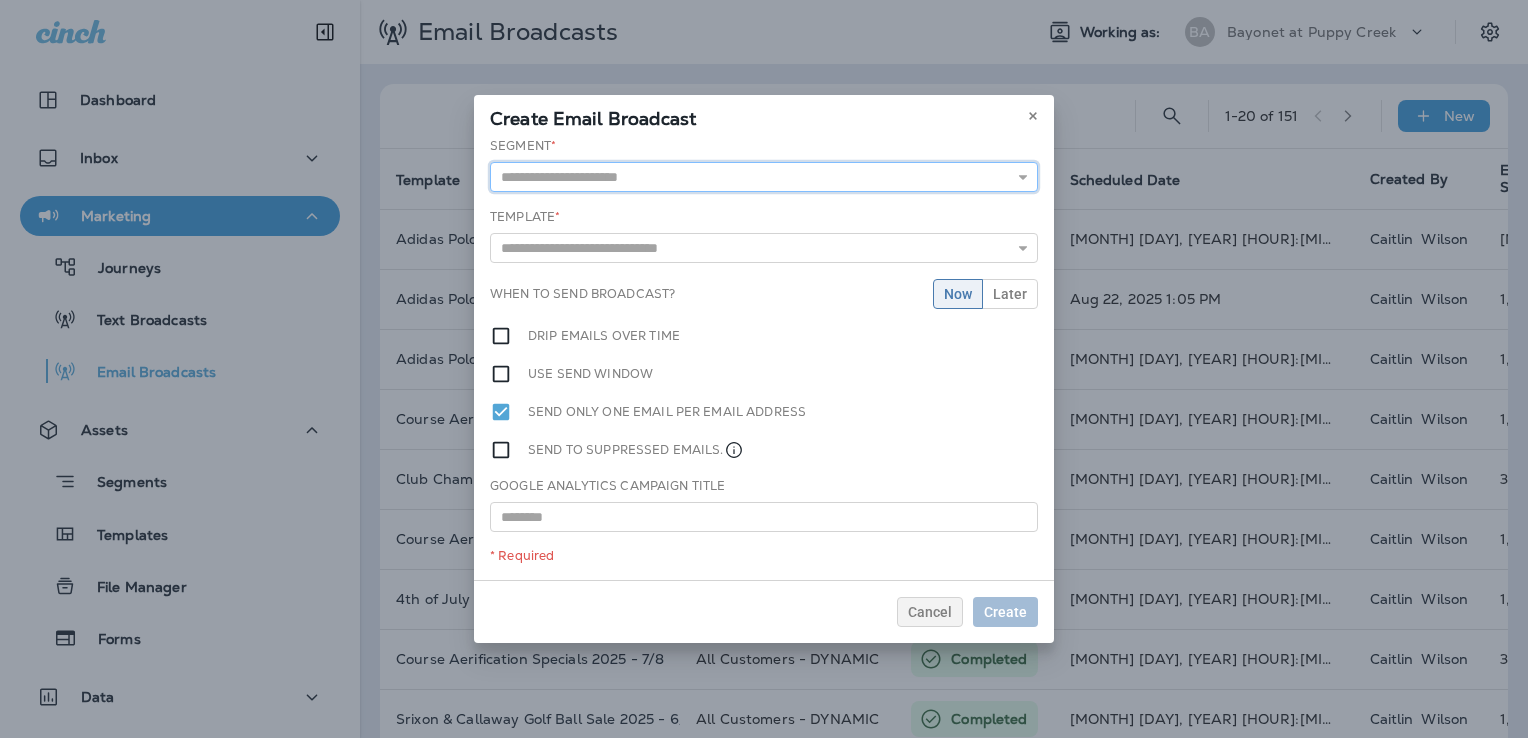 click at bounding box center (764, 177) 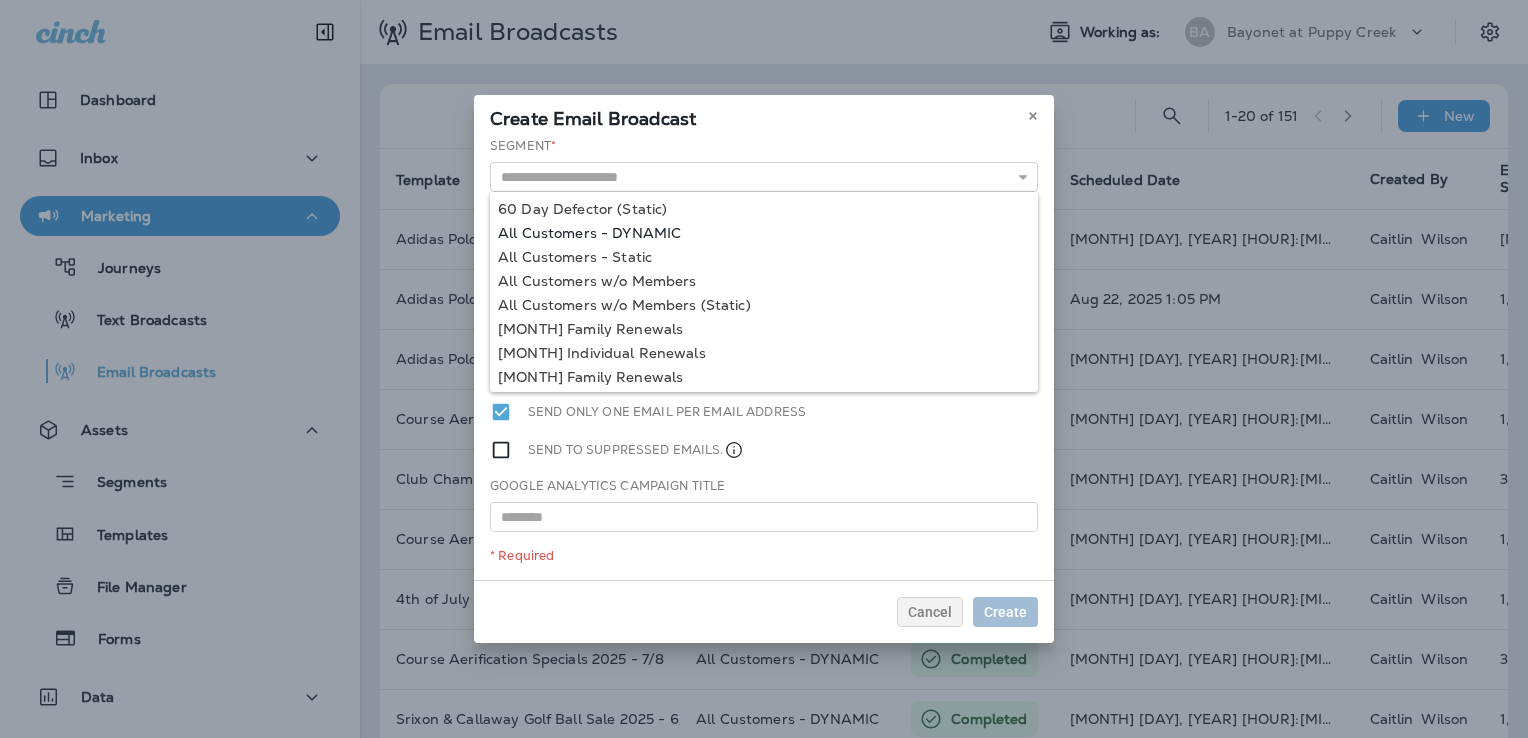 type on "**********" 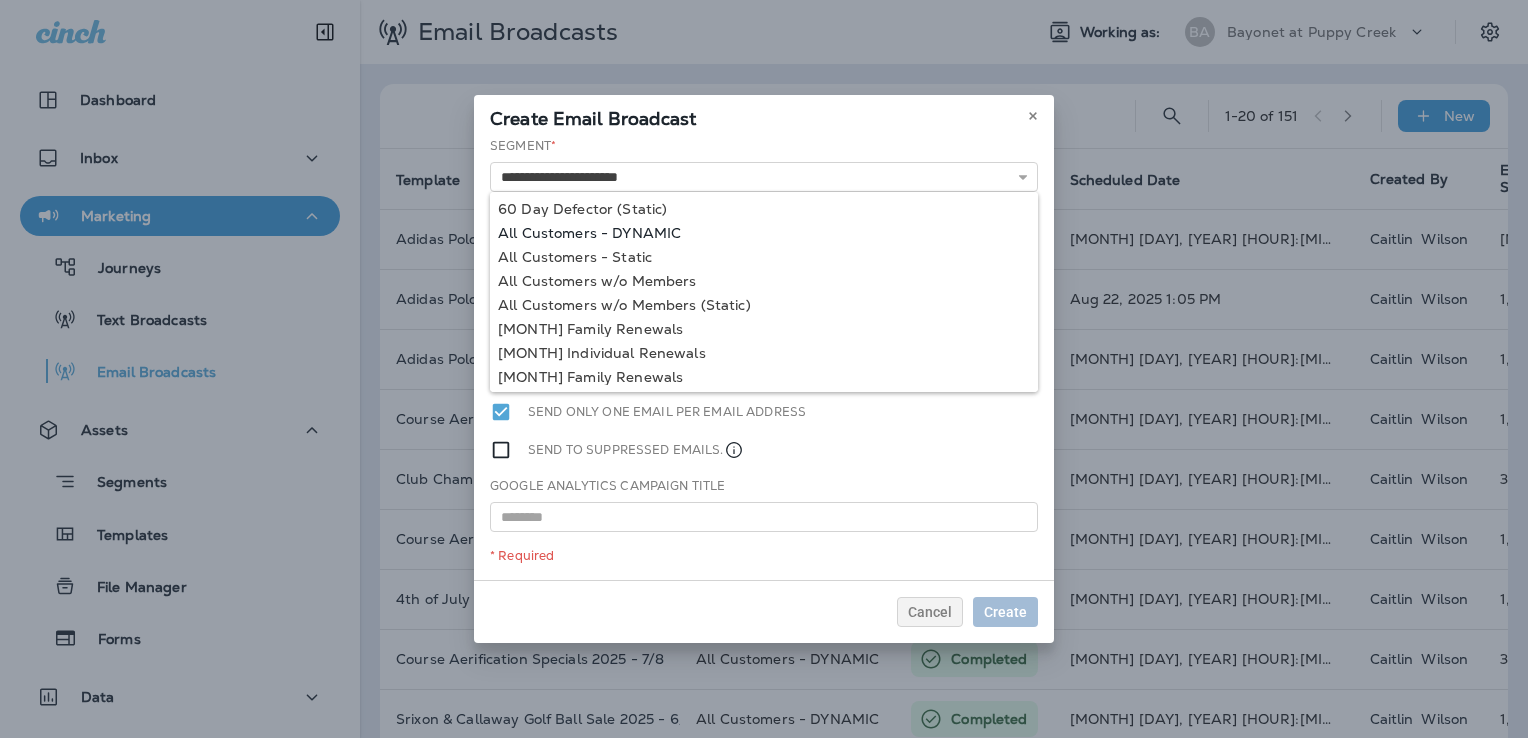 click on "**********" at bounding box center (764, 358) 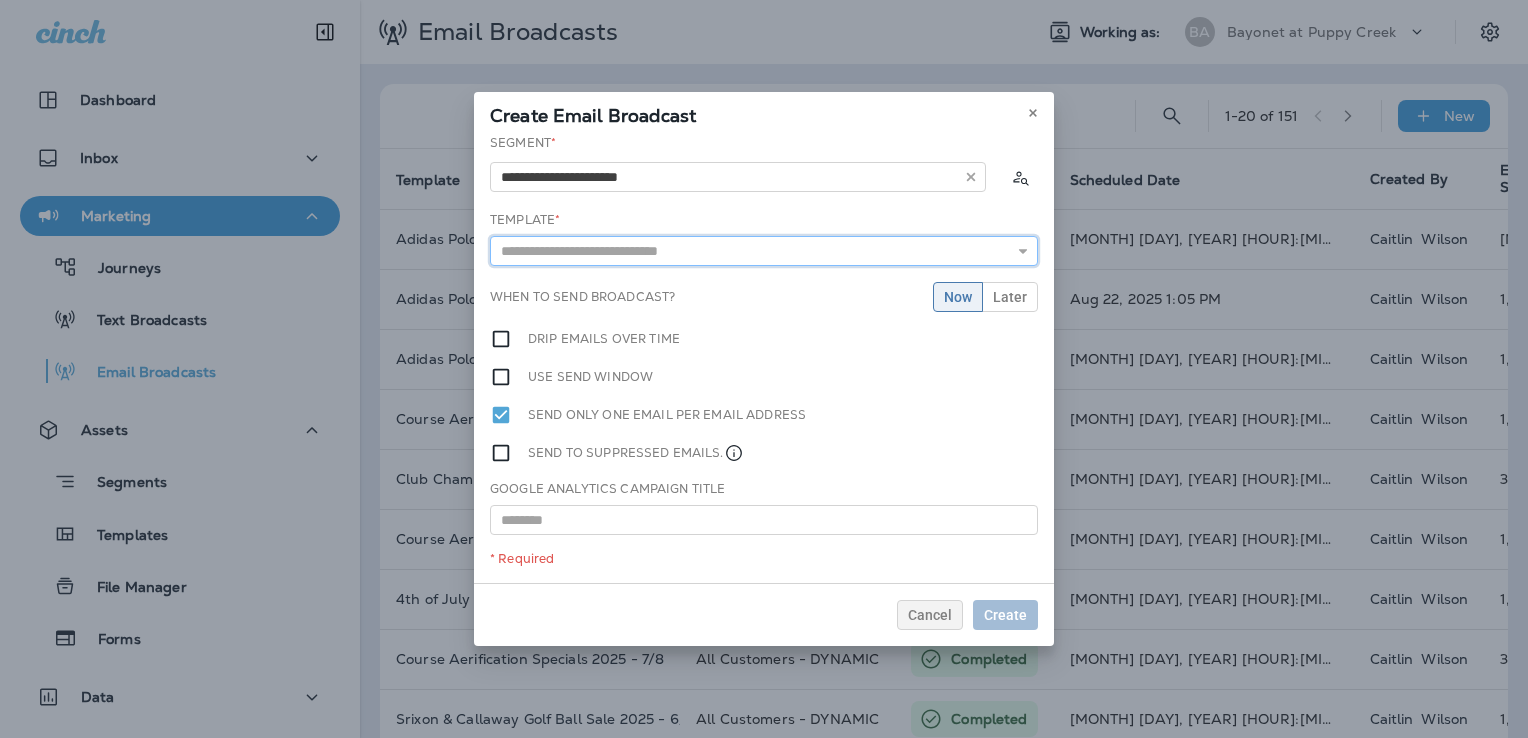 click at bounding box center [764, 251] 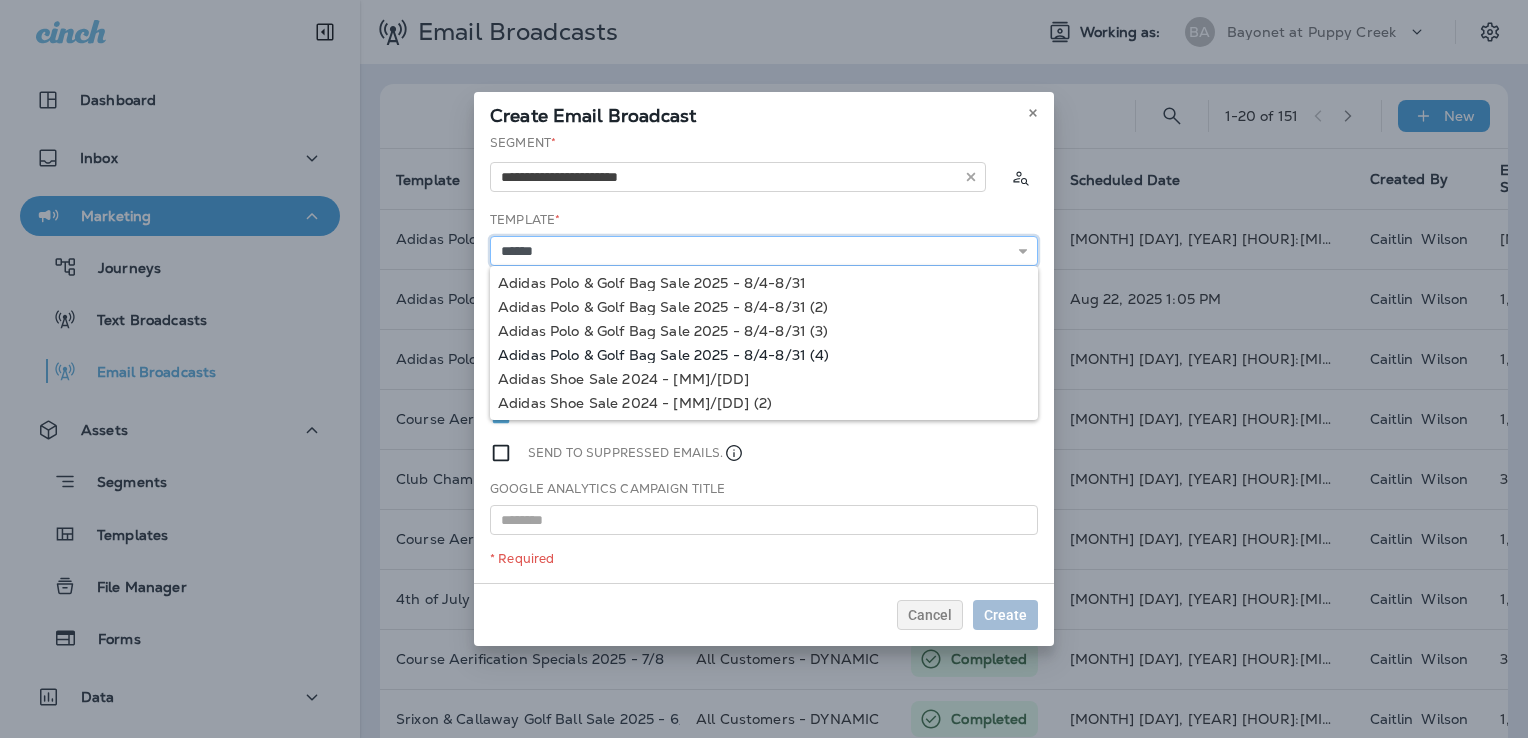type on "**********" 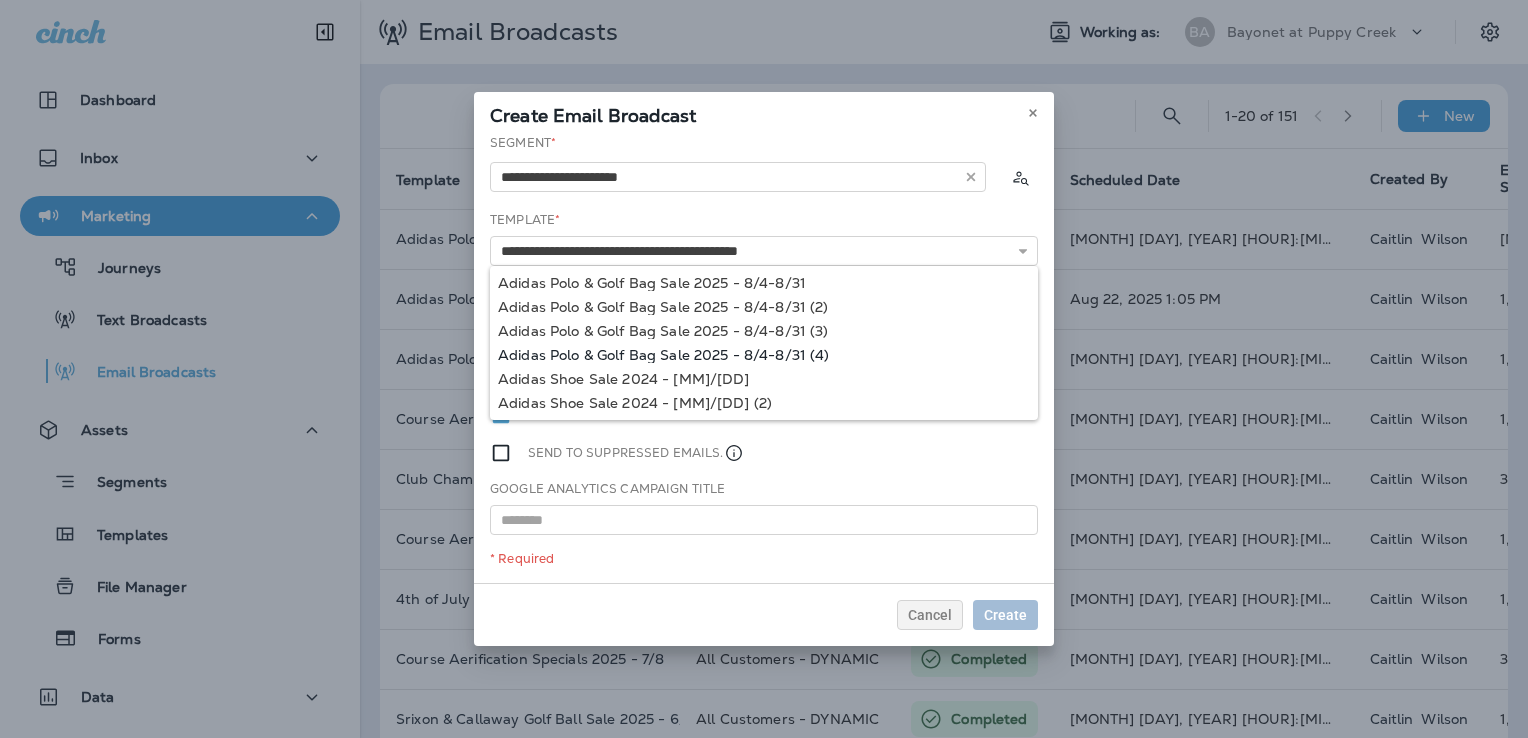 click on "**********" at bounding box center [764, 358] 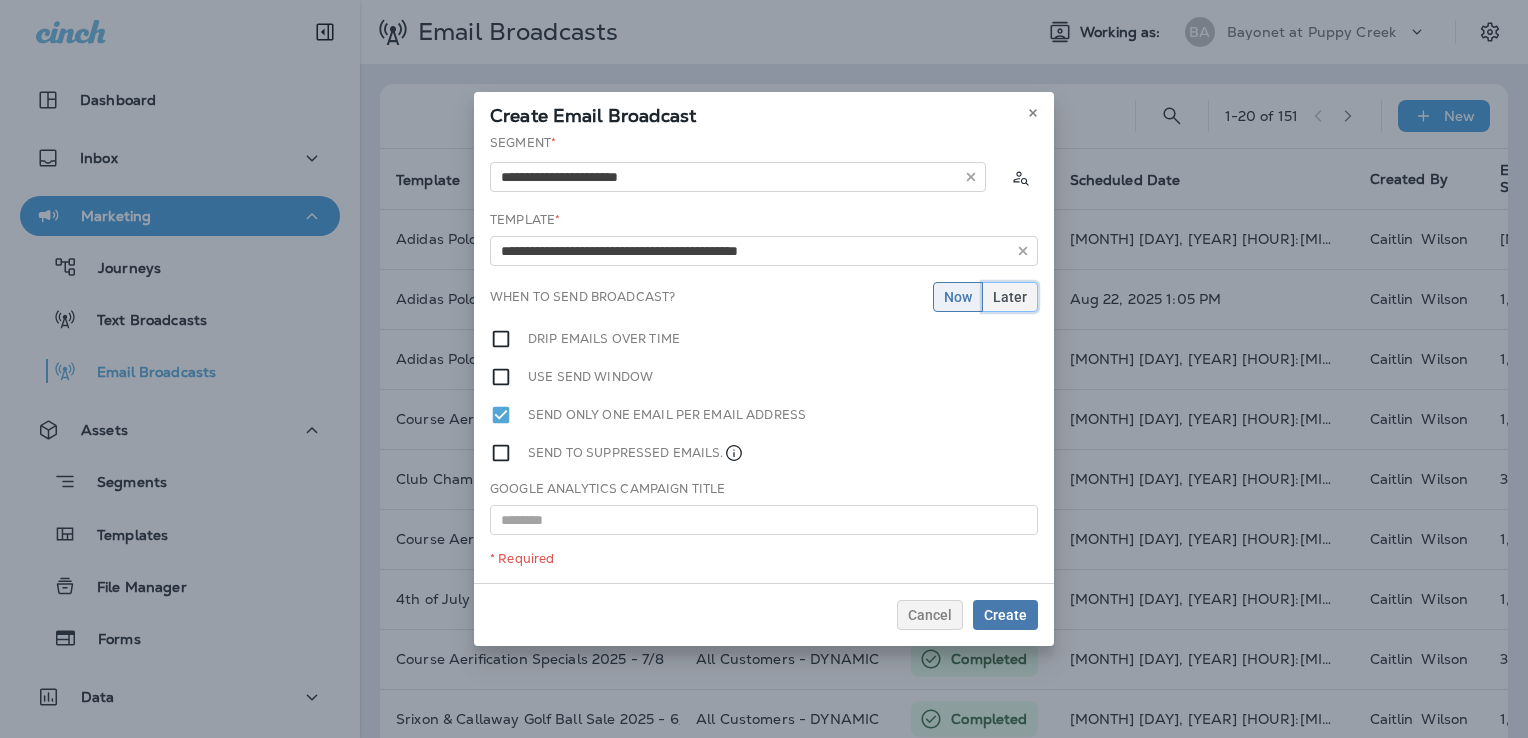 click on "Later" at bounding box center [1010, 297] 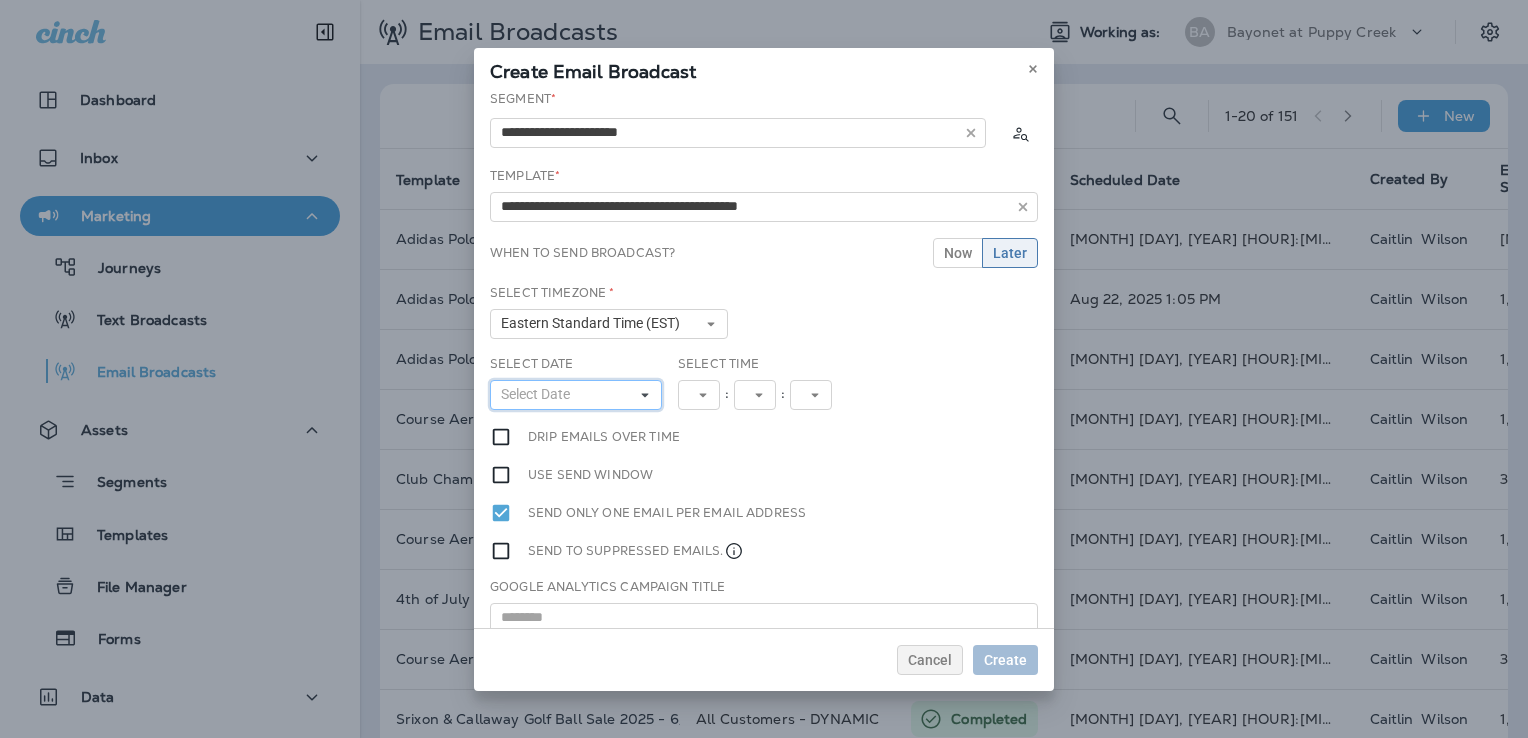 click on "Select Date" at bounding box center (576, 395) 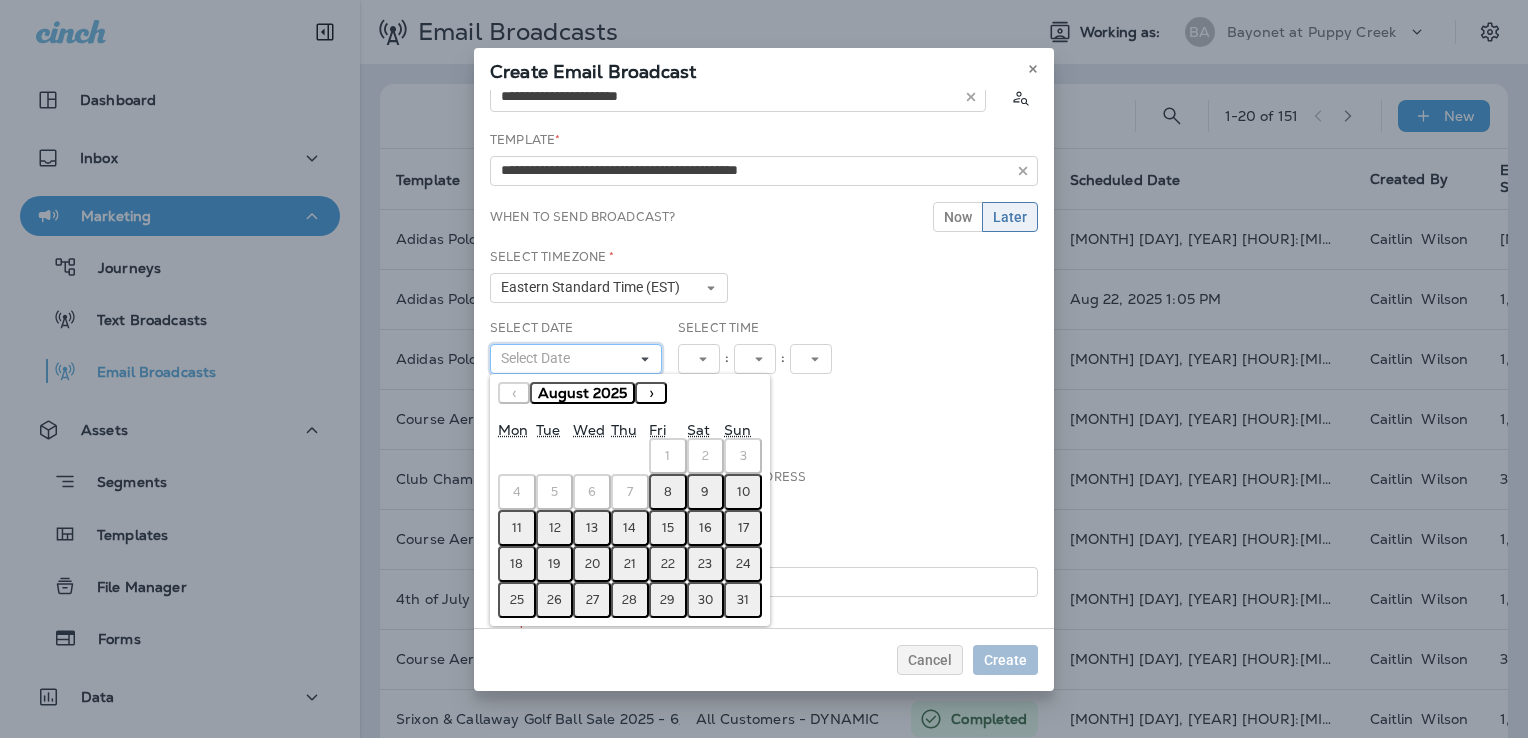 scroll, scrollTop: 52, scrollLeft: 0, axis: vertical 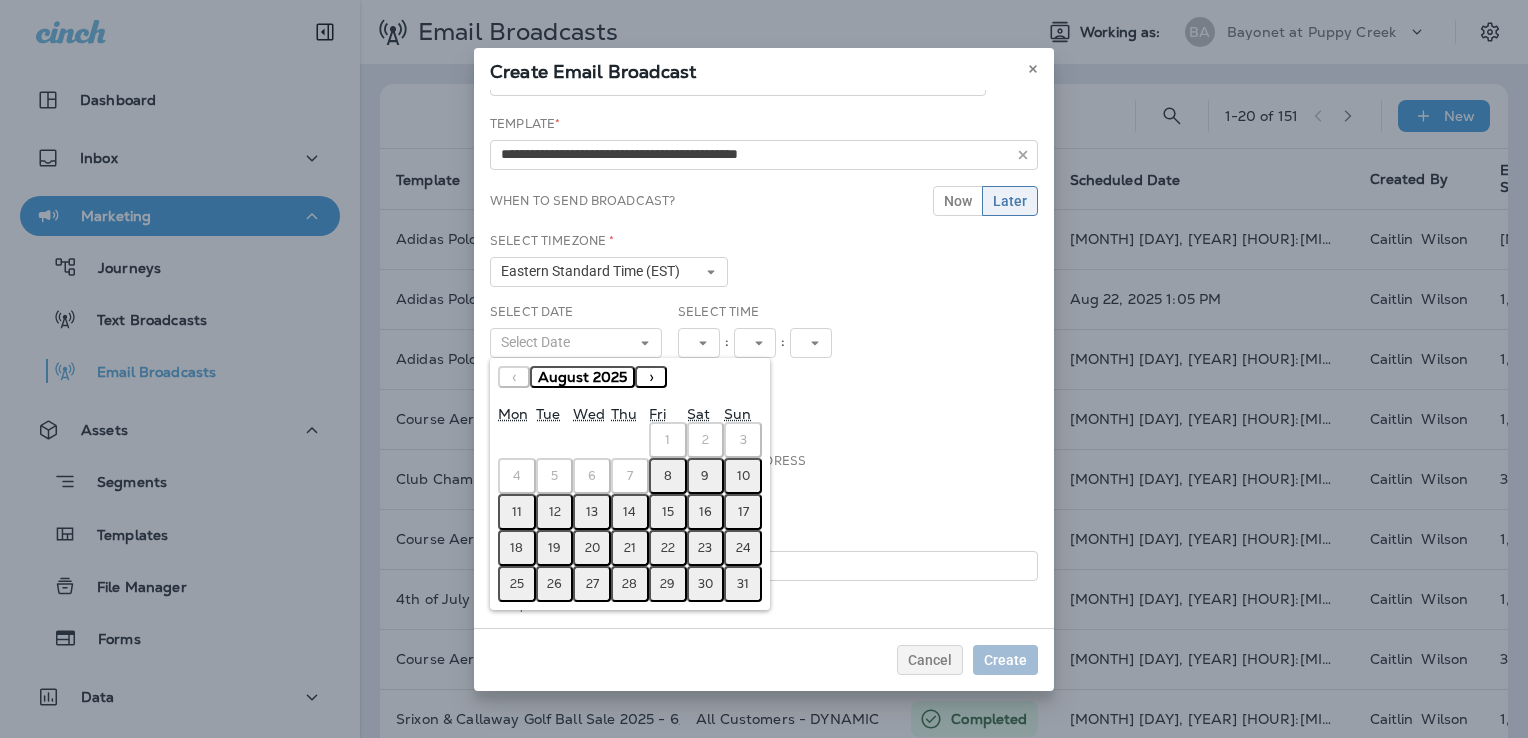 click on "29" at bounding box center (667, 584) 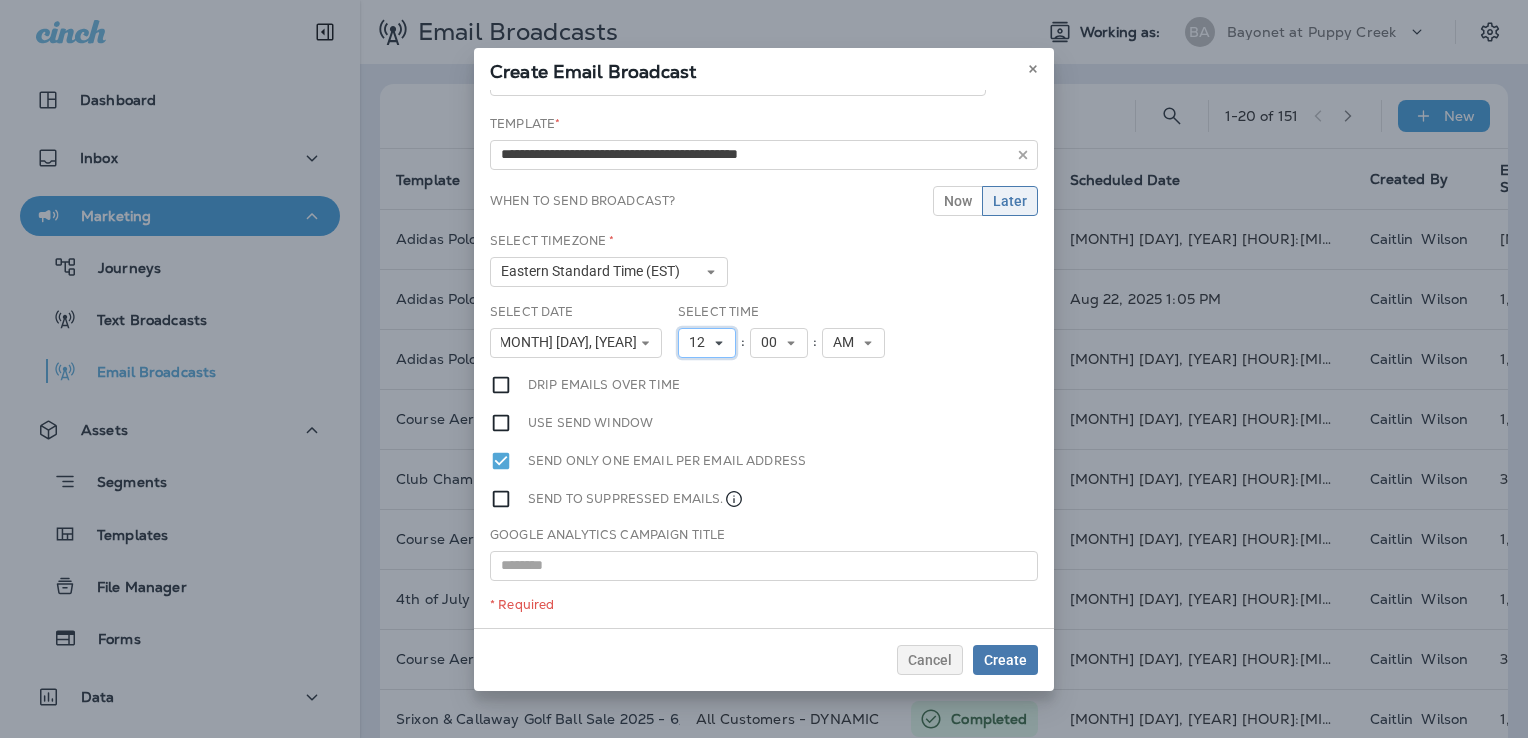 click 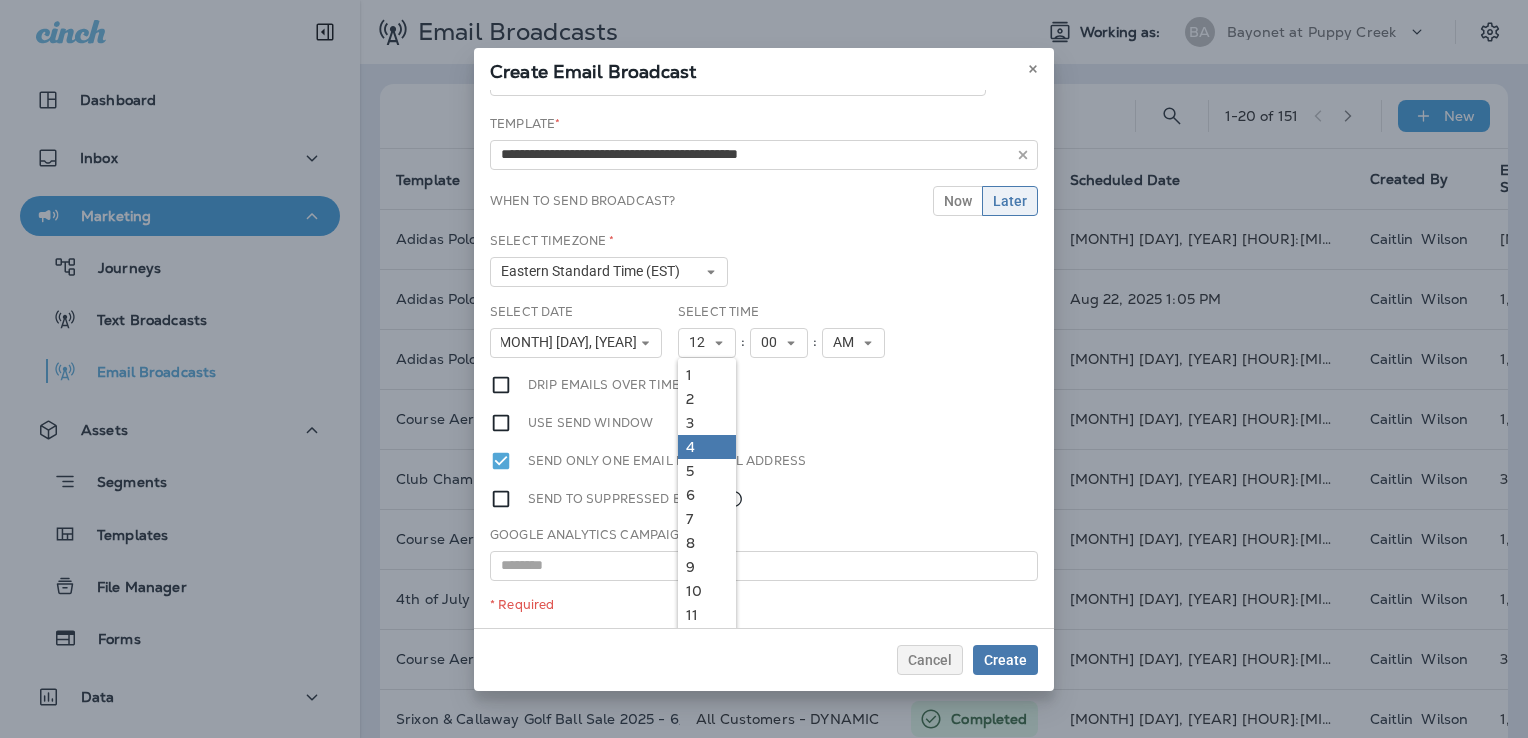 click on "4" at bounding box center [707, 447] 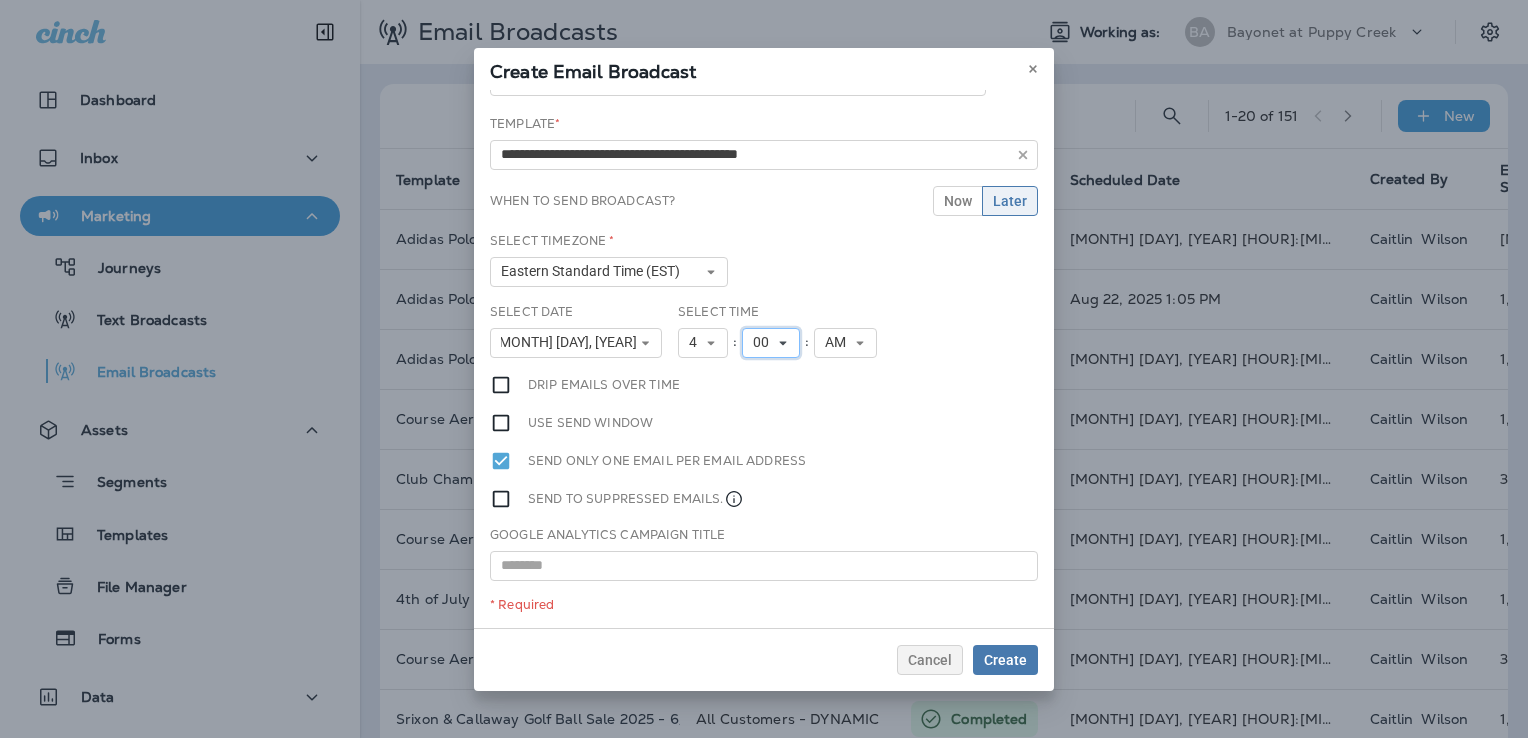 click on "00" at bounding box center (771, 343) 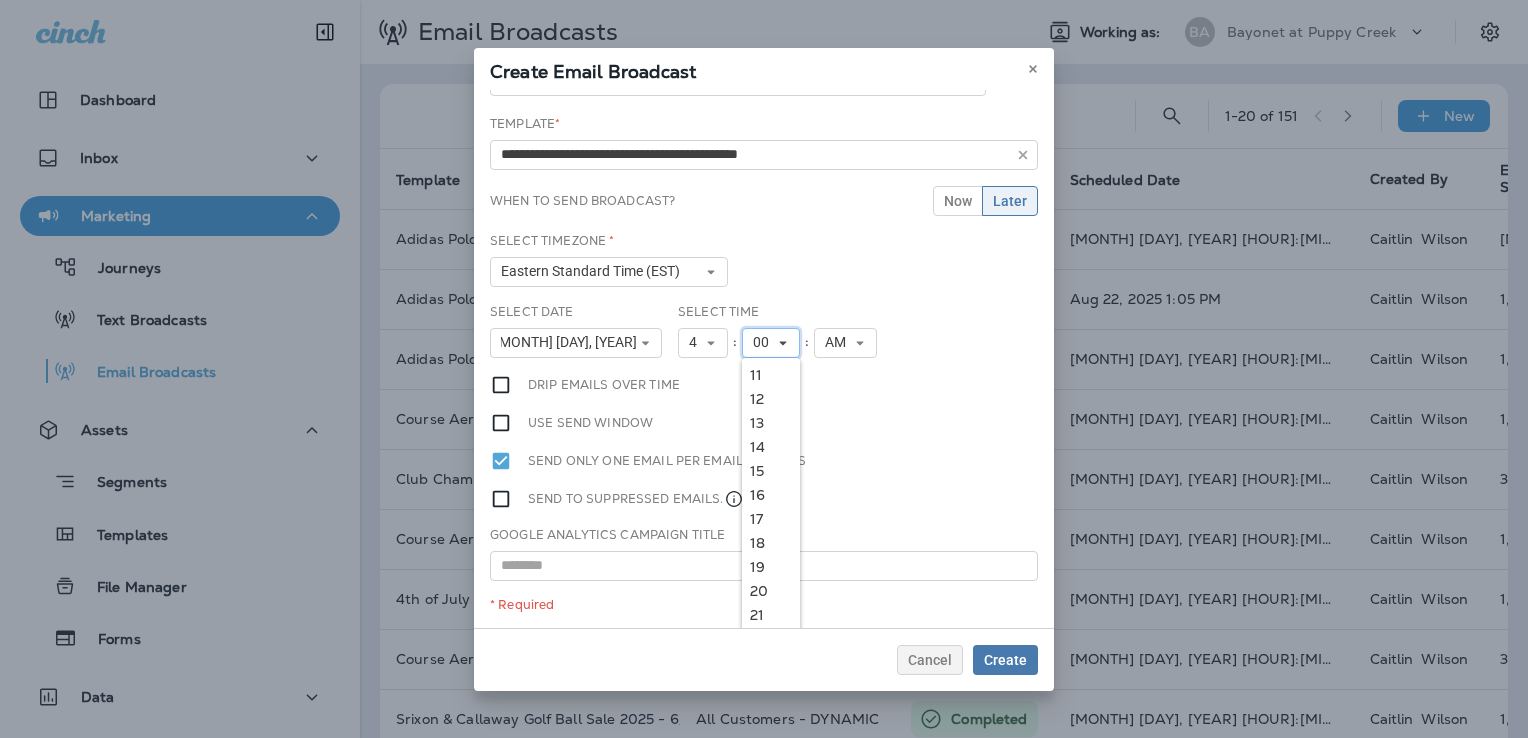 scroll, scrollTop: 300, scrollLeft: 0, axis: vertical 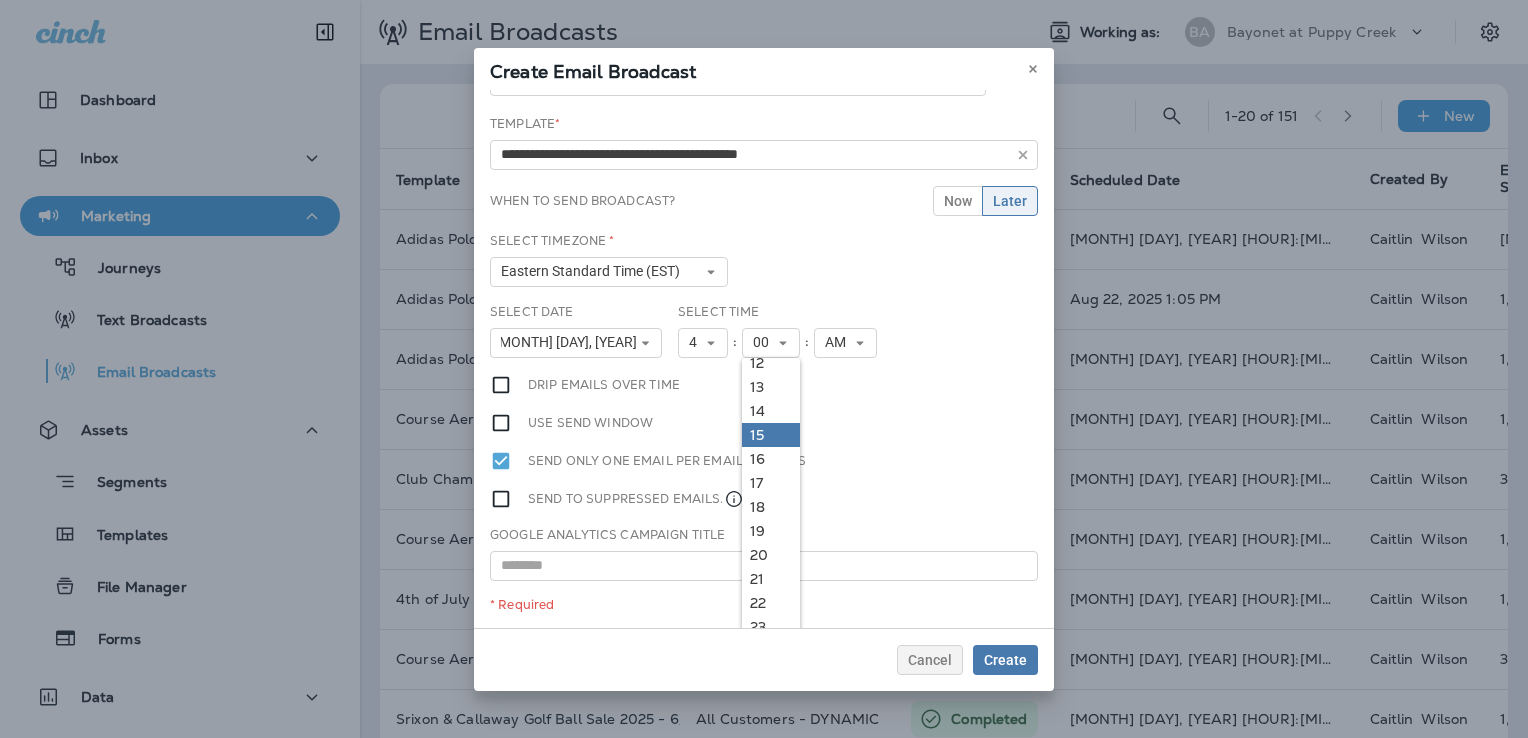click on "15" at bounding box center (771, 435) 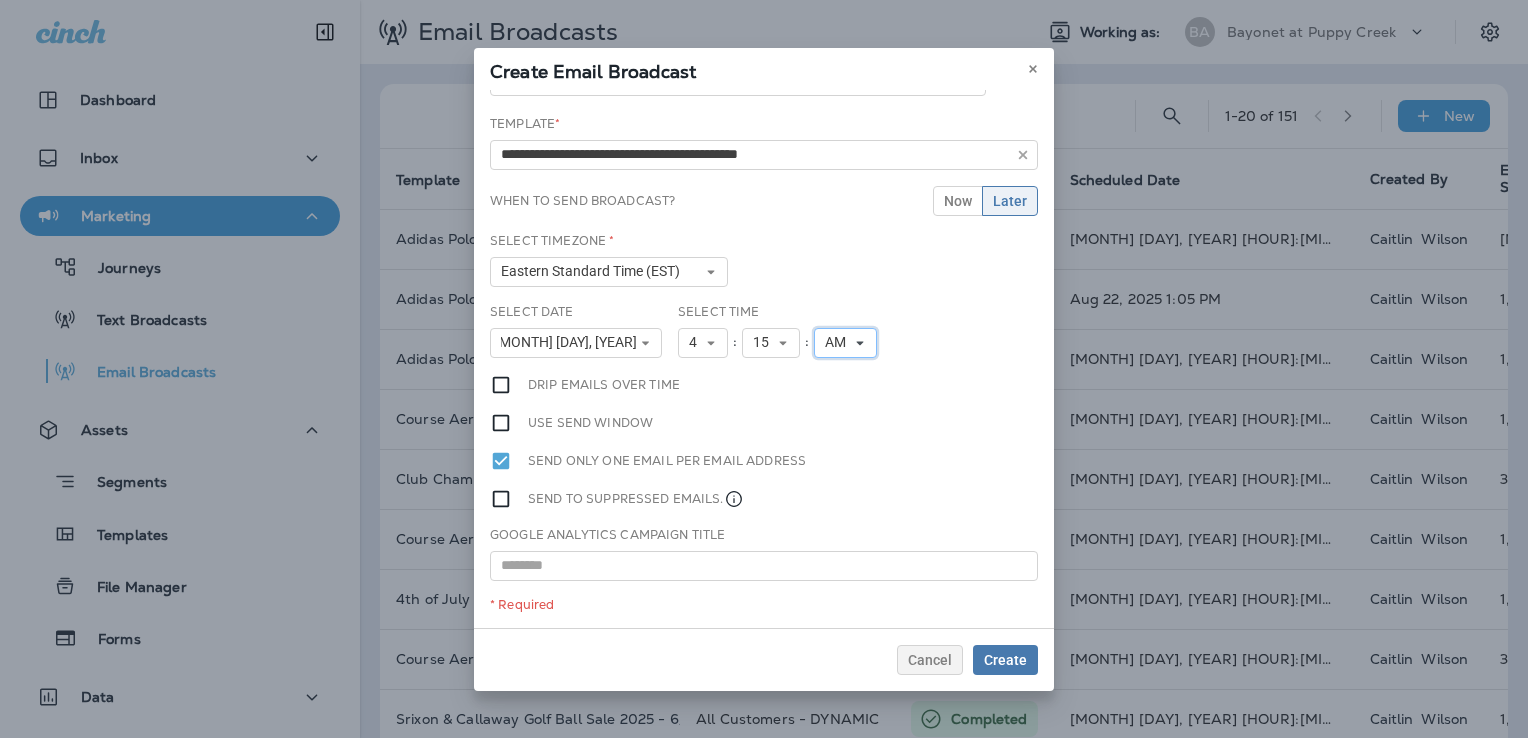 click on "AM" at bounding box center [845, 343] 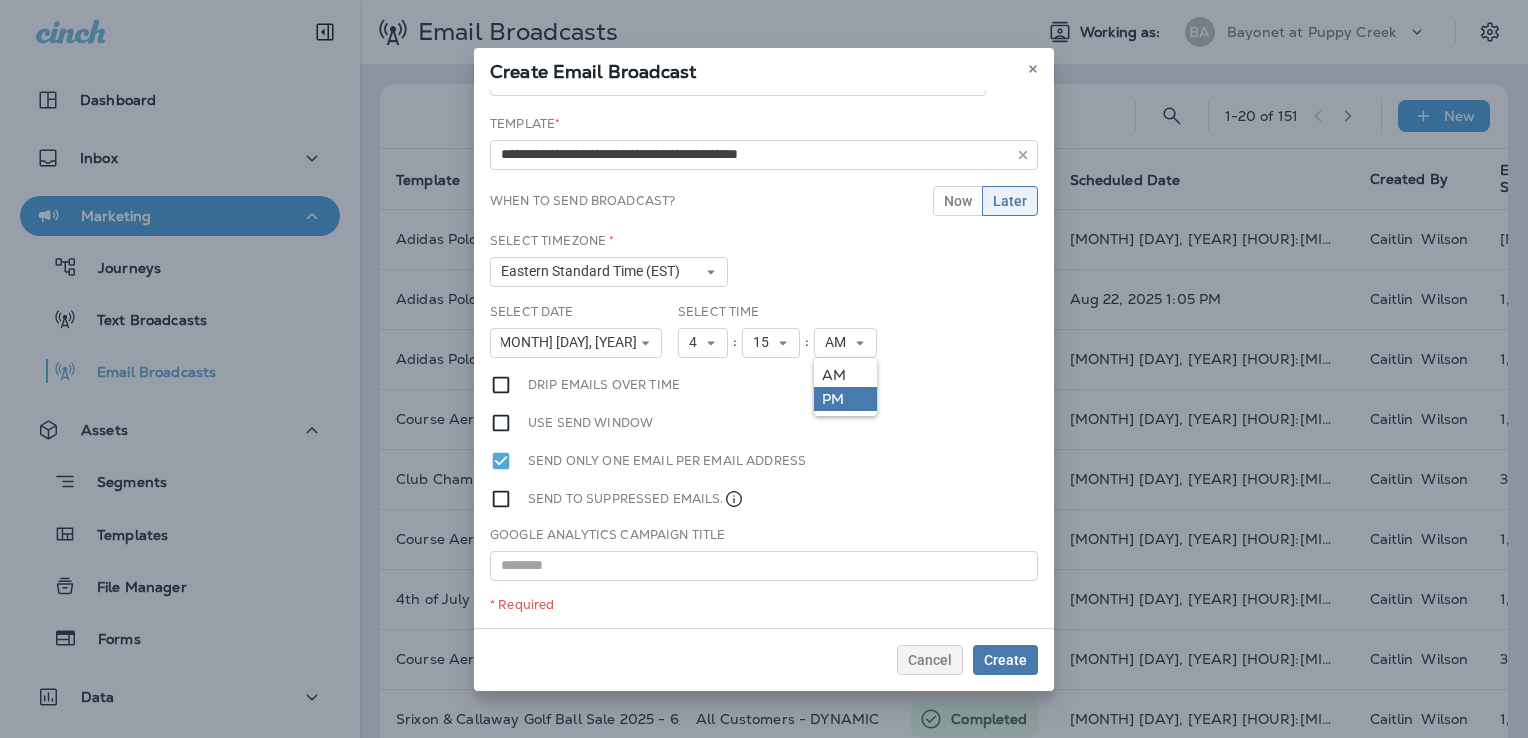 click on "PM" at bounding box center (845, 399) 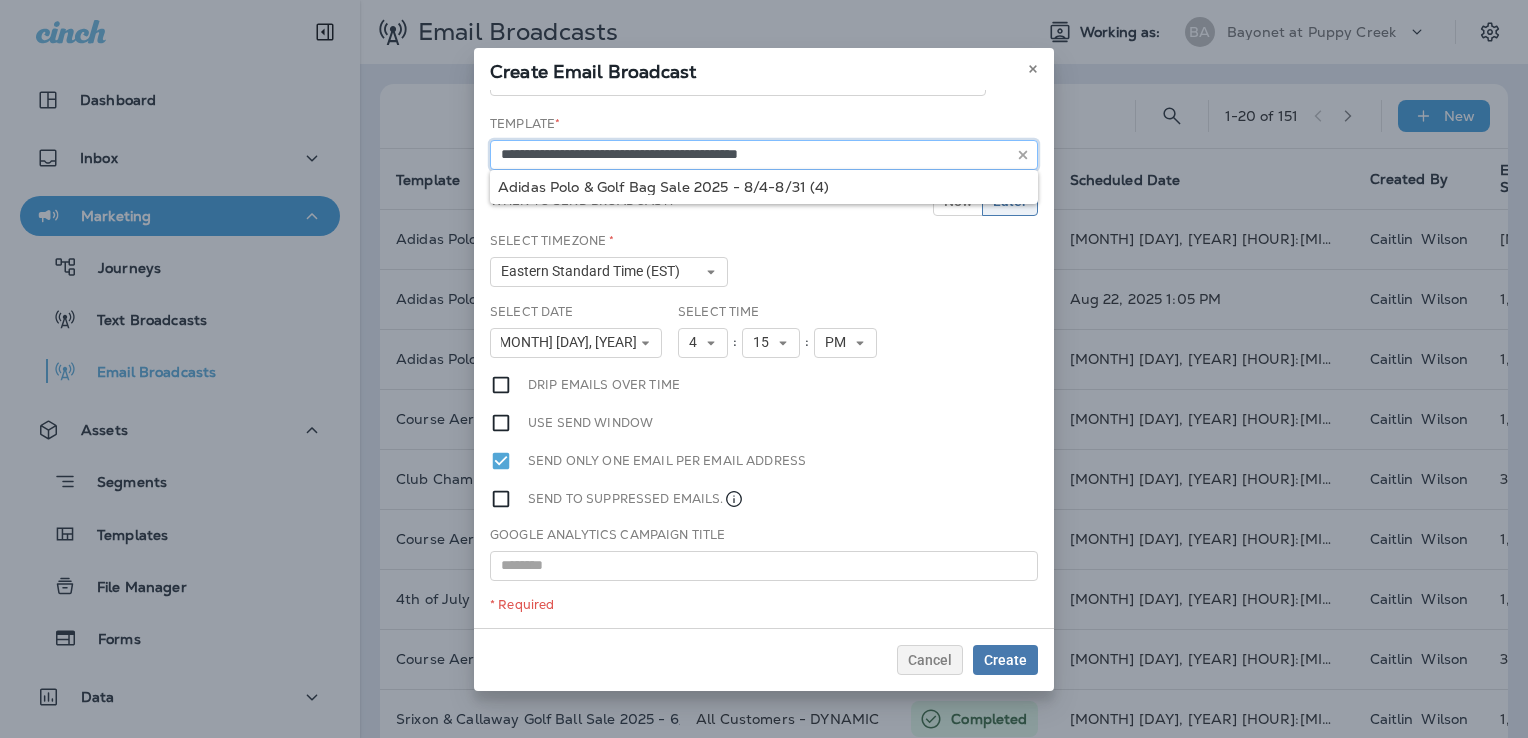 click on "**********" at bounding box center (764, 155) 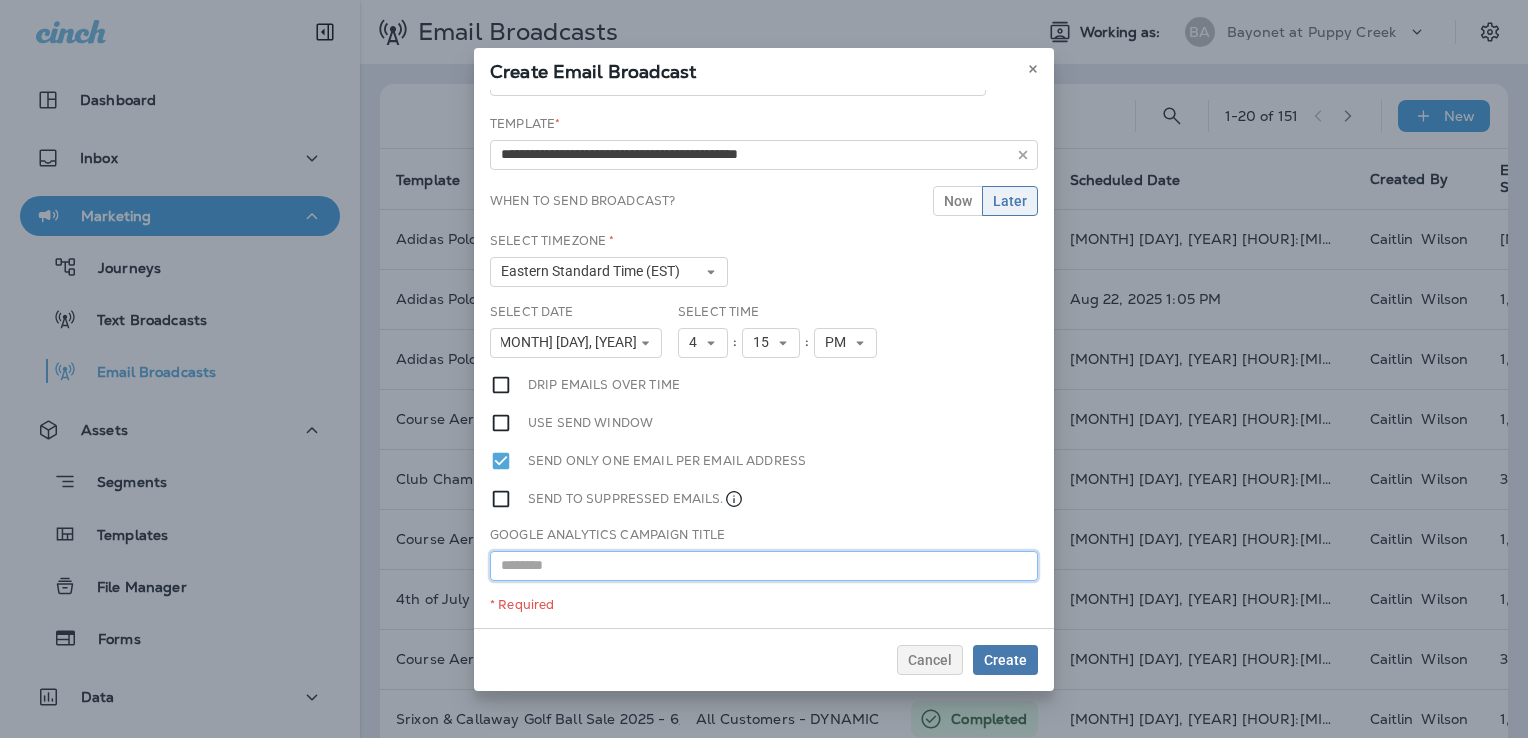 click at bounding box center [764, 566] 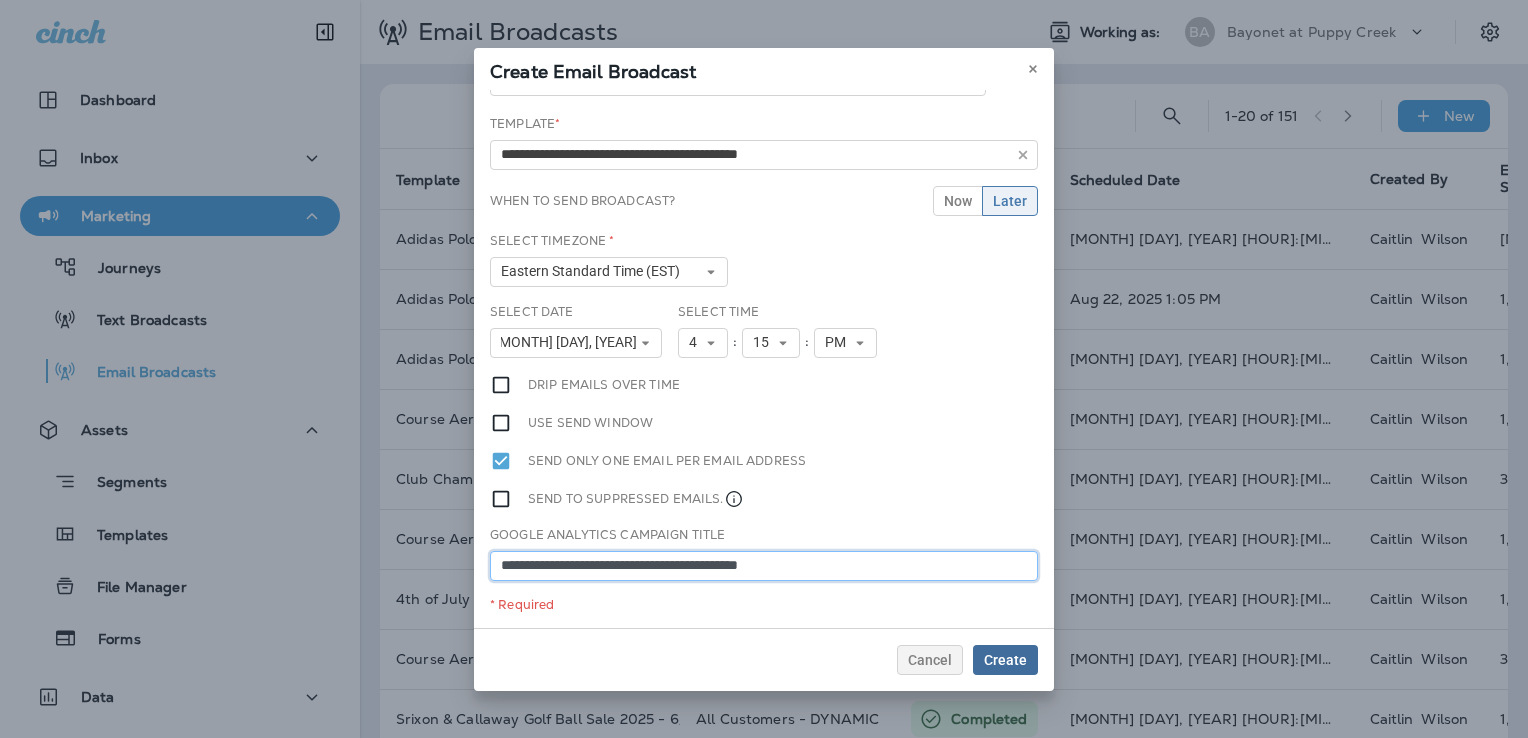 type on "**********" 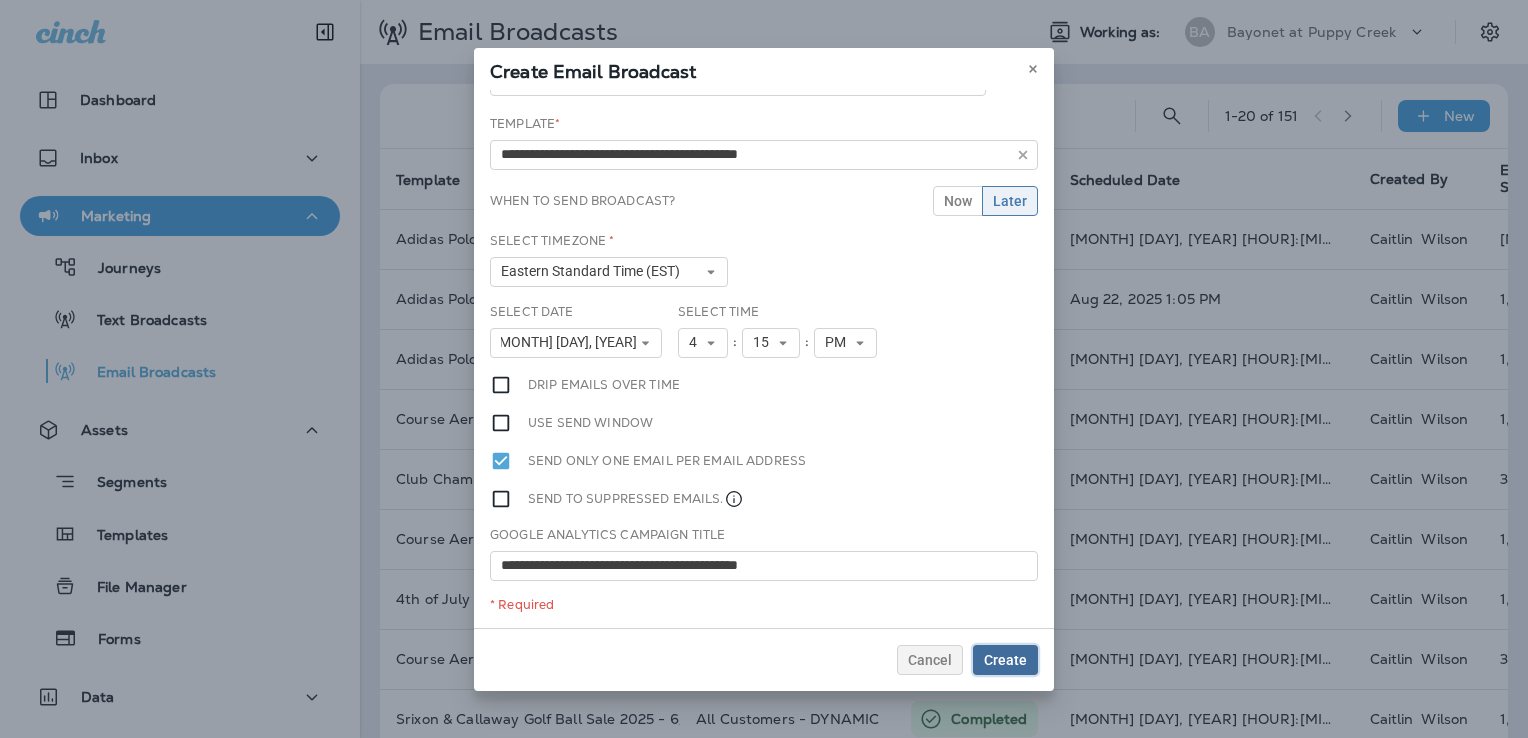 click on "Create" at bounding box center [1005, 660] 